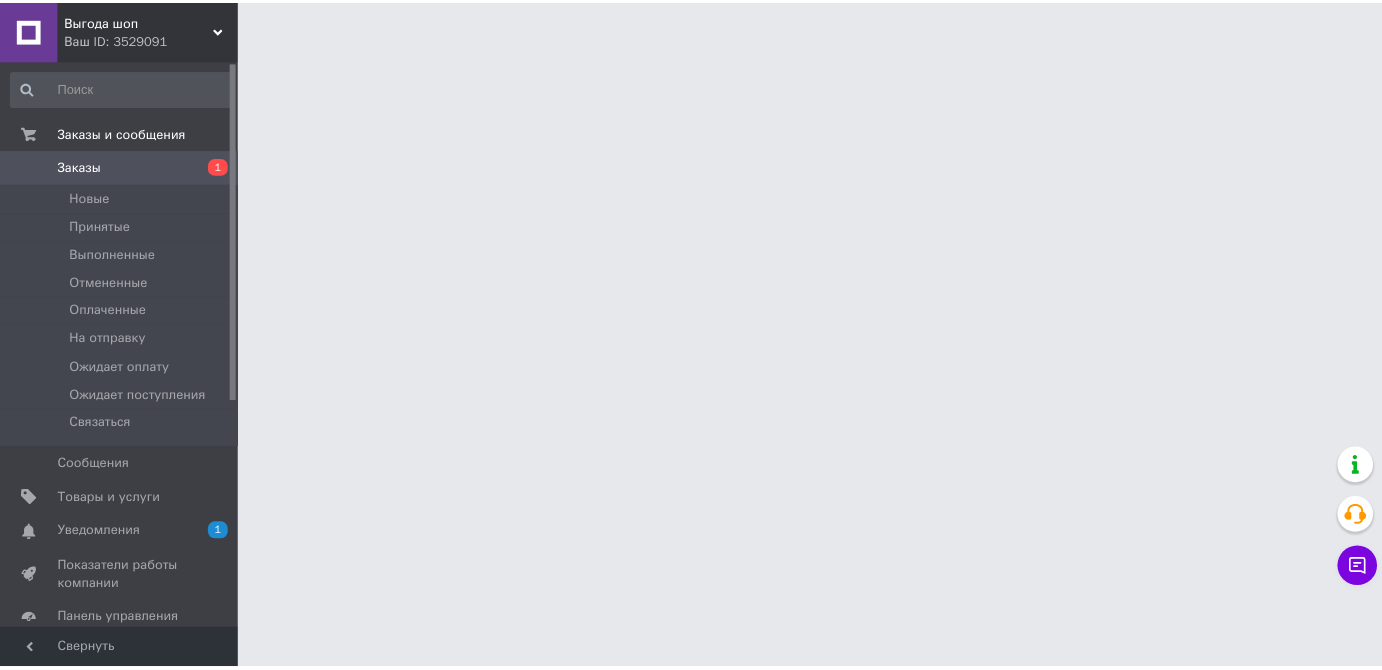scroll, scrollTop: 0, scrollLeft: 0, axis: both 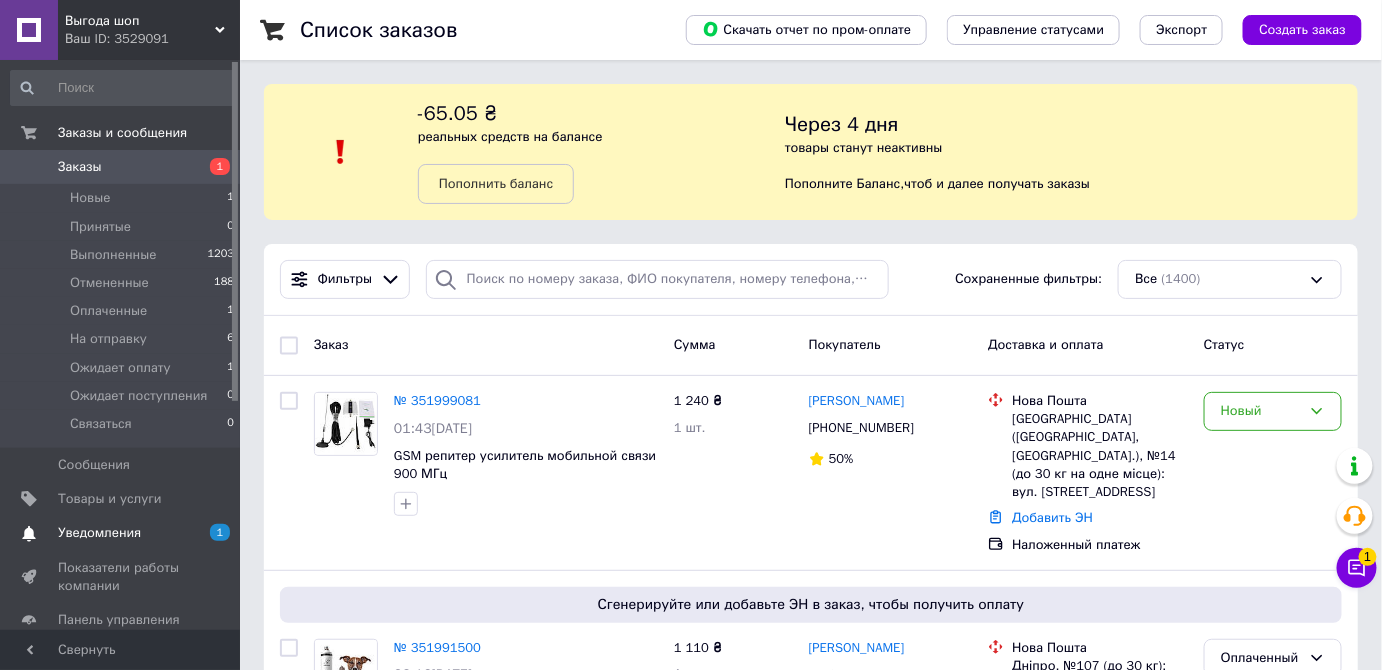 click on "Уведомления" at bounding box center [99, 533] 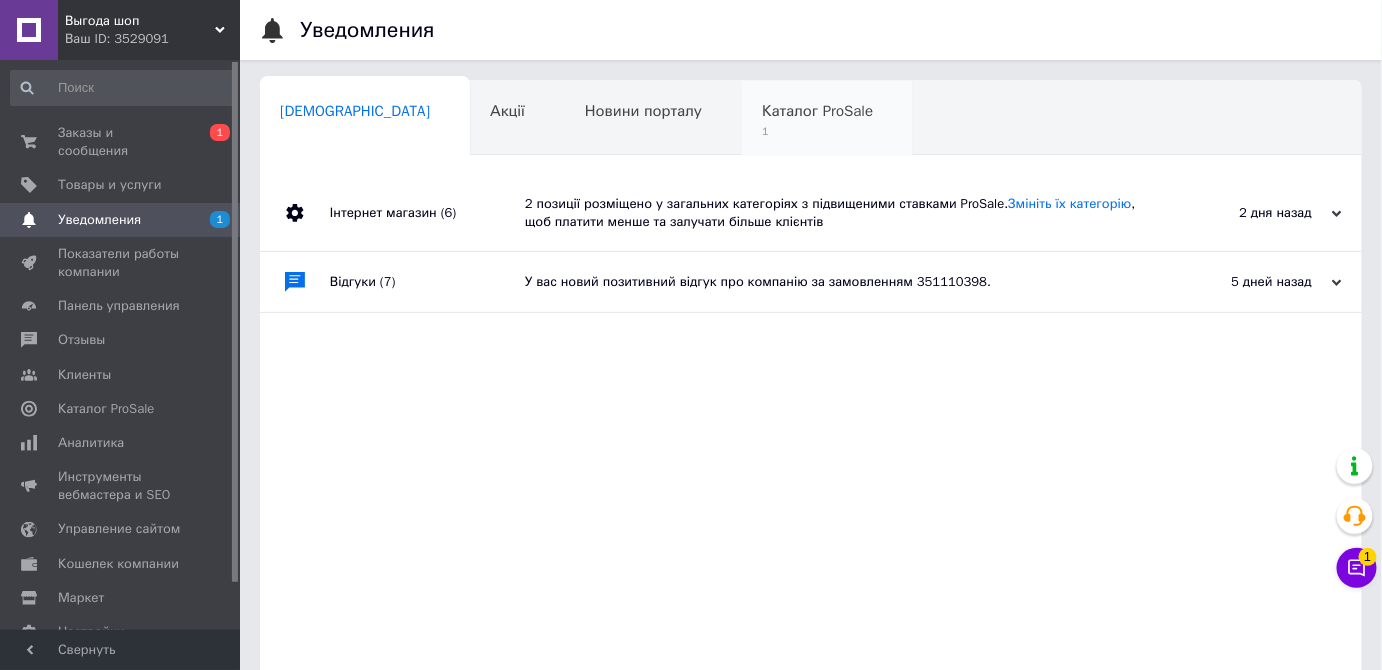 click on "1" at bounding box center [817, 131] 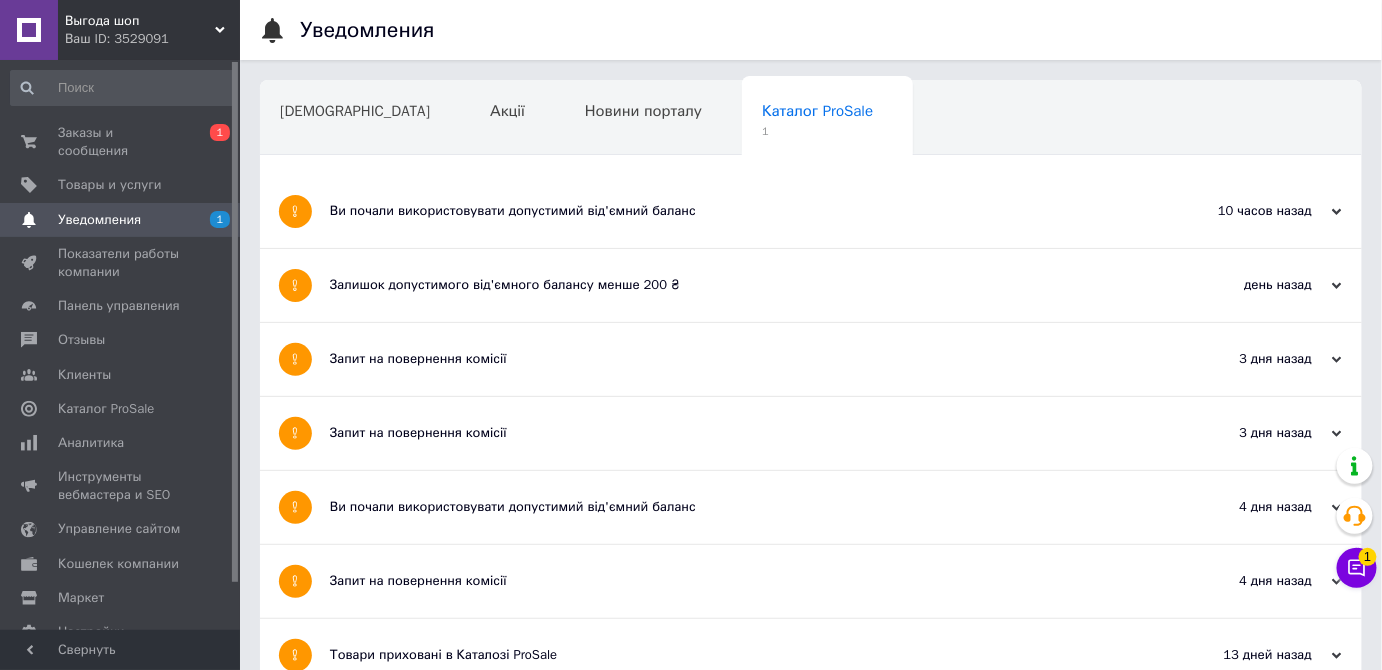 click on "Ви почали використовувати допустимий від'ємний баланс" at bounding box center (736, 211) 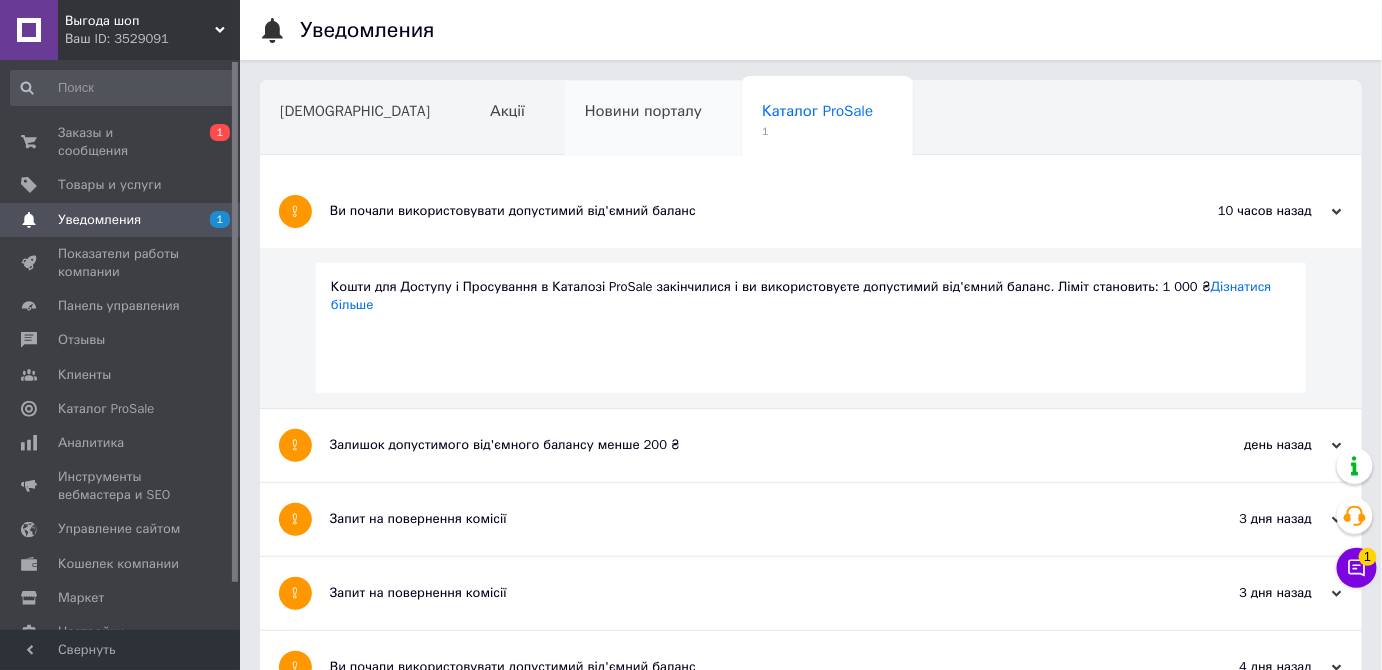click on "Новини порталу" at bounding box center [653, 119] 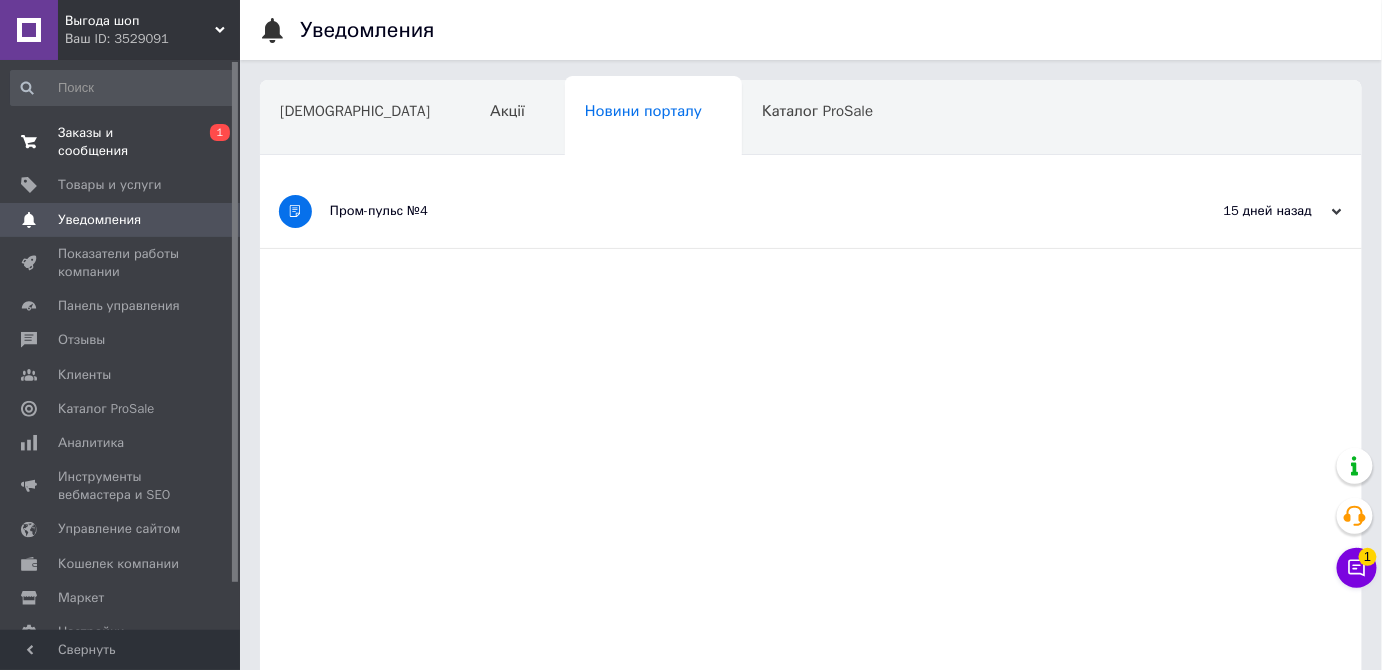 click on "Заказы и сообщения 0 1" at bounding box center [123, 142] 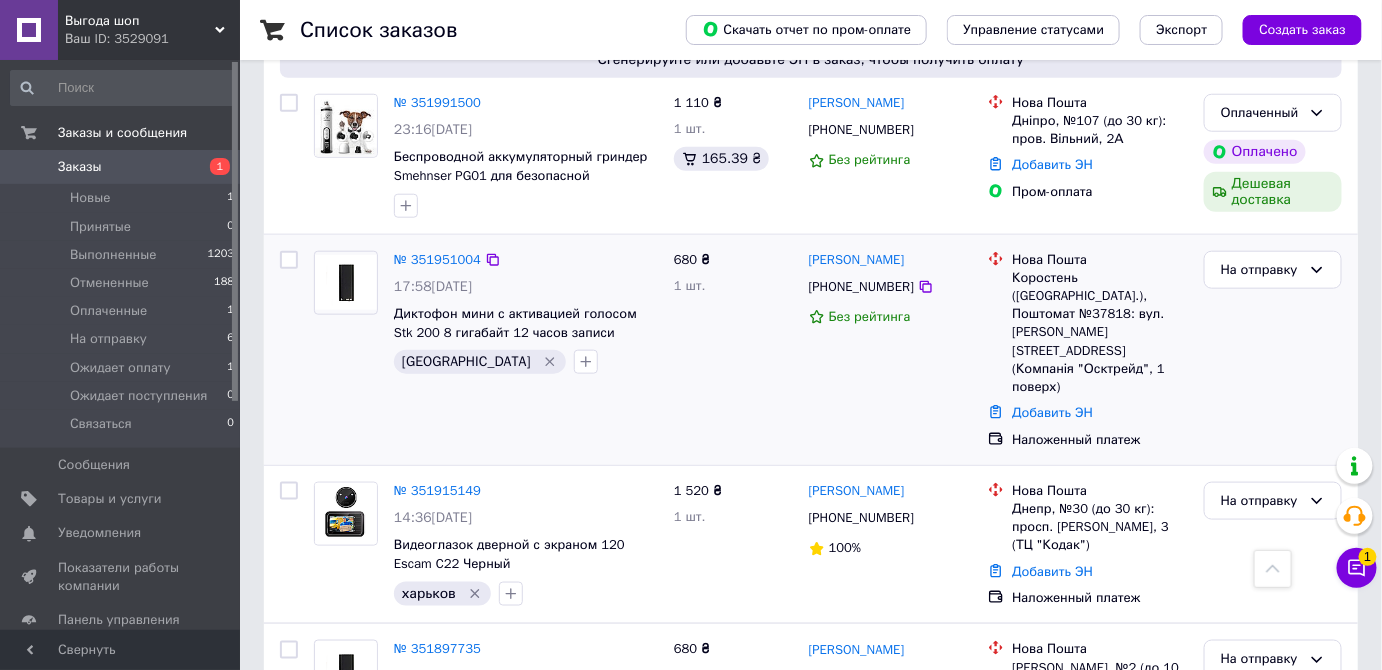 scroll, scrollTop: 363, scrollLeft: 0, axis: vertical 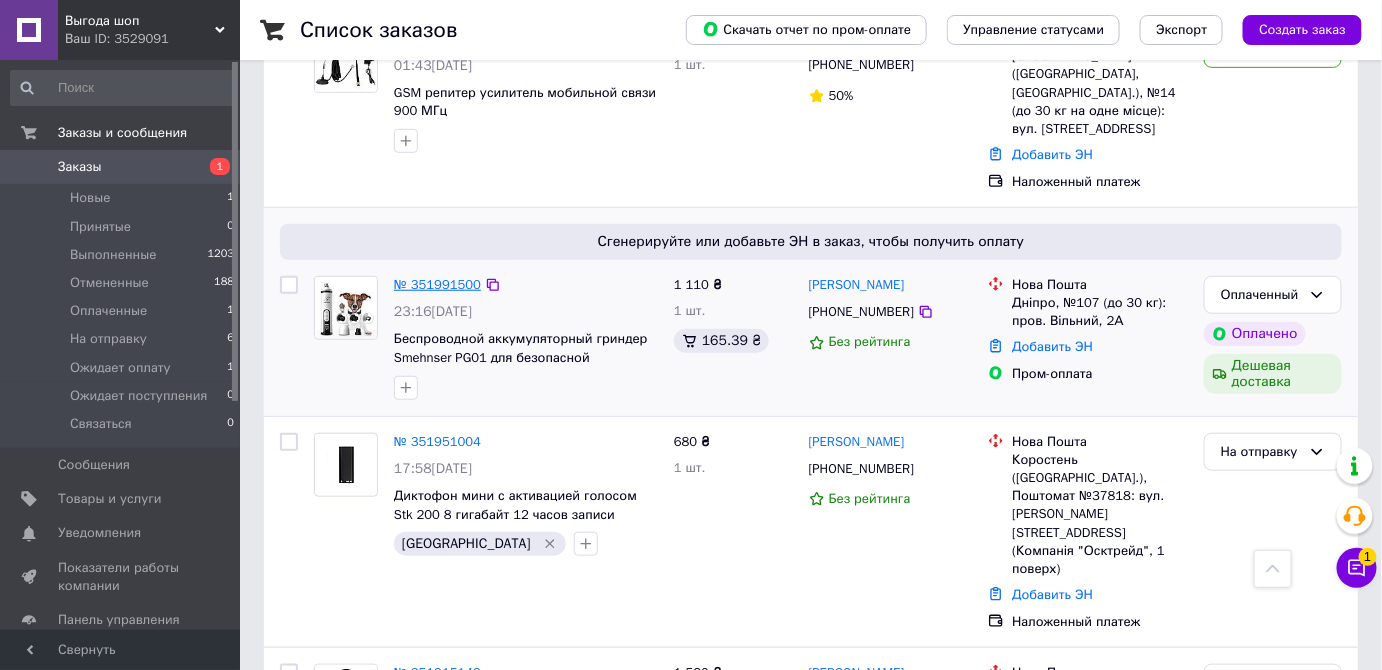 click on "№ 351991500" at bounding box center [437, 284] 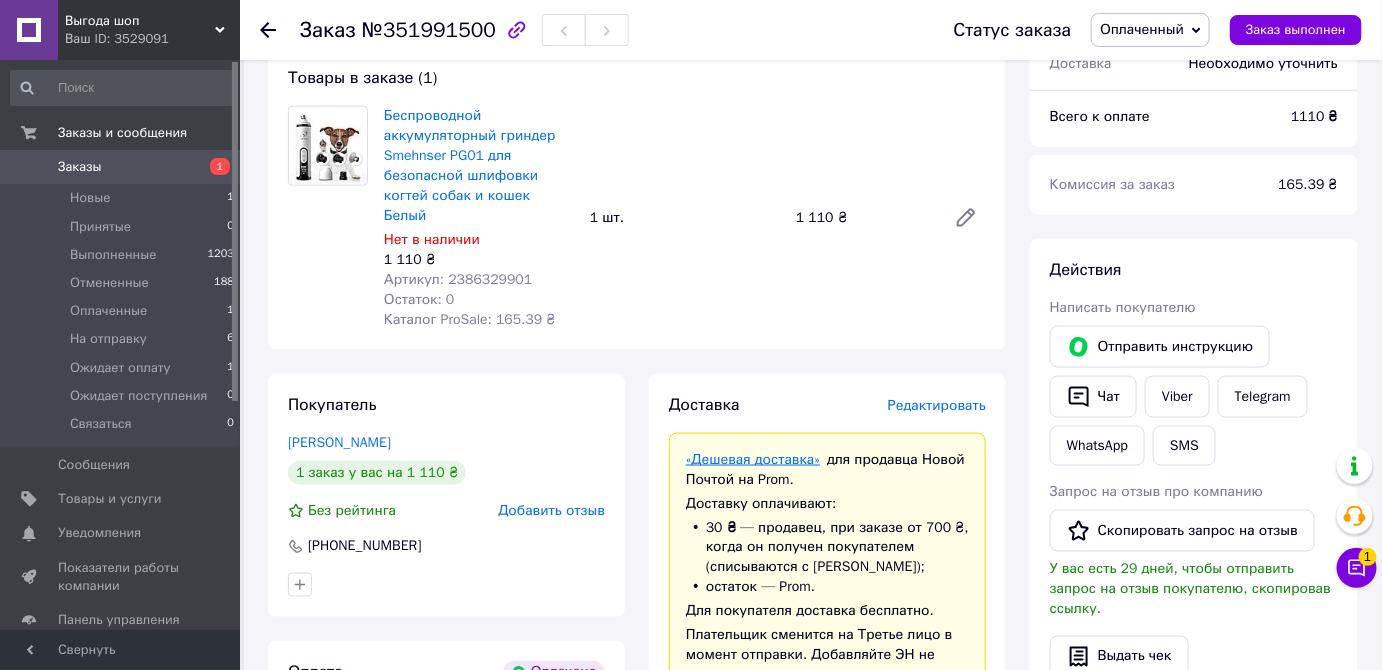 scroll, scrollTop: 636, scrollLeft: 0, axis: vertical 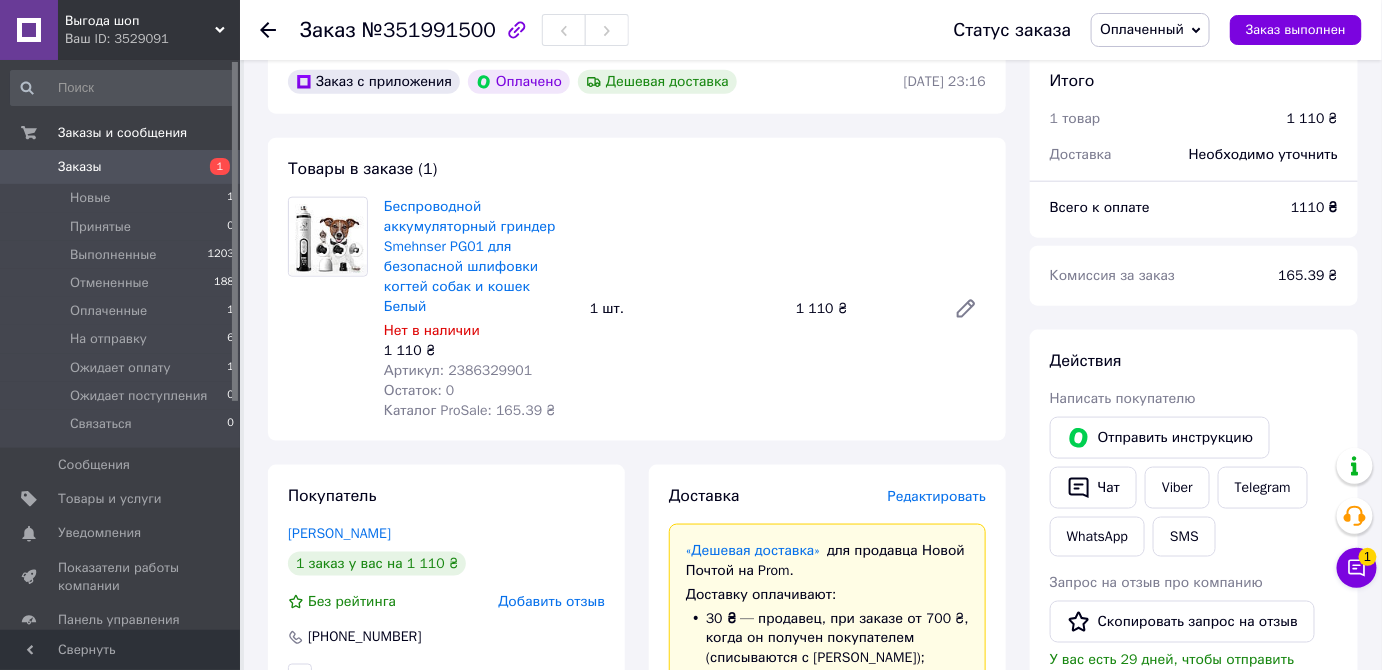 click on "Артикул: 2386329901" at bounding box center [458, 370] 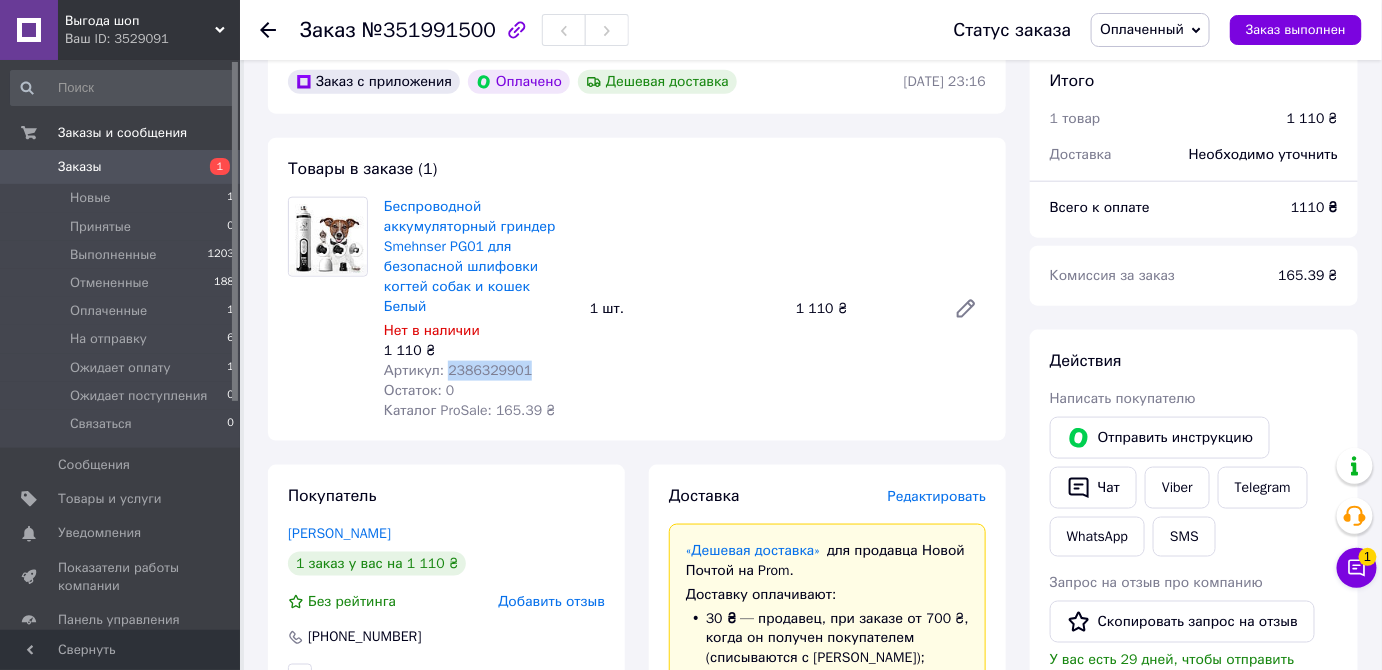 click on "Артикул: 2386329901" at bounding box center (458, 370) 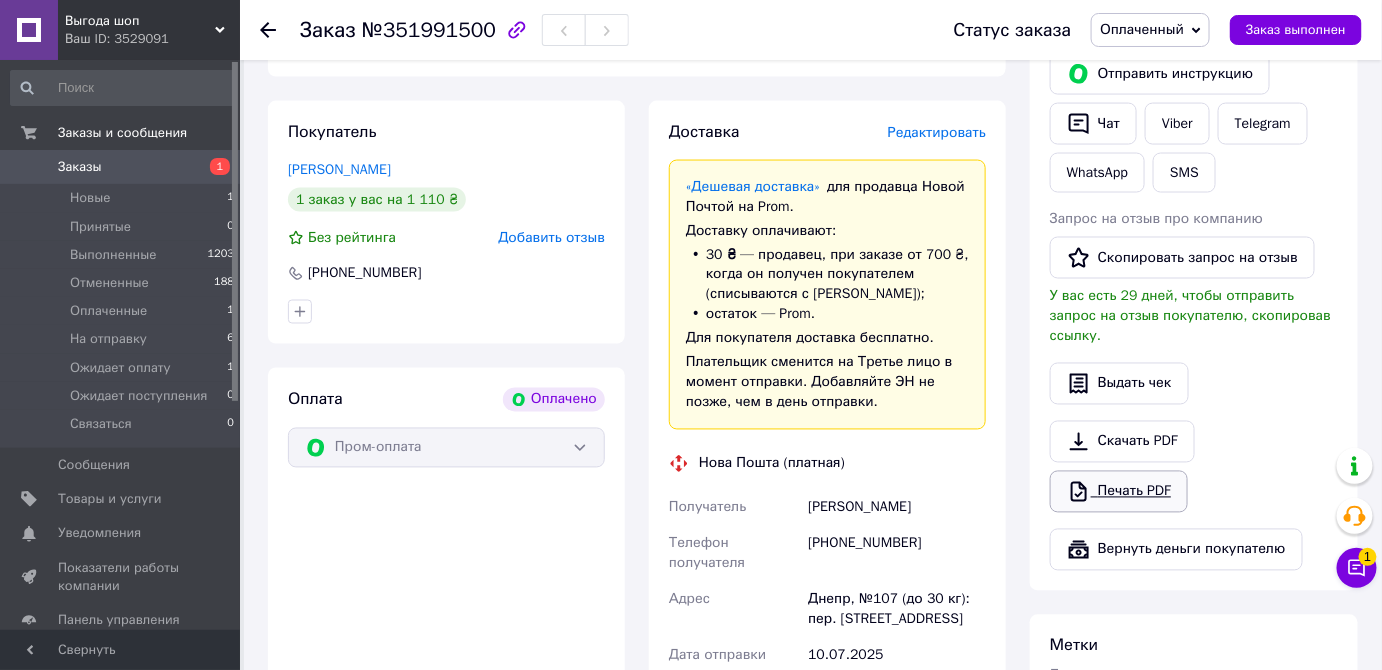 scroll, scrollTop: 1181, scrollLeft: 0, axis: vertical 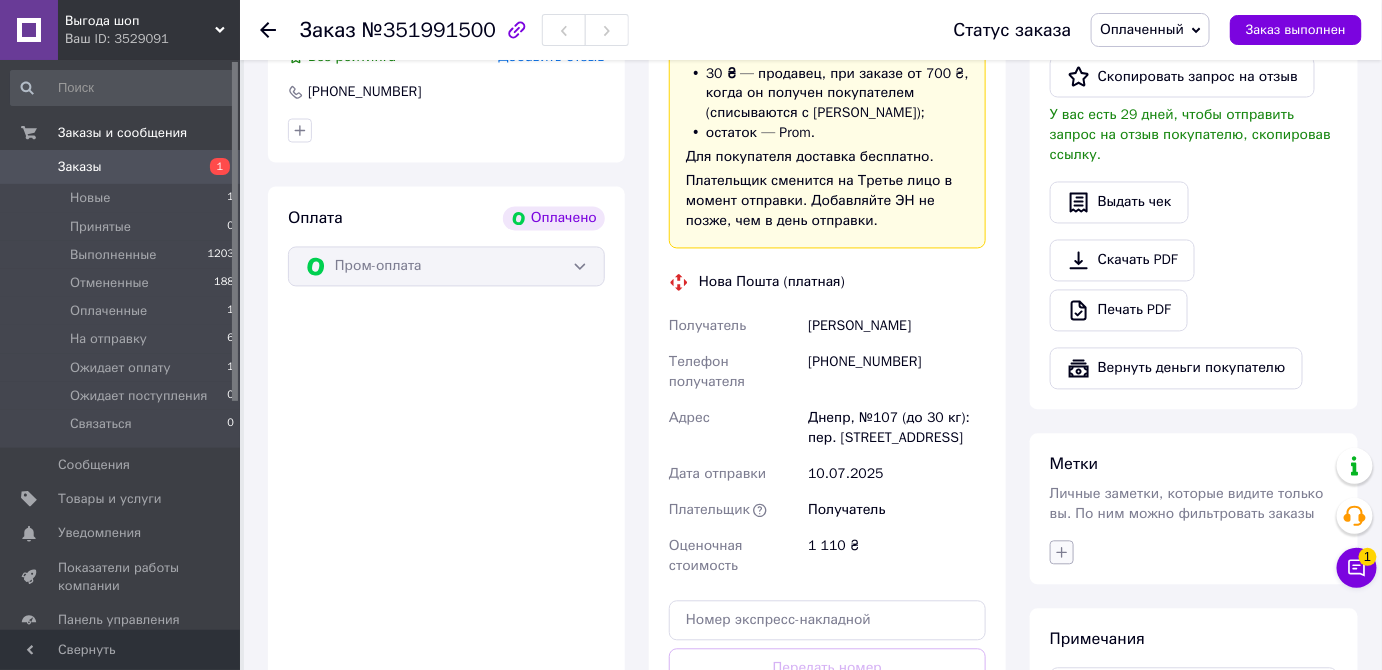 click 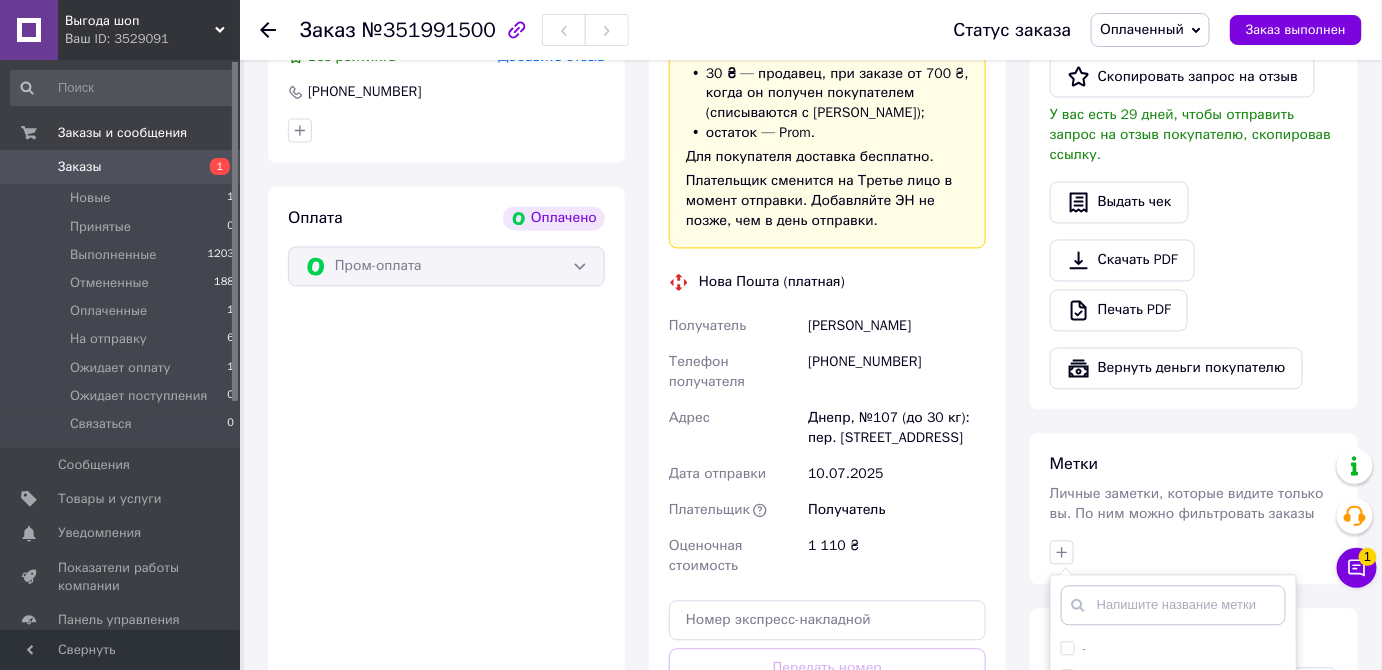 scroll, scrollTop: 1545, scrollLeft: 0, axis: vertical 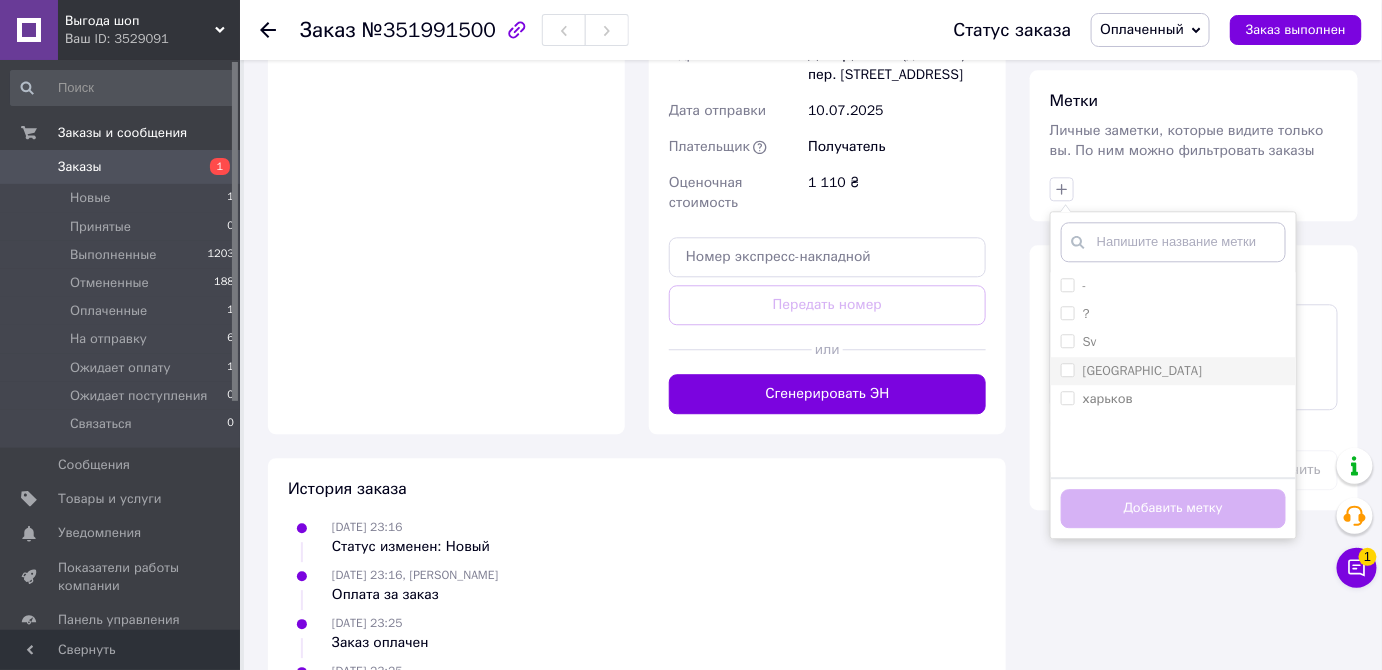 click on "киев" at bounding box center [1067, 369] 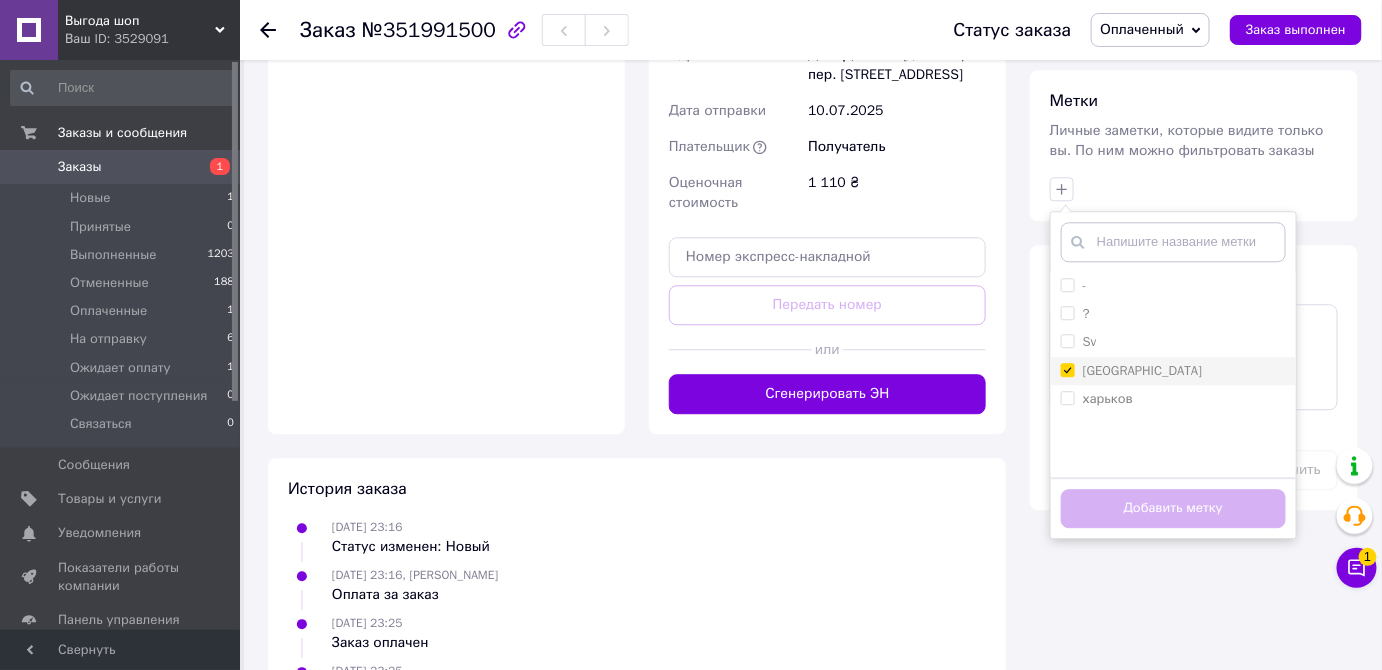 checkbox on "true" 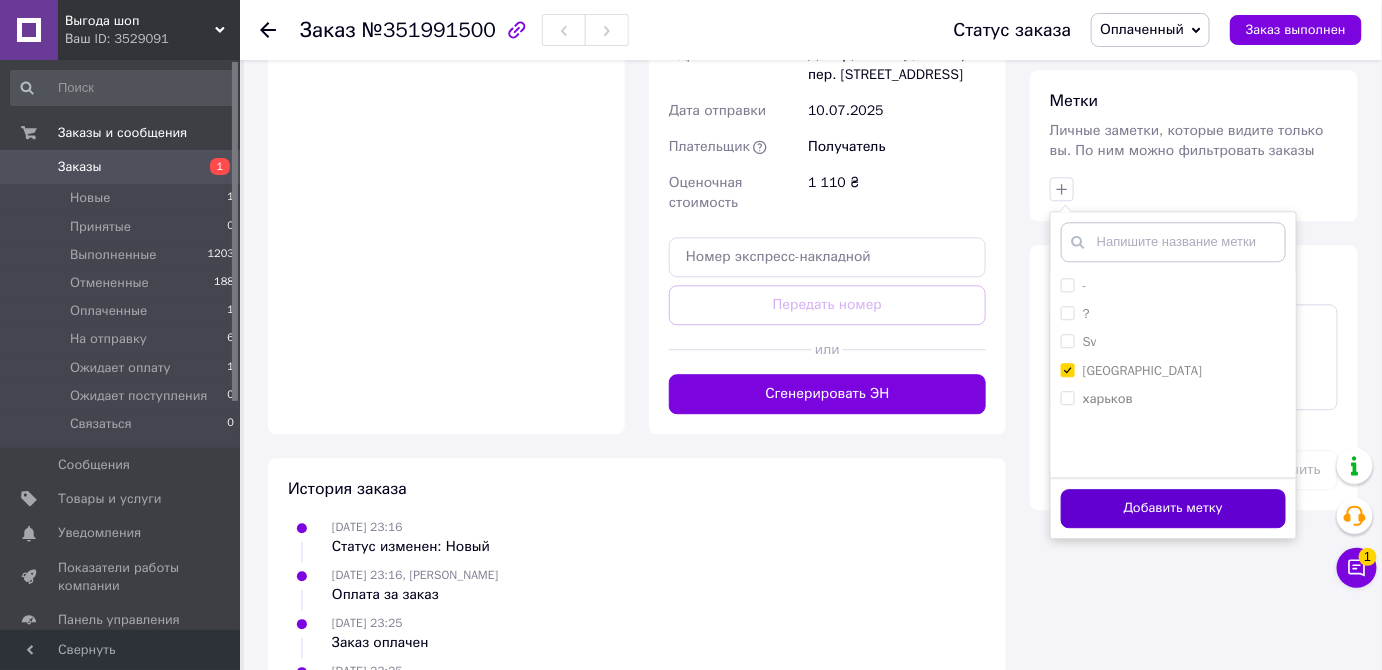click on "Добавить метку" at bounding box center (1173, 508) 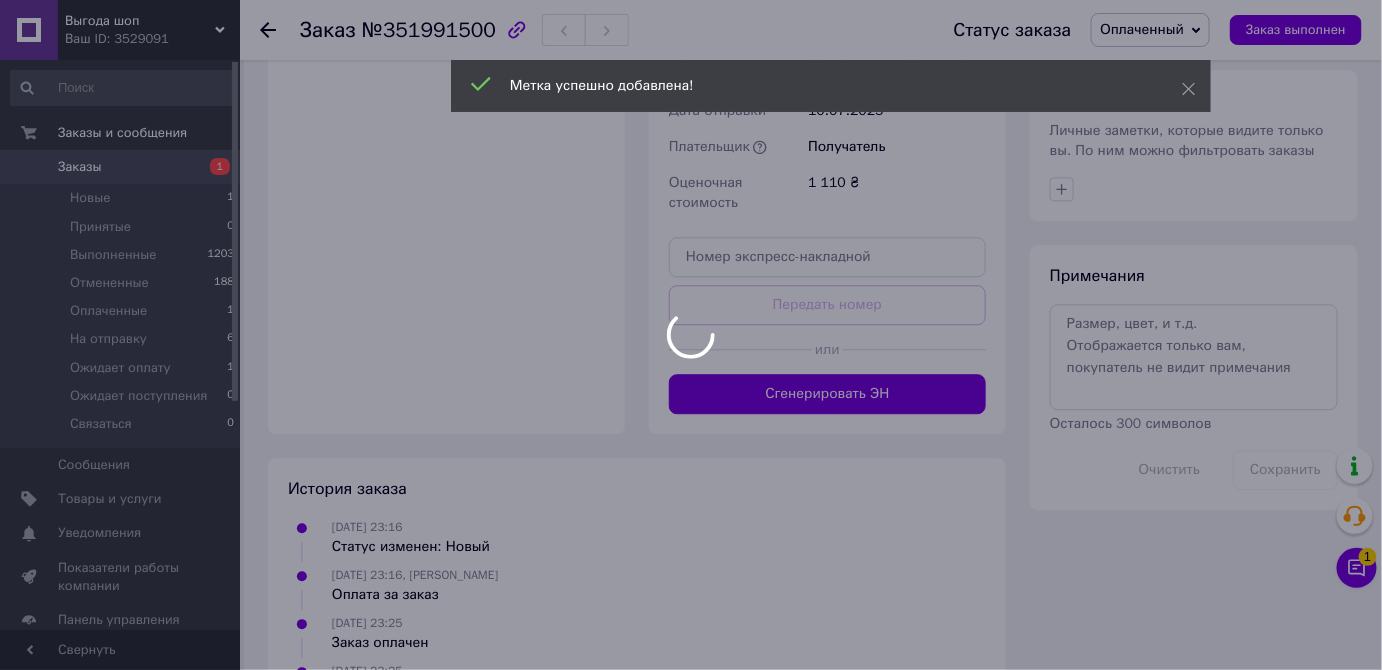 scroll, scrollTop: 1090, scrollLeft: 0, axis: vertical 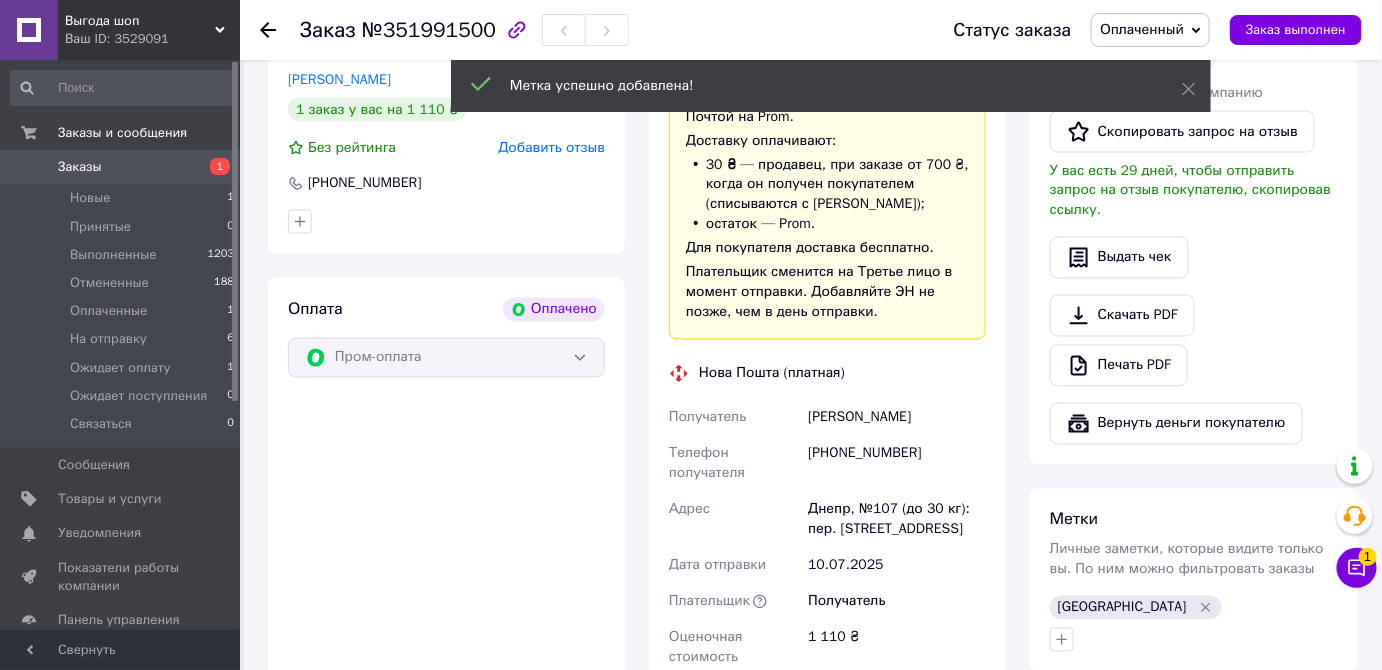 click on "Оплаченный" at bounding box center [1142, 29] 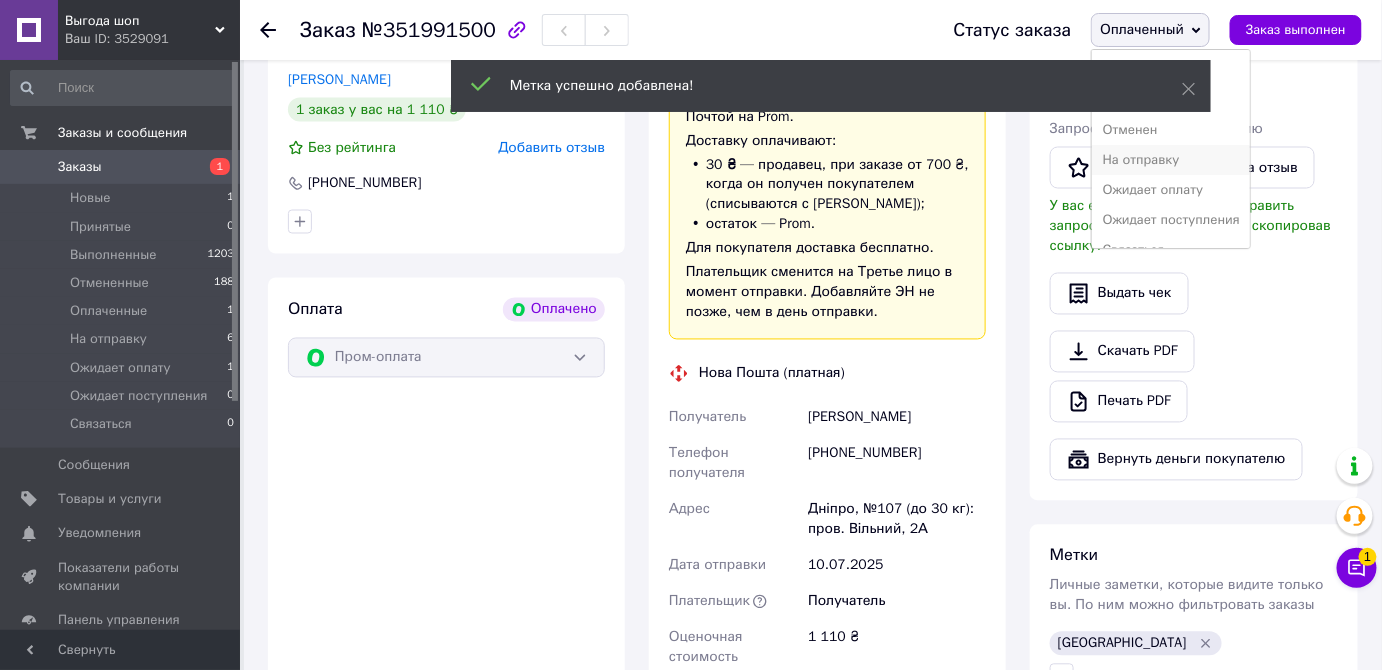 click on "На отправку" at bounding box center (1170, 160) 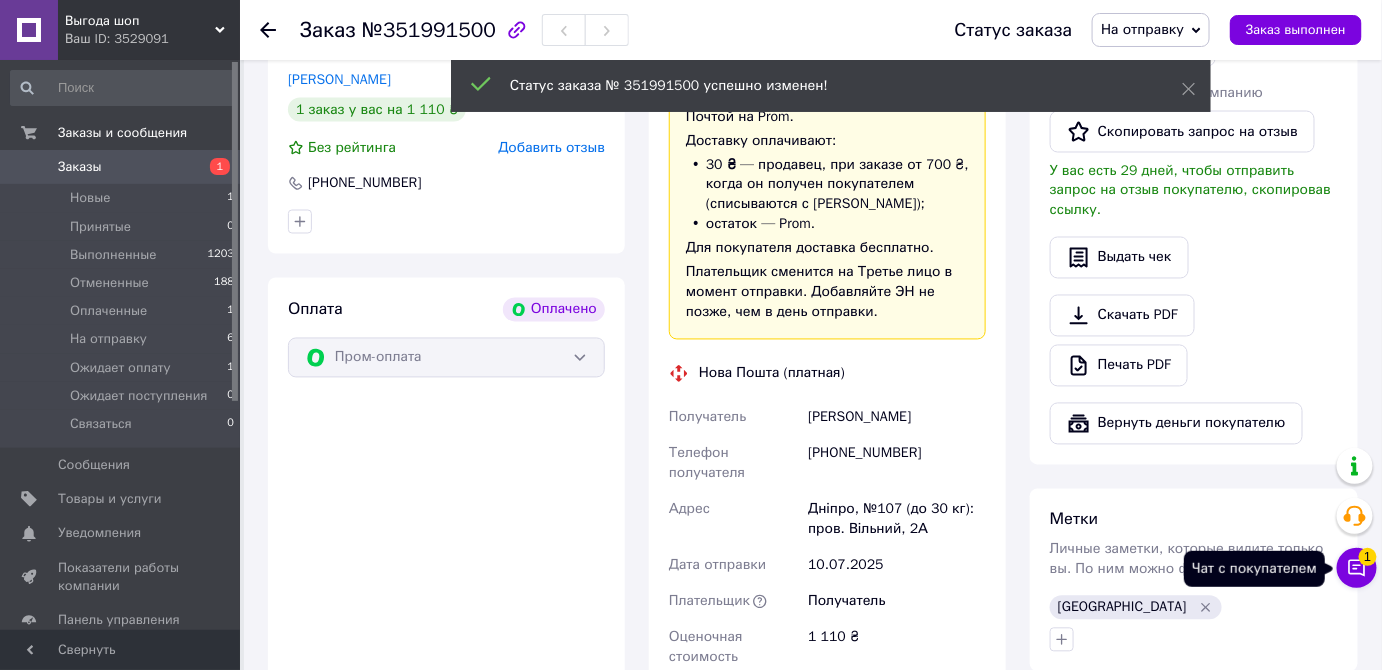 click on "1" at bounding box center [1368, 557] 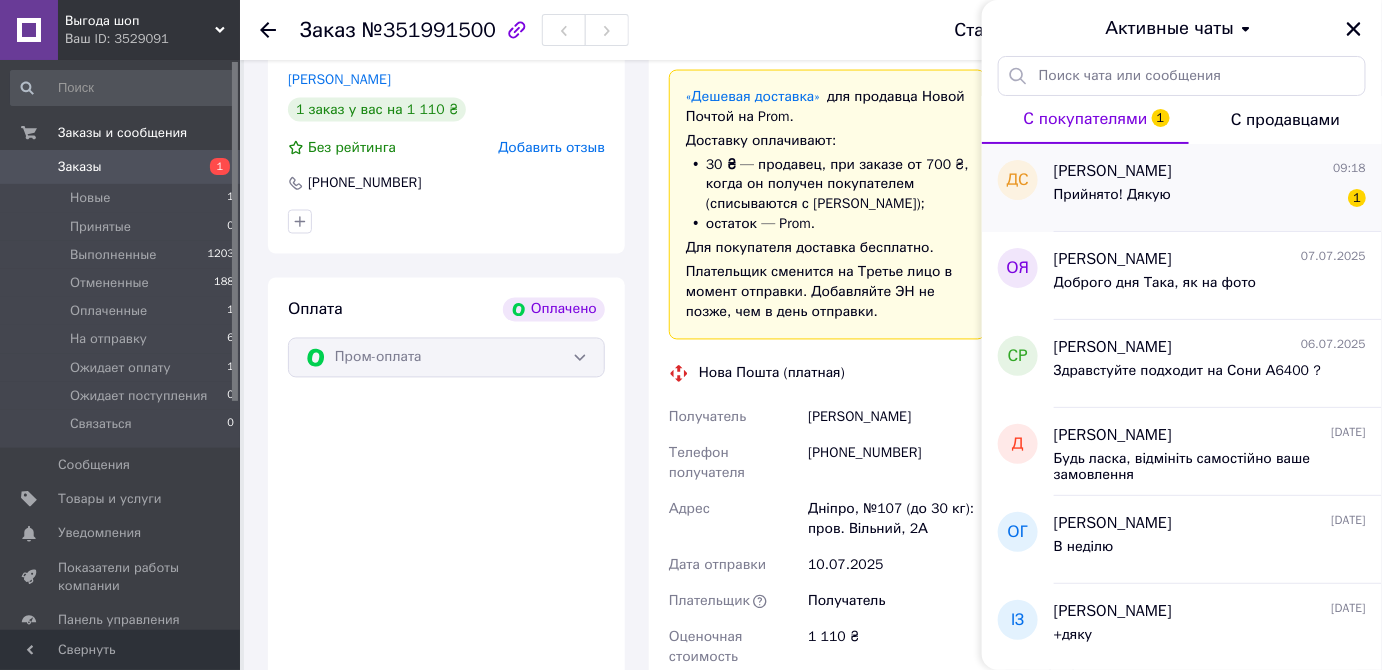 click on "Прийнято! Дякую 1" at bounding box center (1210, 199) 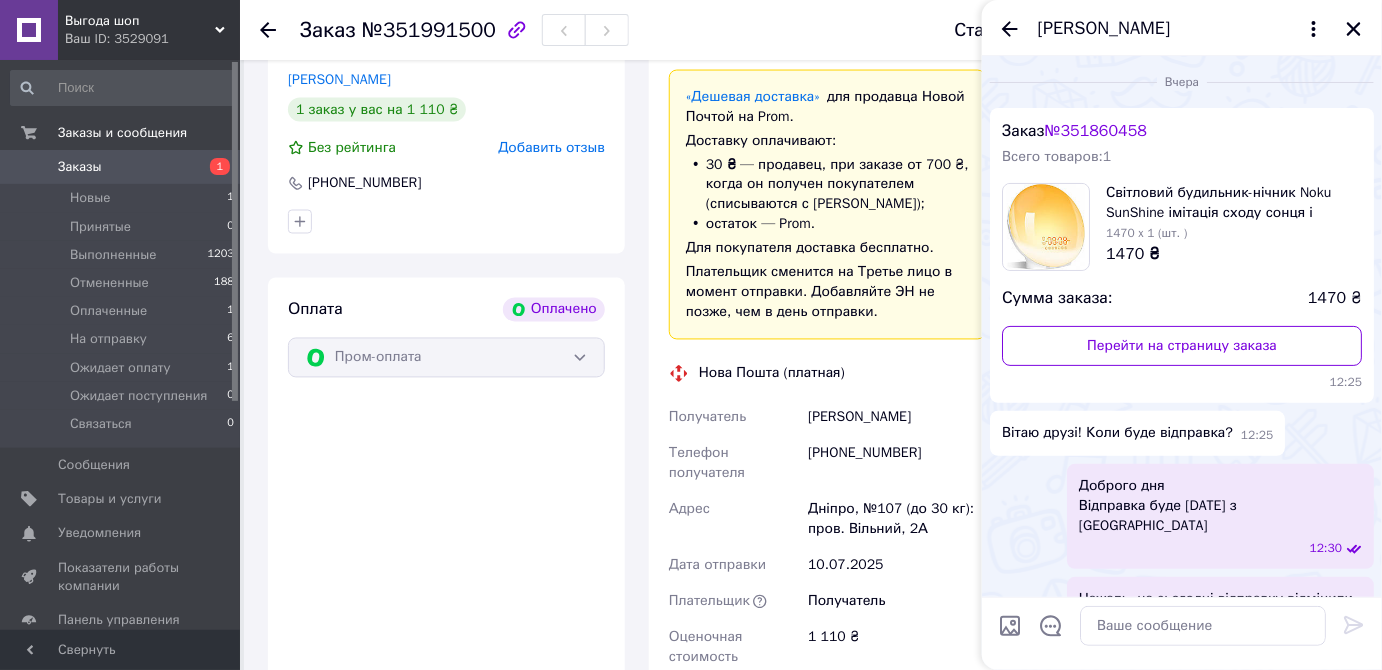 scroll, scrollTop: 168, scrollLeft: 0, axis: vertical 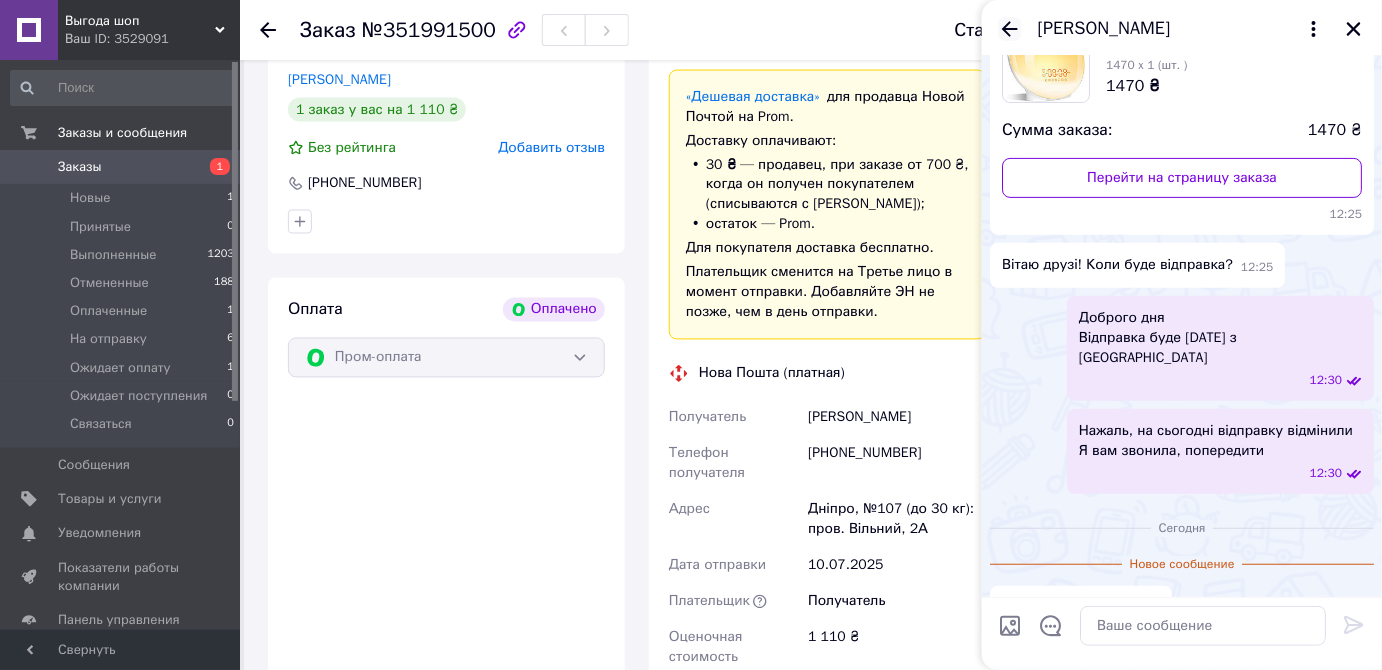 click 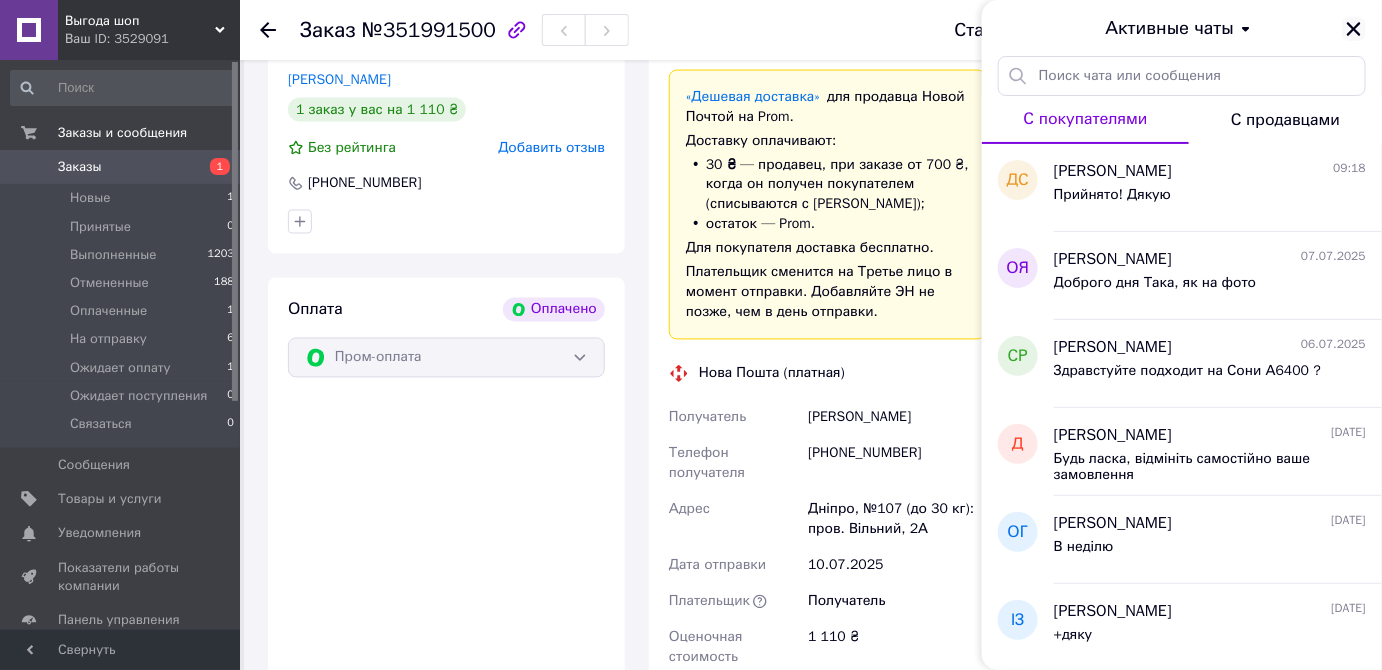click at bounding box center [1354, 29] 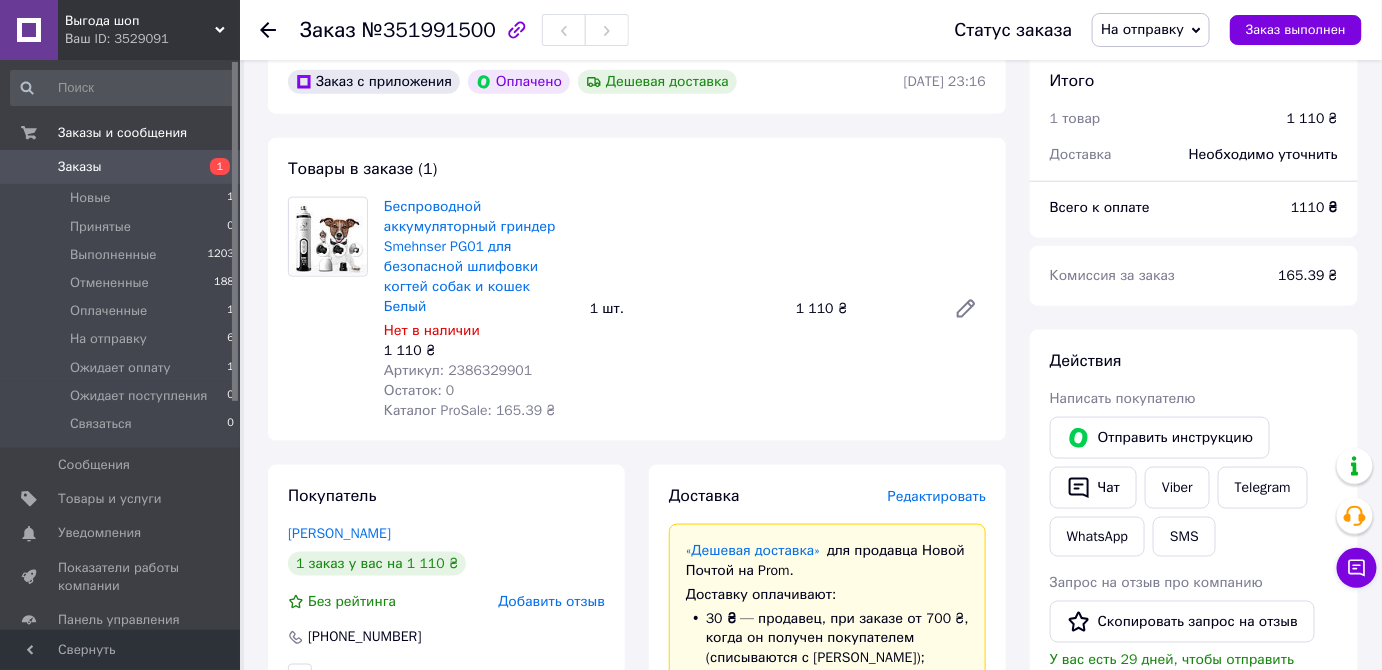 scroll, scrollTop: 181, scrollLeft: 0, axis: vertical 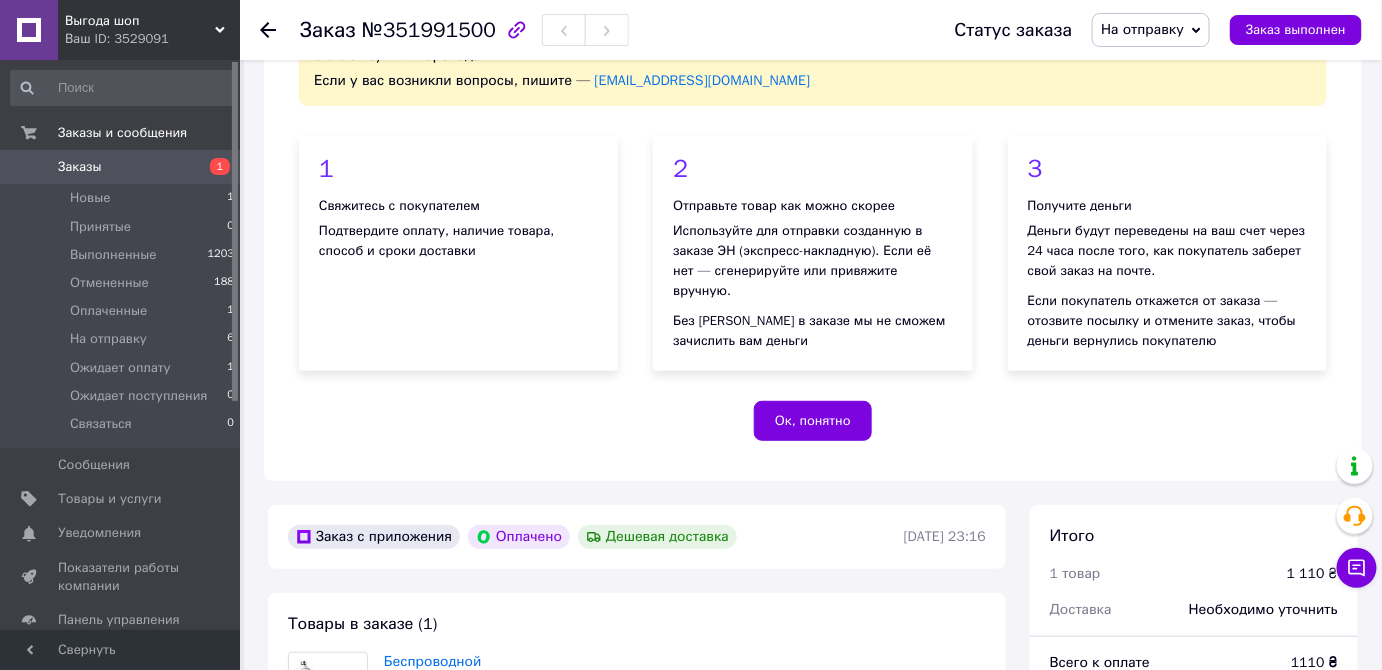 click at bounding box center [268, 30] 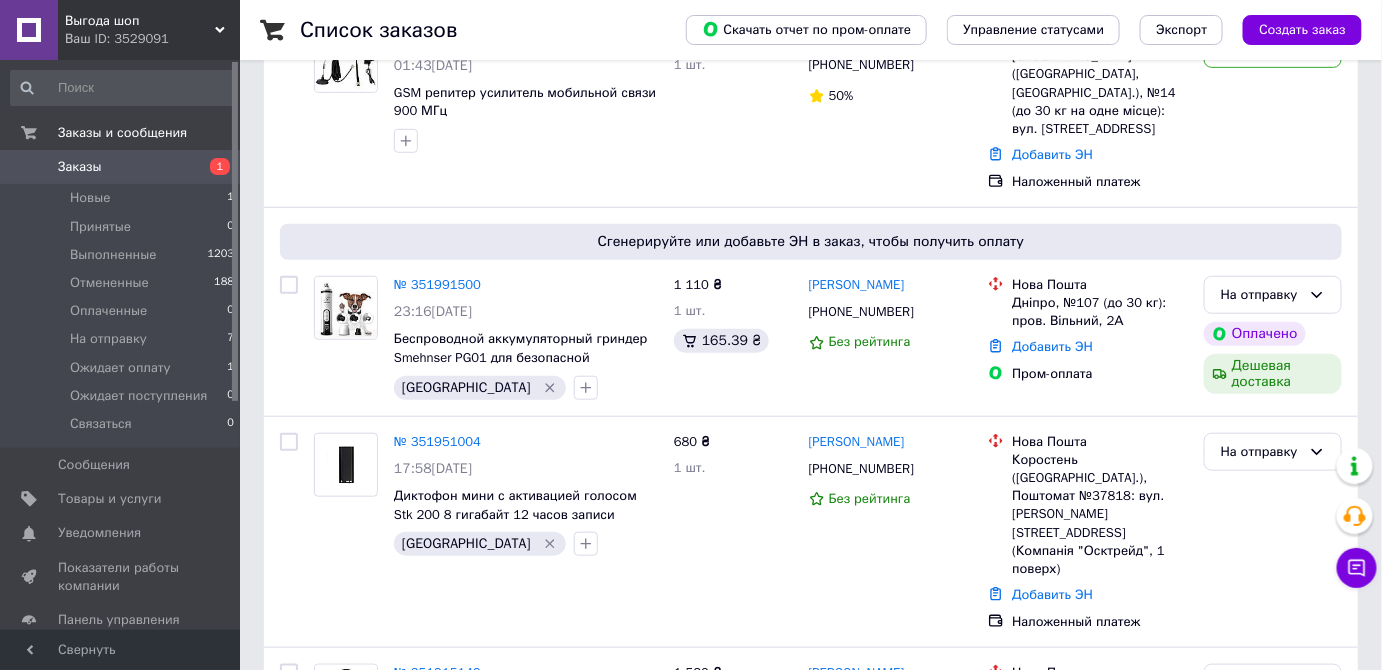 scroll, scrollTop: 0, scrollLeft: 0, axis: both 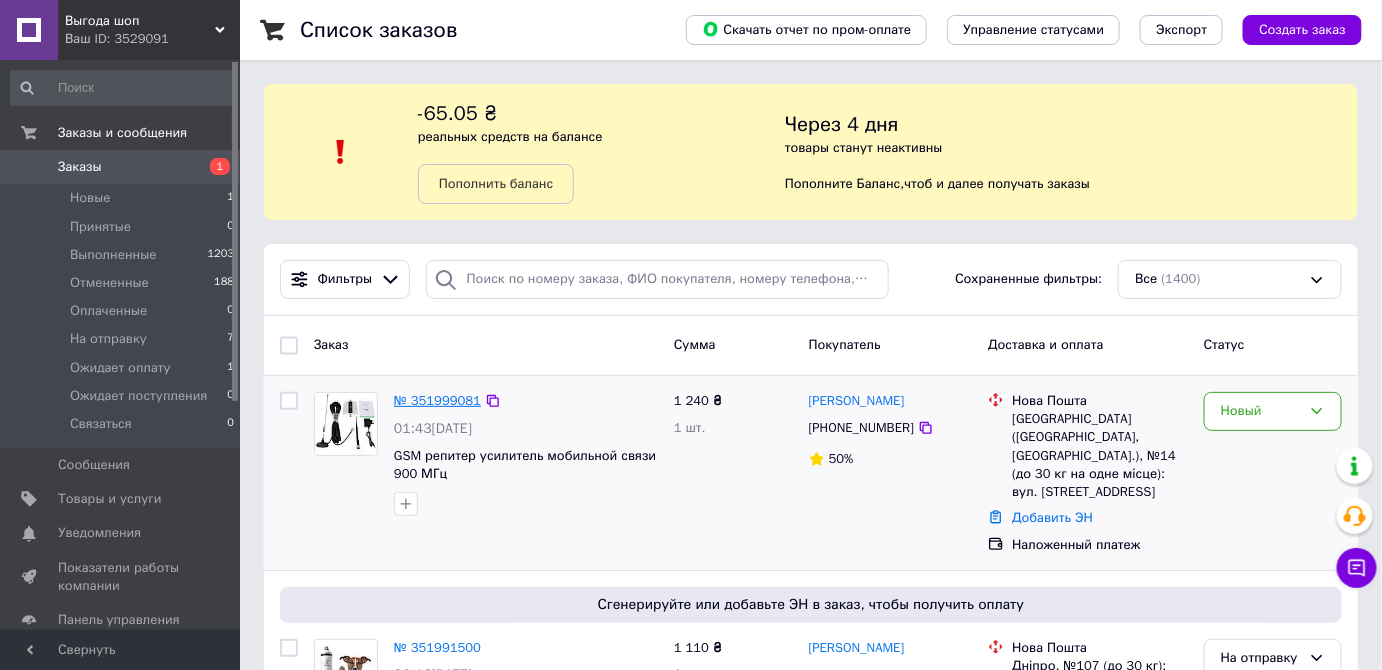 click on "№ 351999081" at bounding box center (437, 400) 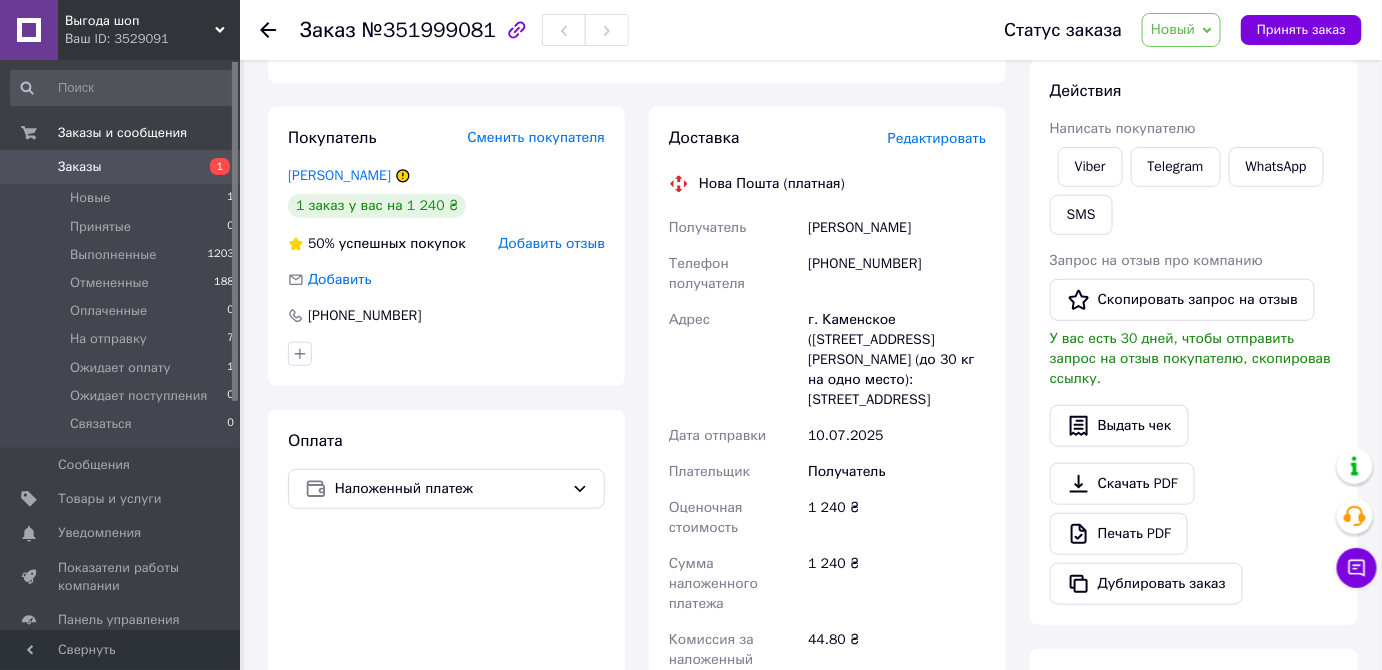 scroll, scrollTop: 636, scrollLeft: 0, axis: vertical 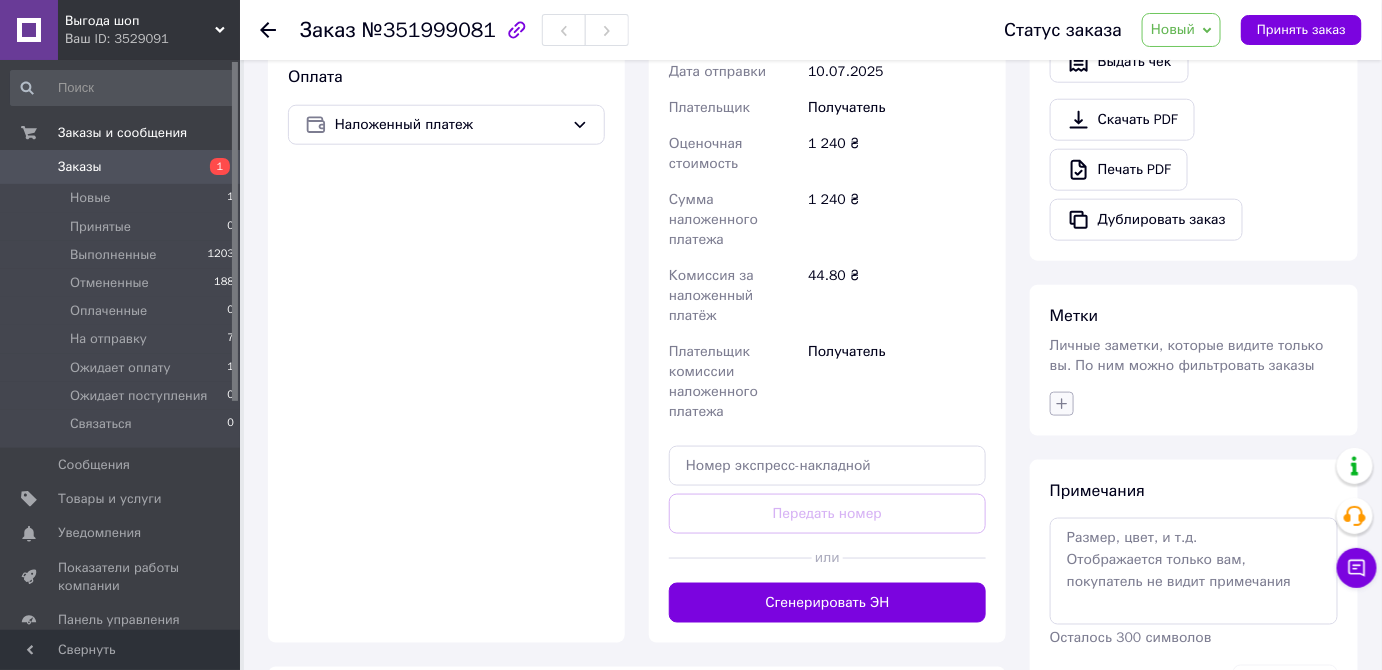 click 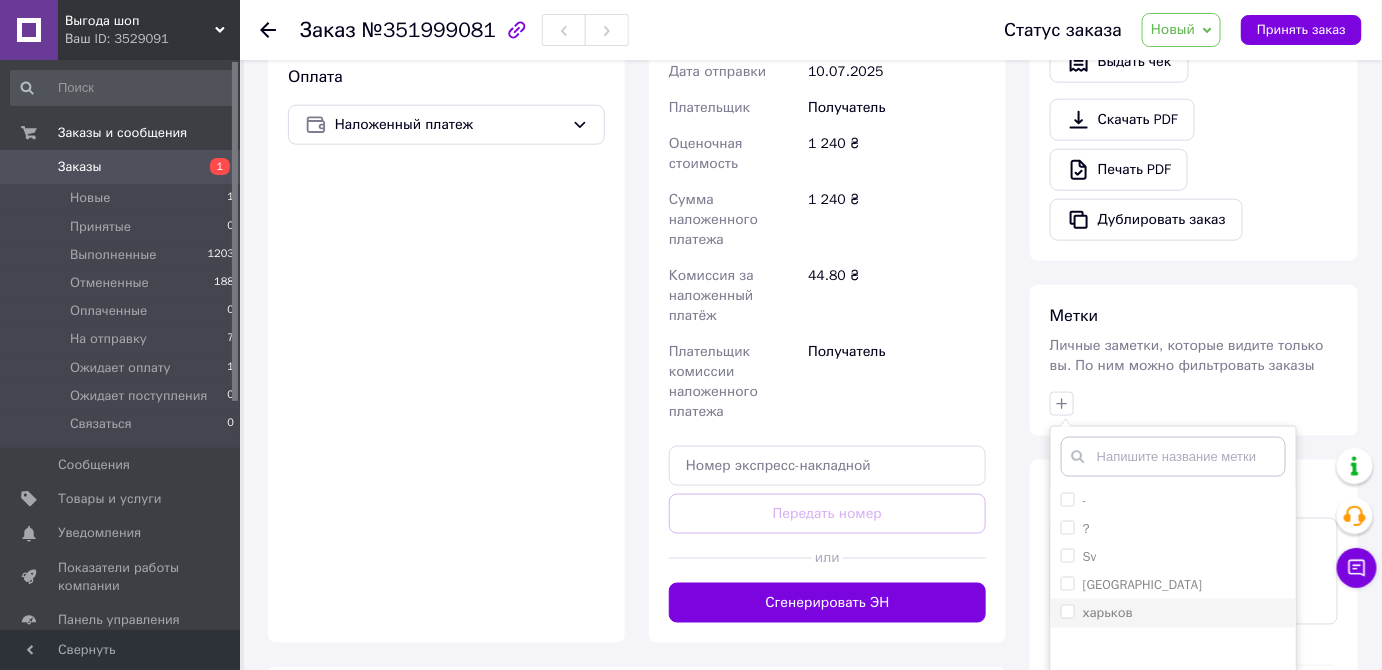 click on "харьков" at bounding box center (1173, 613) 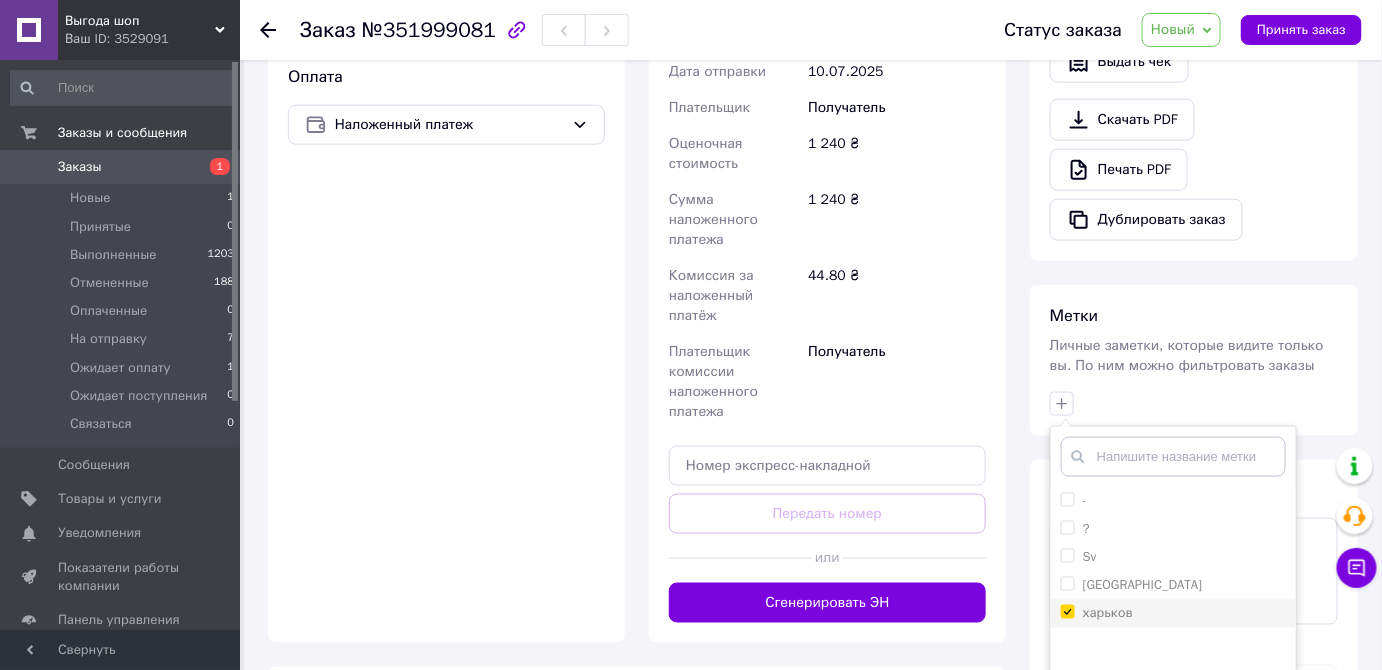 checkbox on "true" 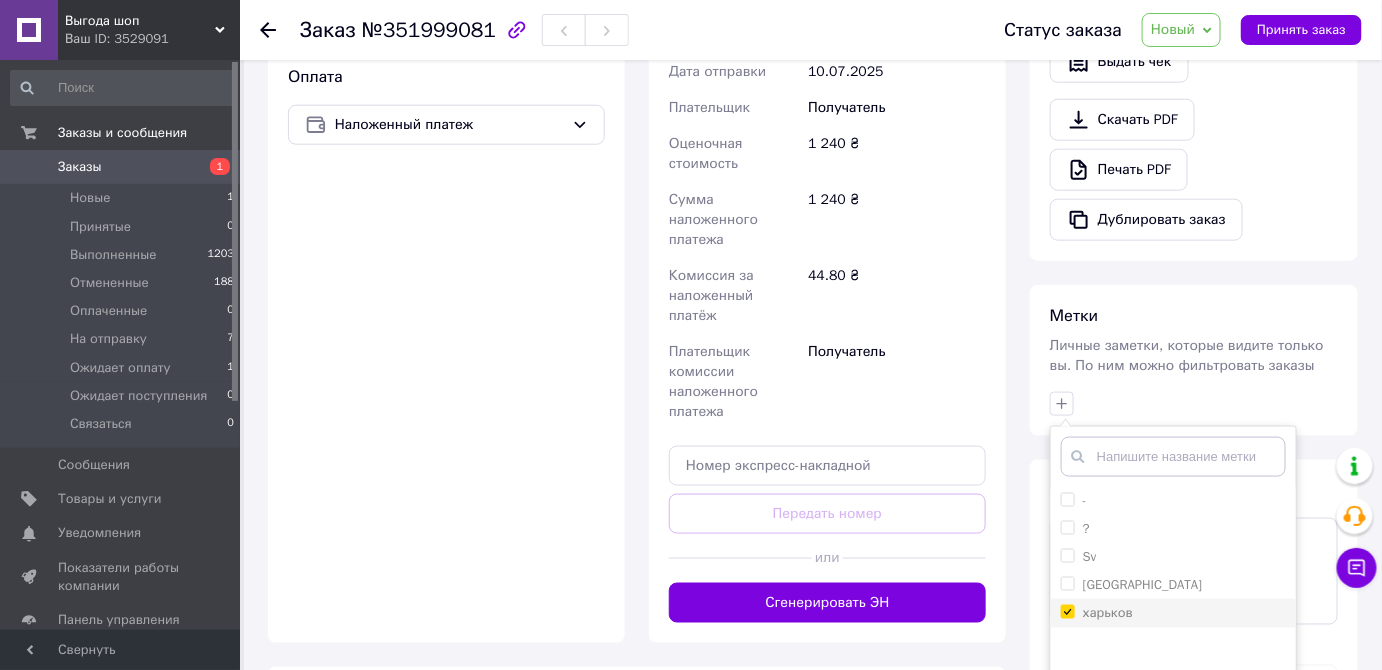 scroll, scrollTop: 773, scrollLeft: 0, axis: vertical 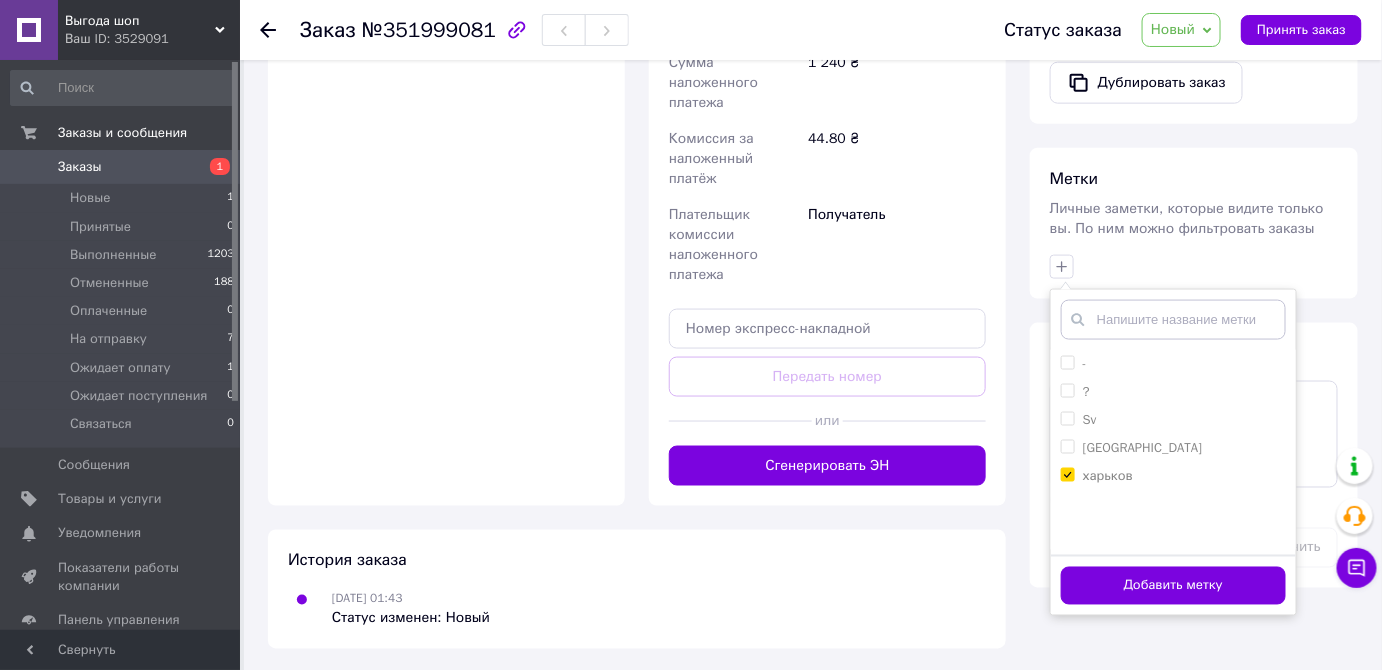 click on "Добавить метку" at bounding box center [1173, 586] 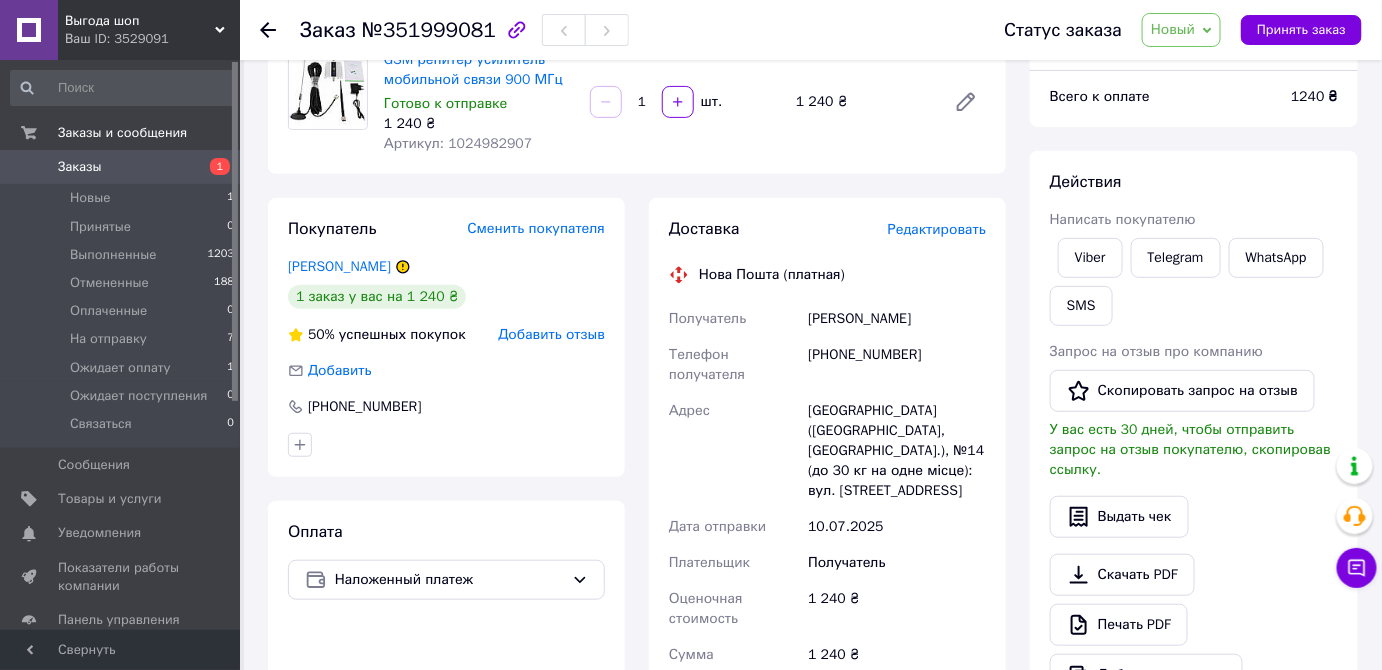 scroll, scrollTop: 272, scrollLeft: 0, axis: vertical 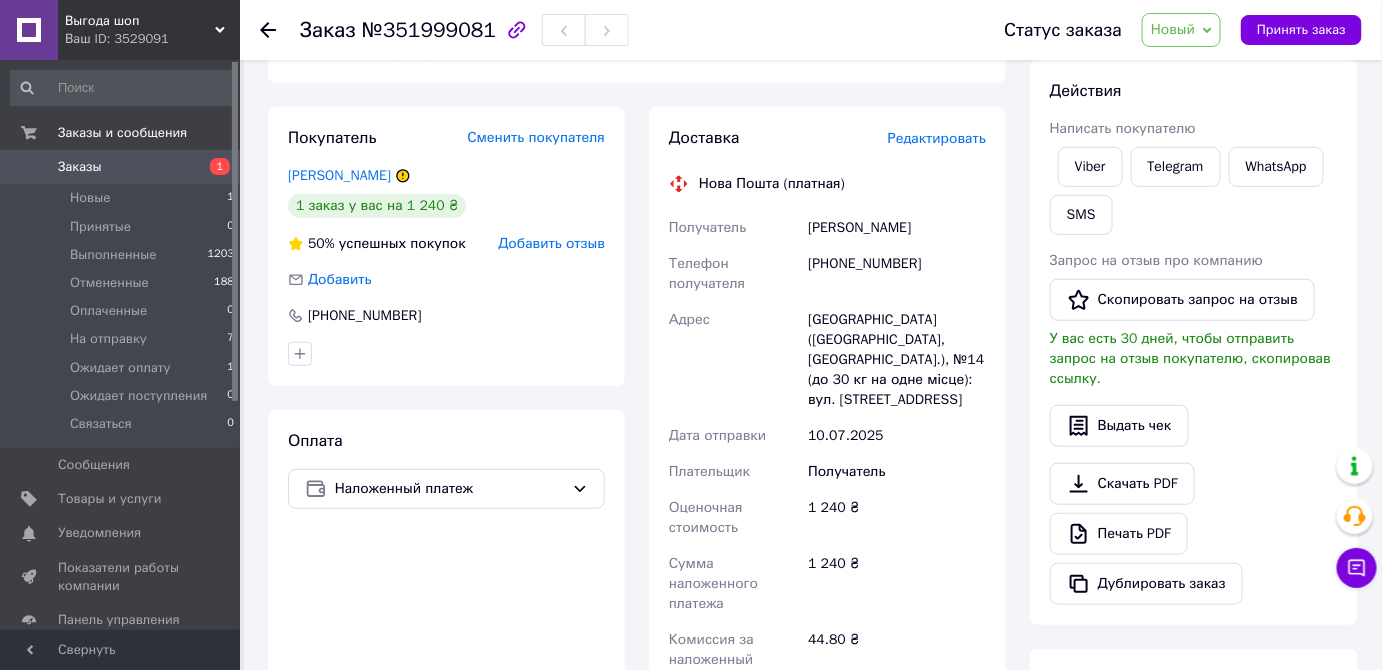 click on "Новый" at bounding box center [1173, 29] 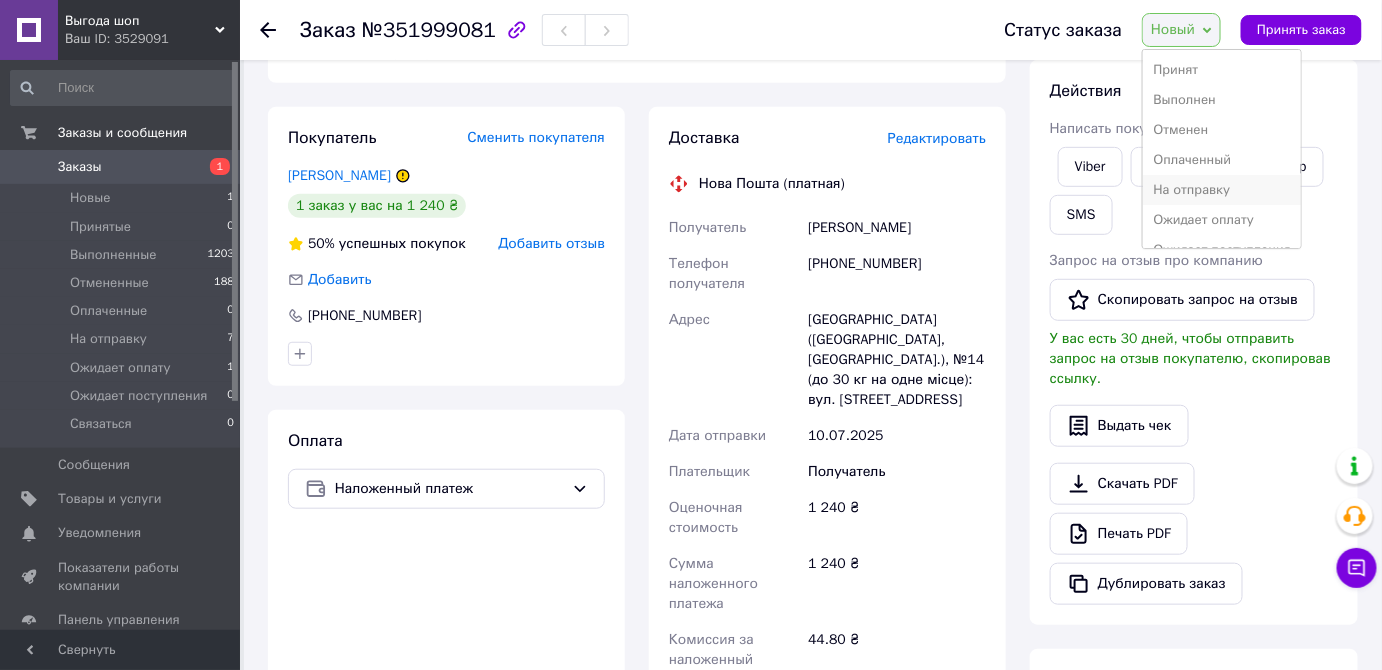 click on "На отправку" at bounding box center (1221, 190) 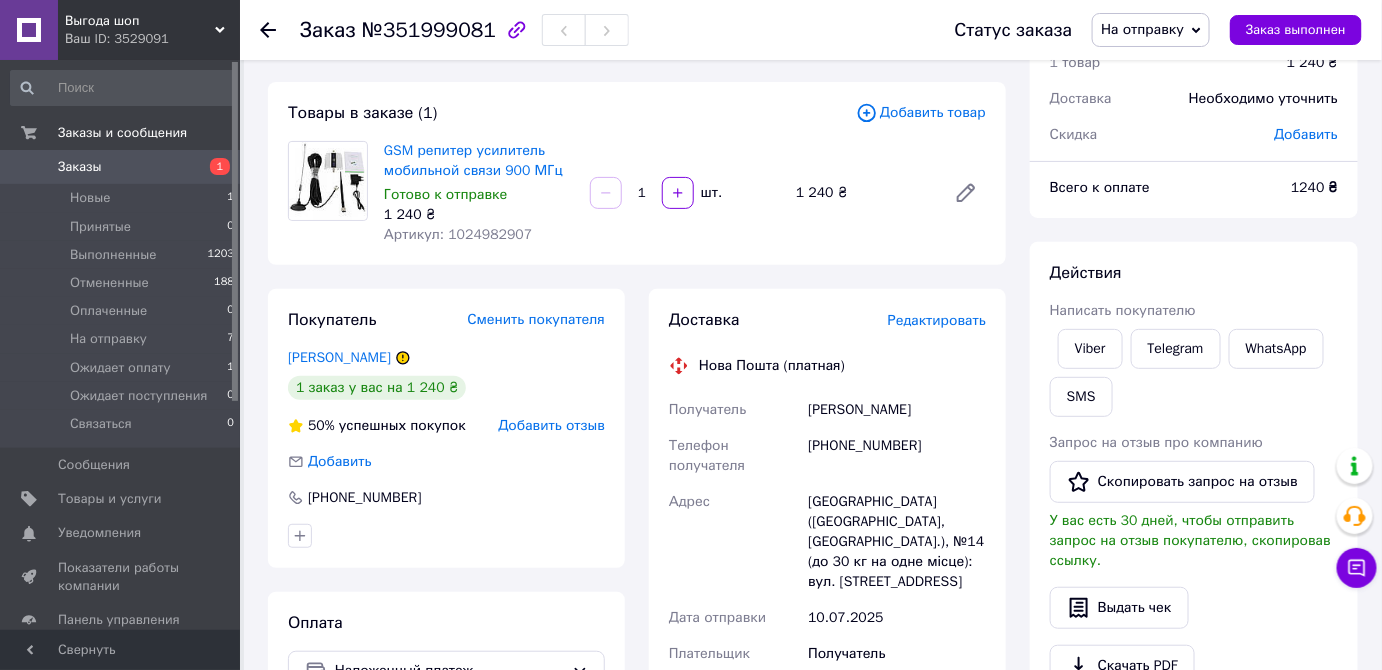 scroll, scrollTop: 0, scrollLeft: 0, axis: both 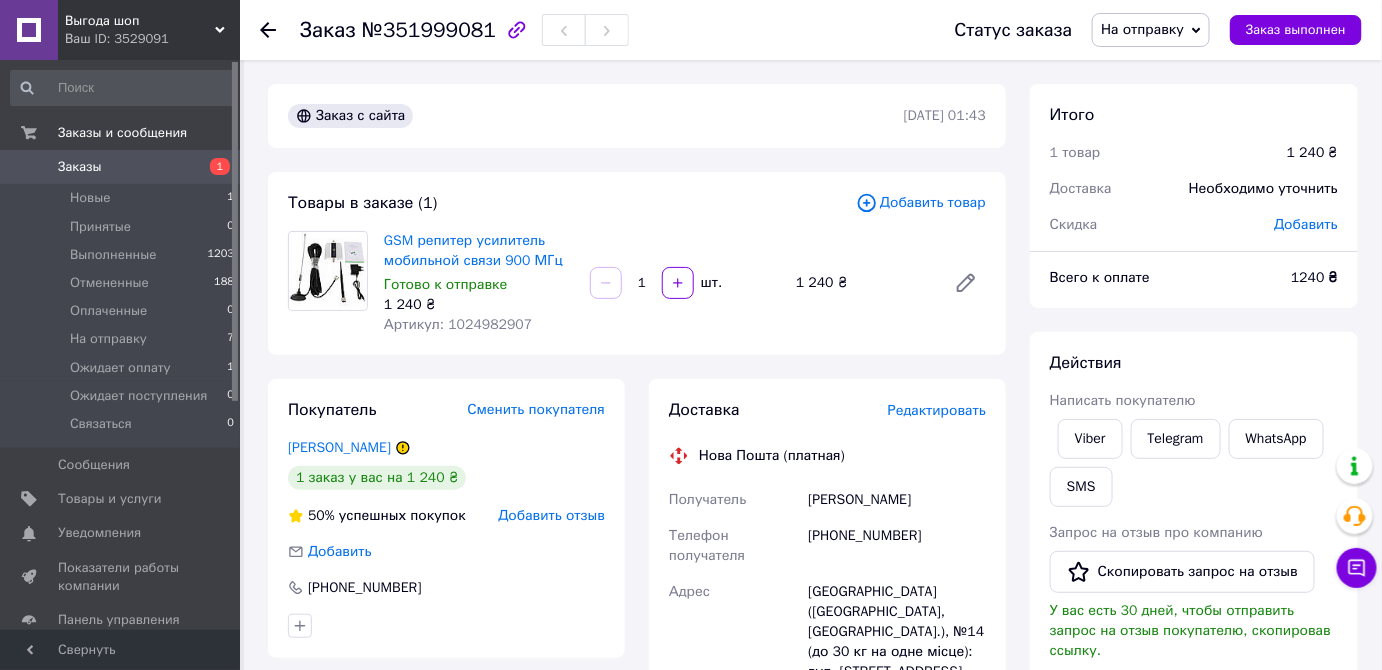 click 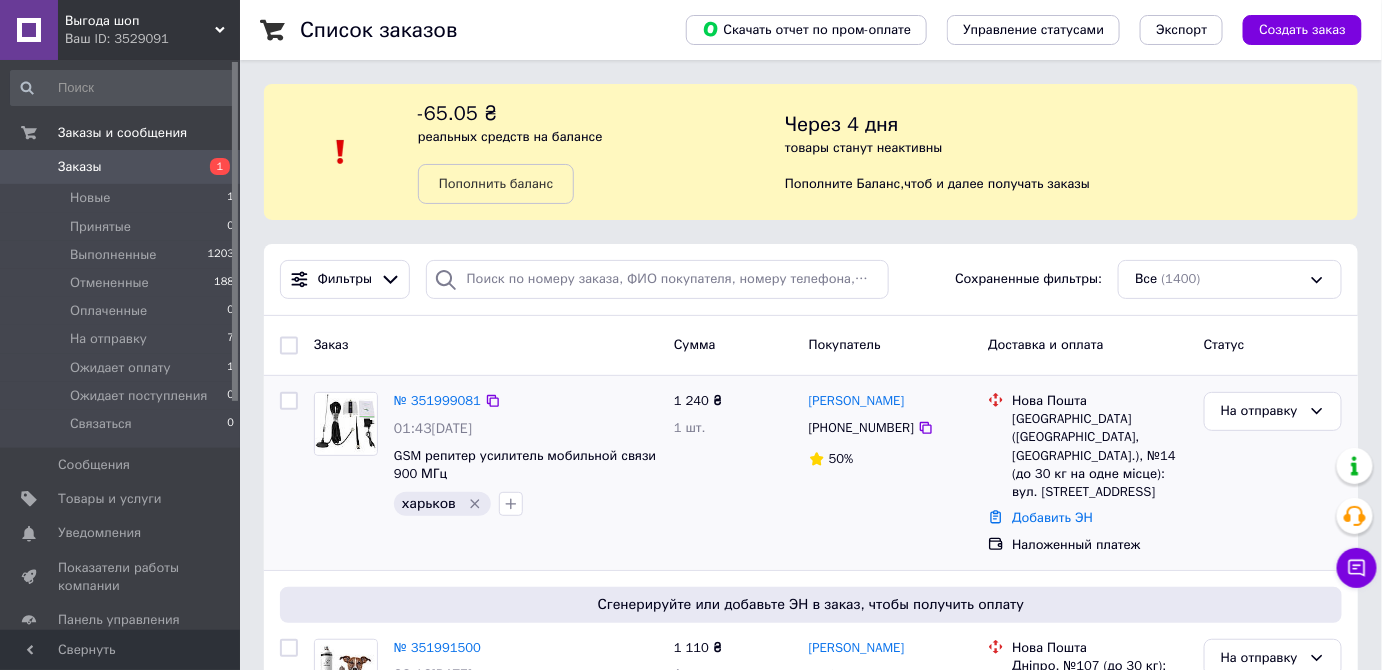 scroll, scrollTop: 272, scrollLeft: 0, axis: vertical 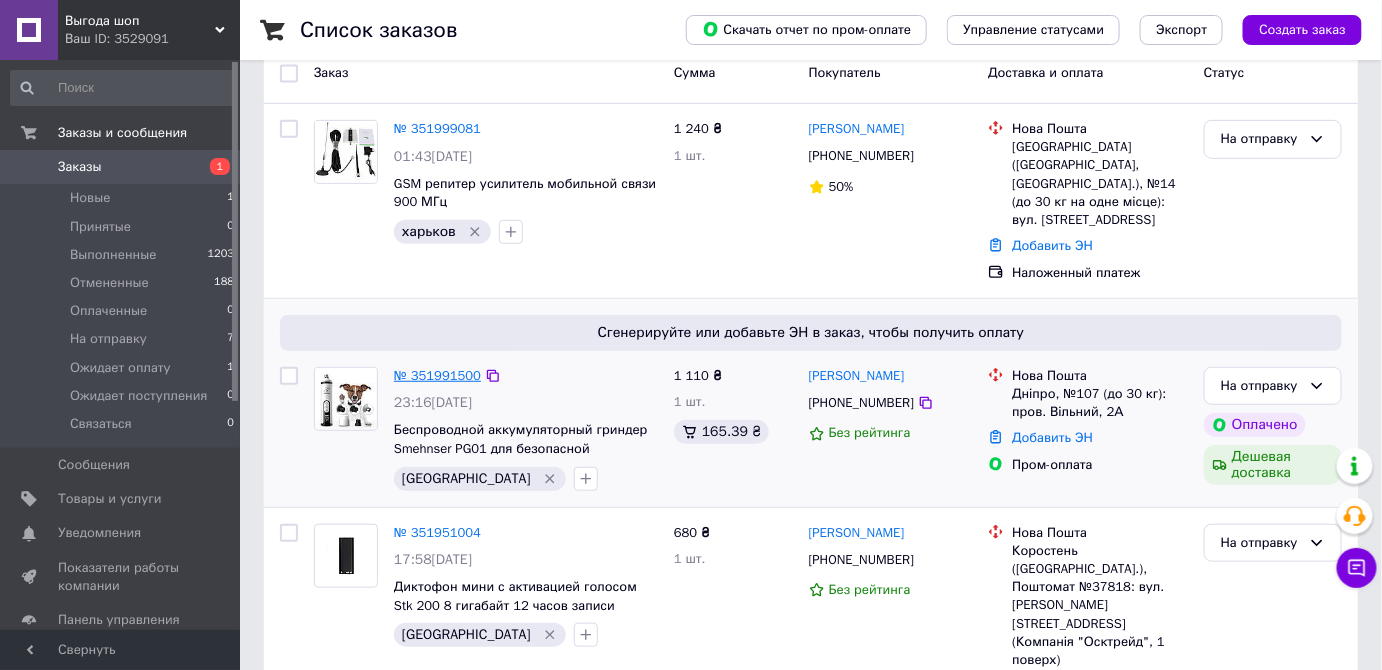 click on "№ 351991500" at bounding box center (437, 375) 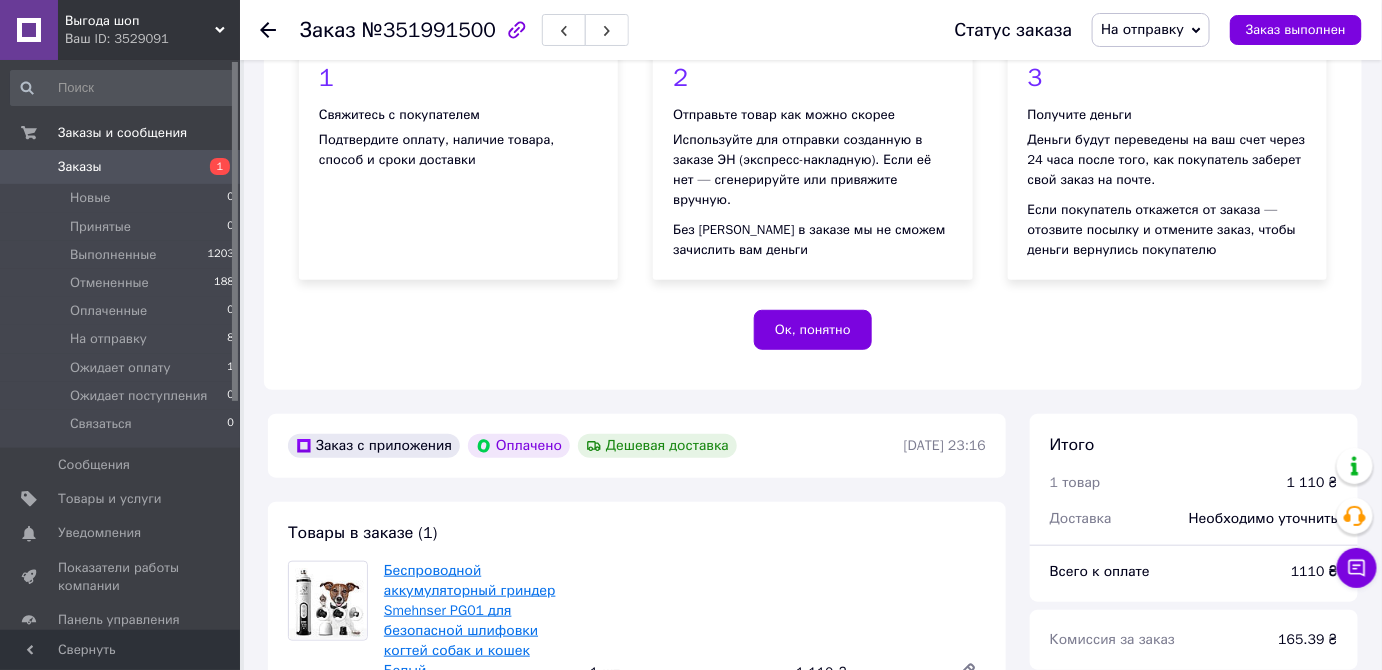 scroll, scrollTop: 545, scrollLeft: 0, axis: vertical 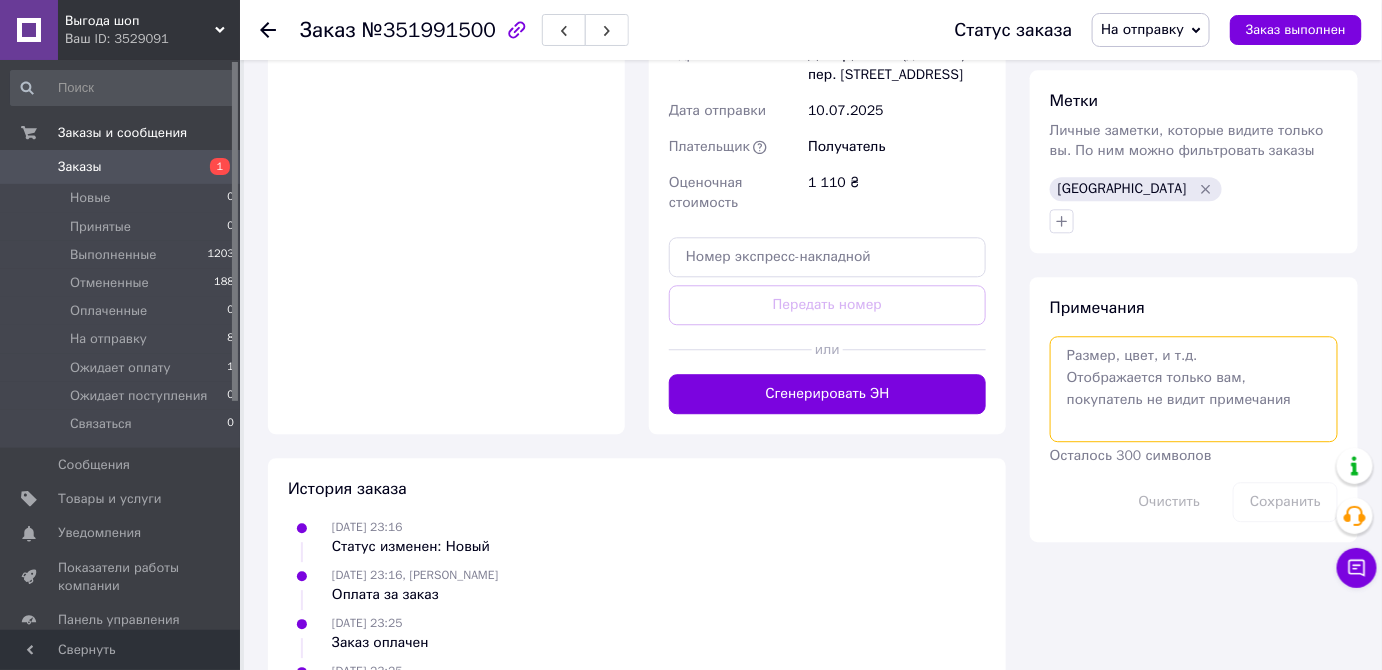 paste on "Акумулятор: 2000 мАг (літій-іонний)" 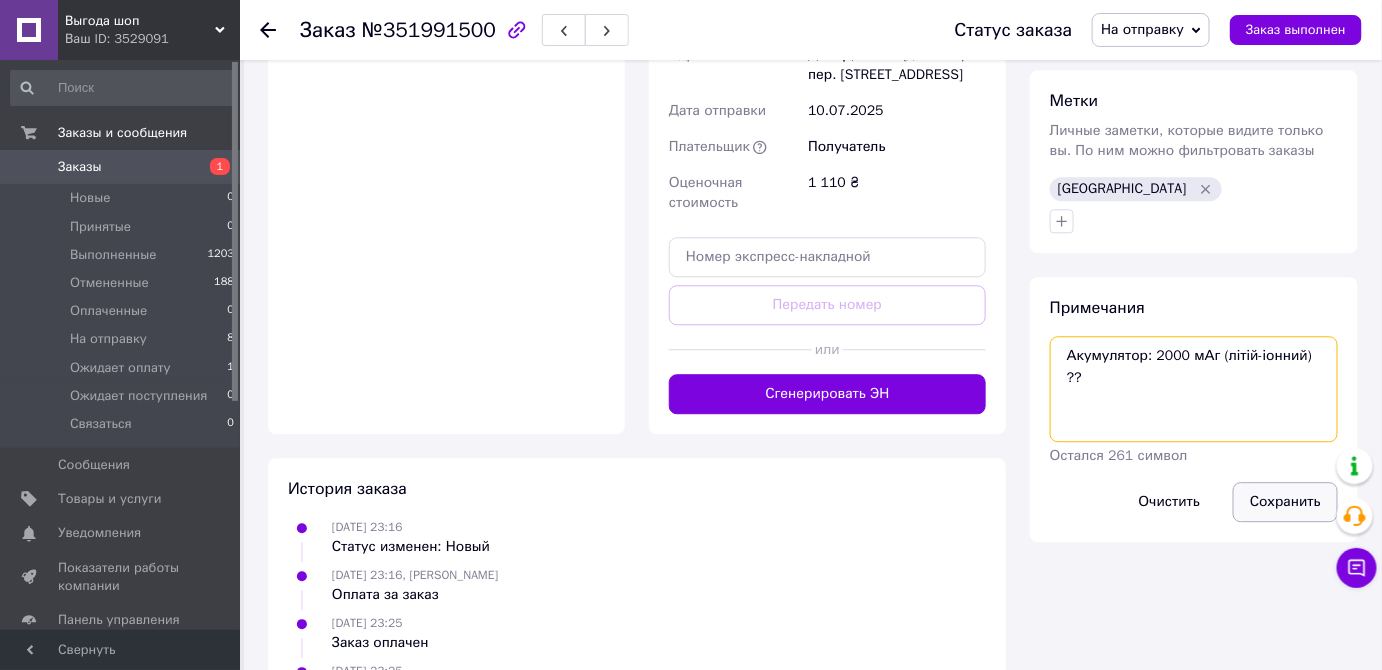 type on "Акумулятор: 2000 мАг (літій-іонний)  ??" 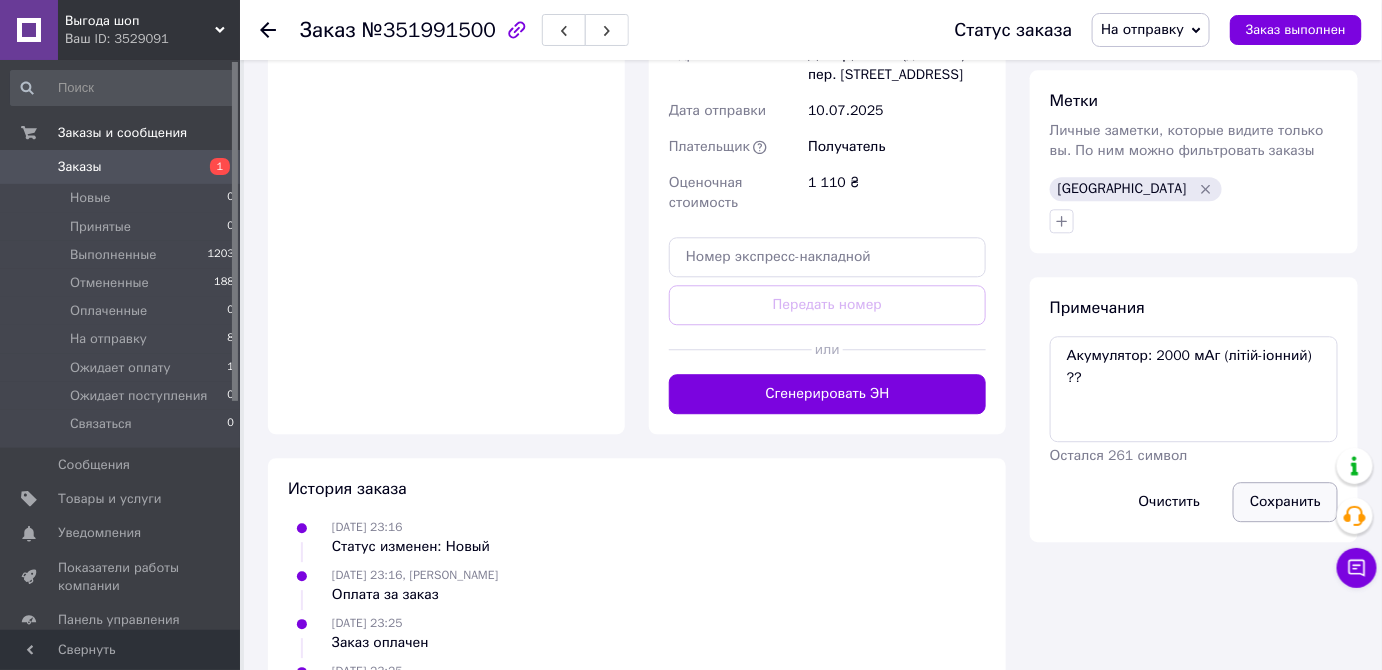 click on "Сохранить" at bounding box center [1285, 502] 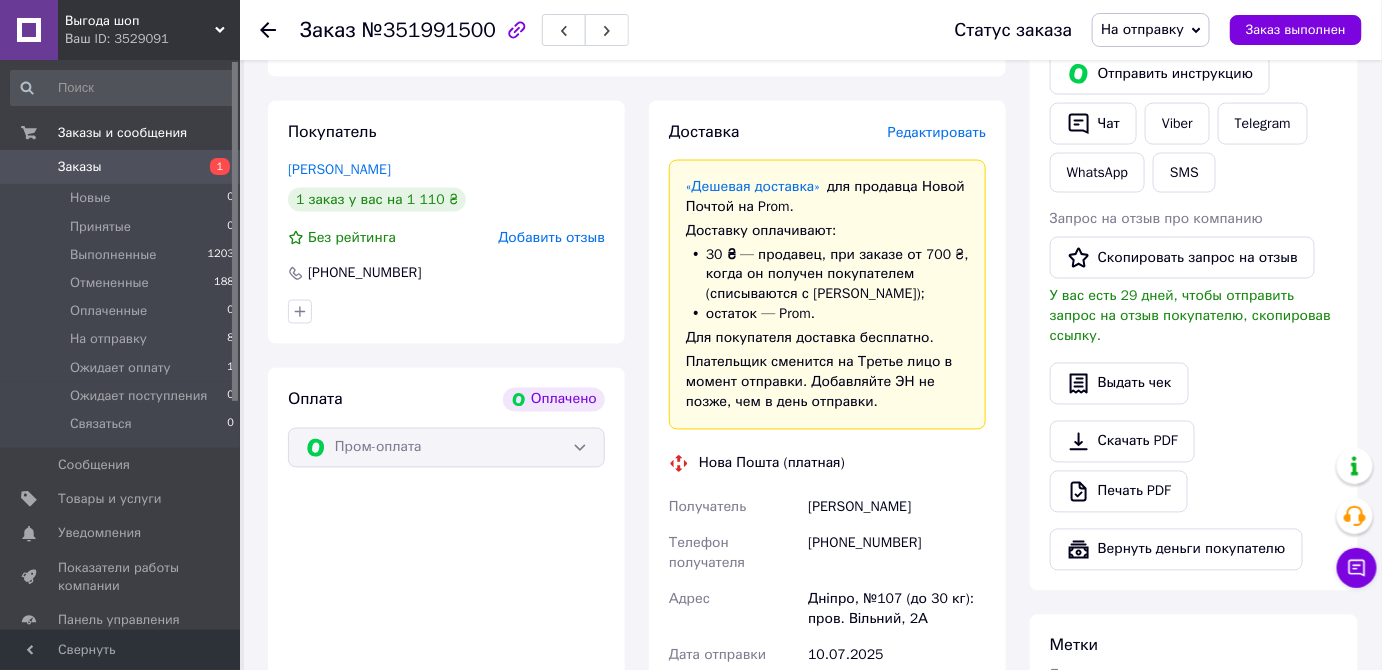 scroll, scrollTop: 636, scrollLeft: 0, axis: vertical 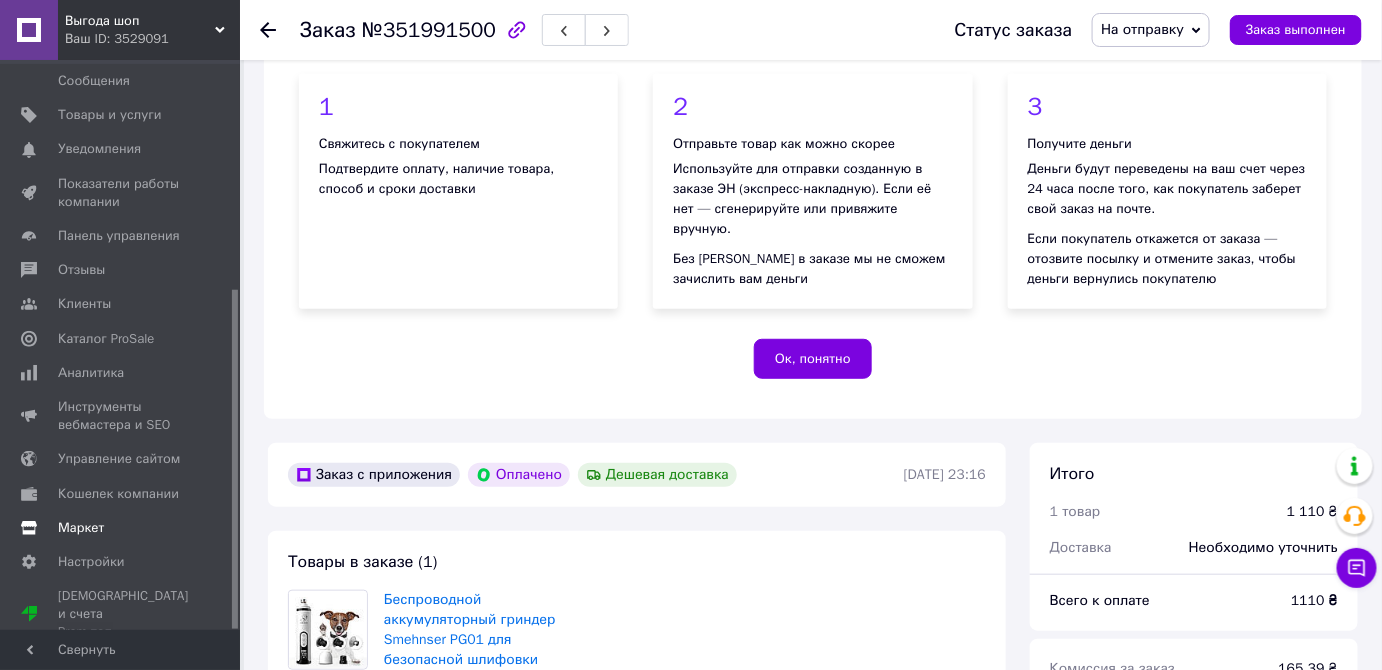 click on "Маркет" at bounding box center (121, 528) 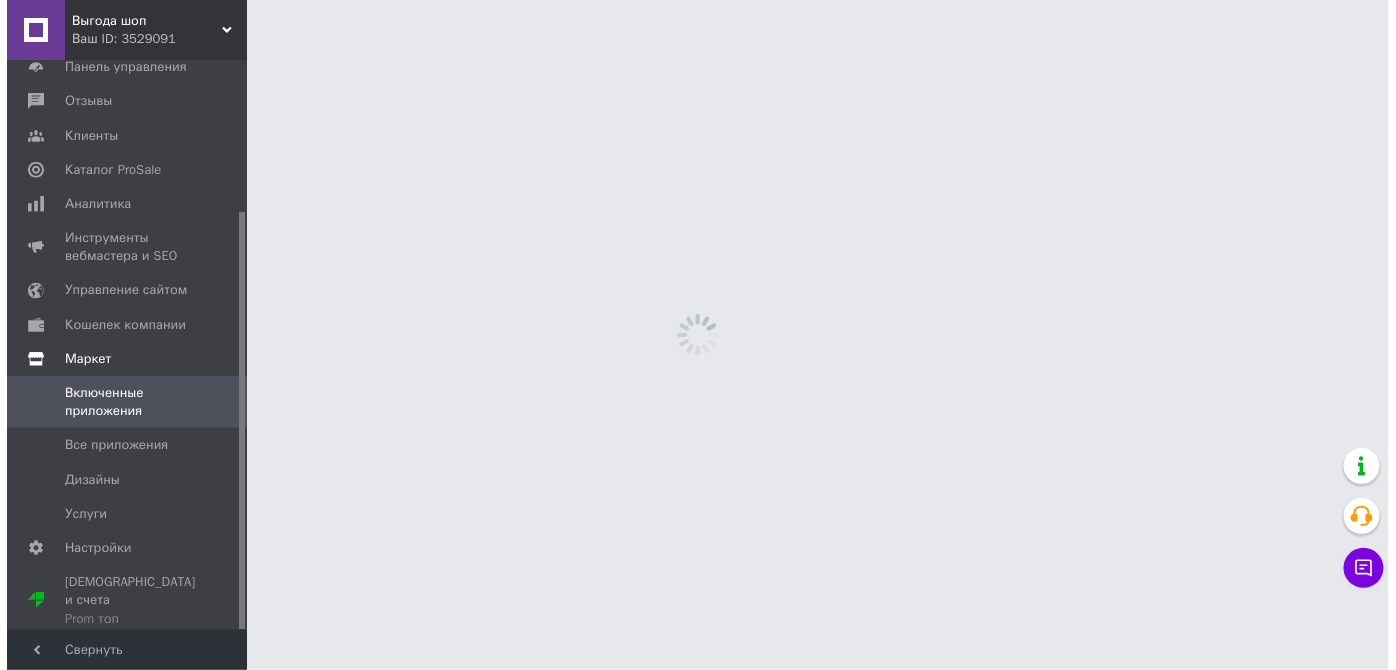 scroll, scrollTop: 0, scrollLeft: 0, axis: both 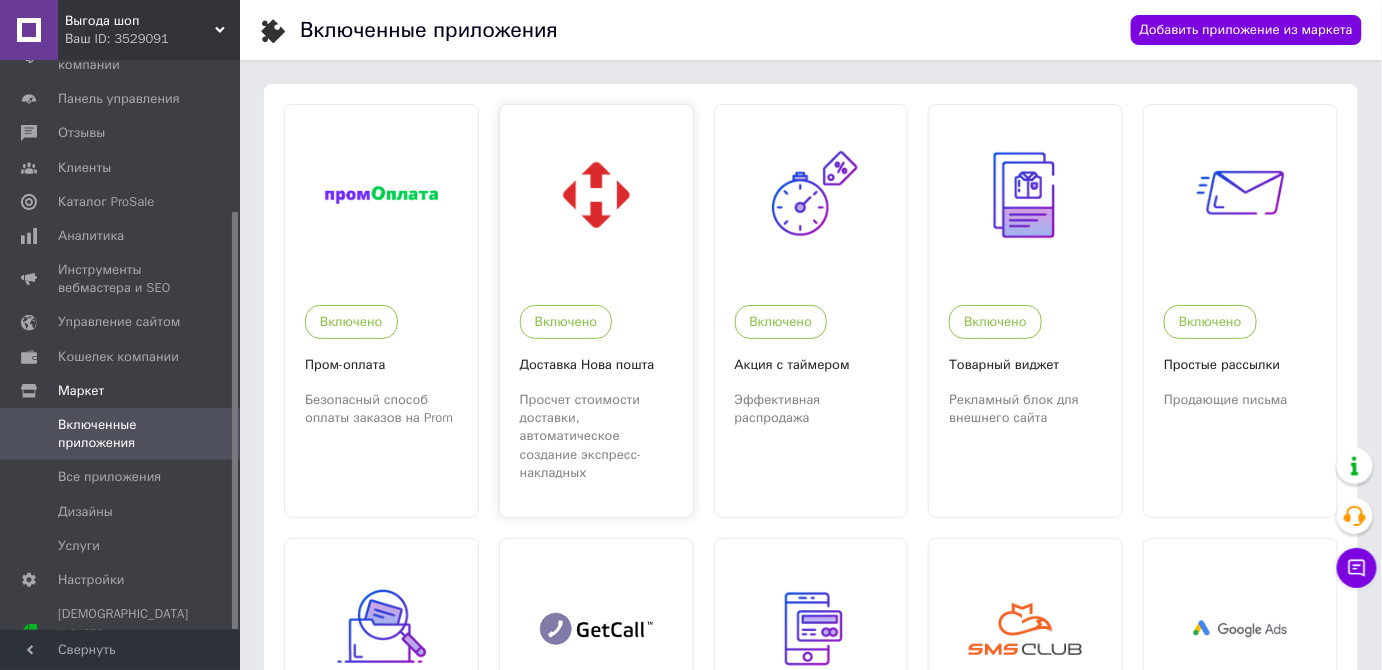 click at bounding box center (596, 195) 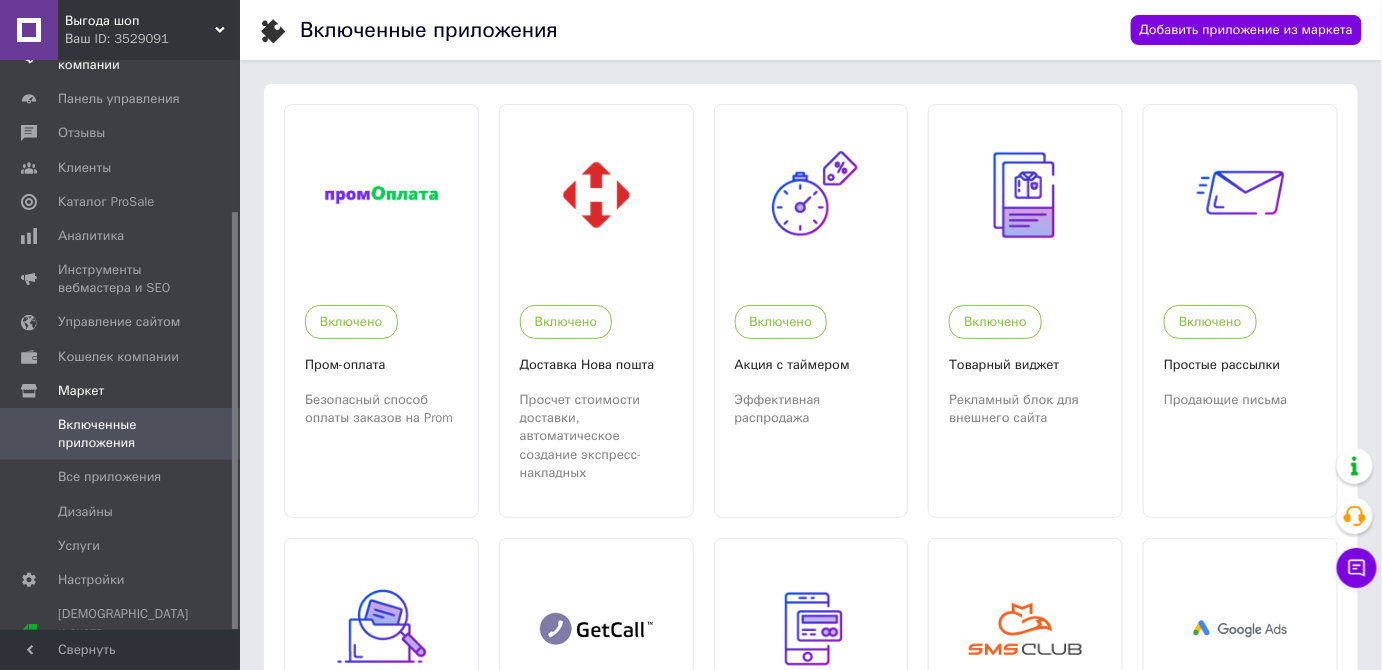scroll, scrollTop: 0, scrollLeft: 0, axis: both 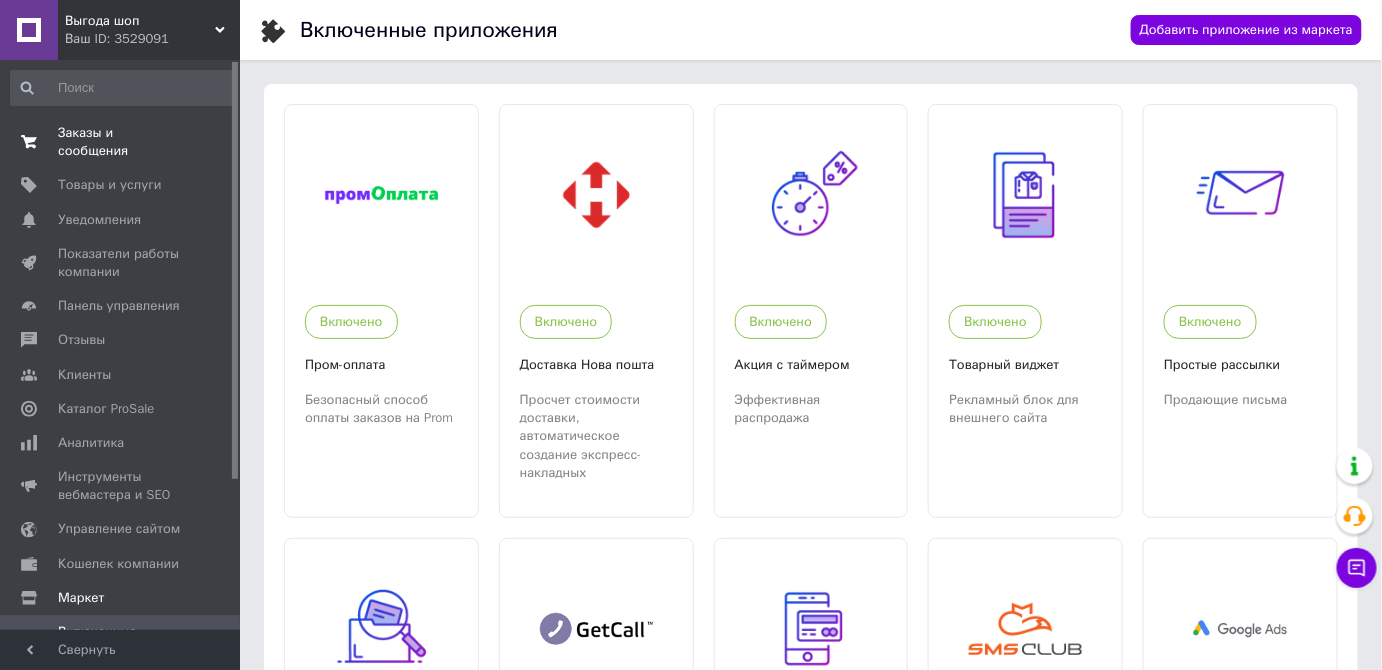 click on "Заказы и сообщения" at bounding box center [121, 142] 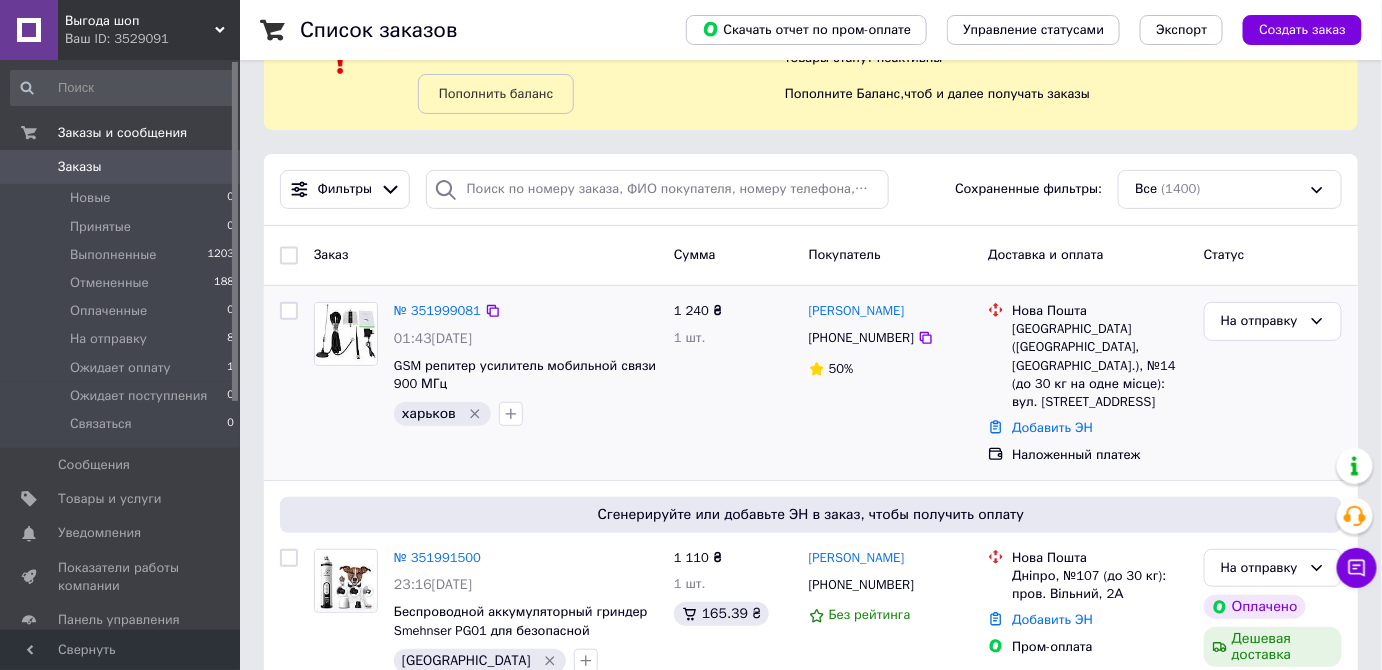 scroll, scrollTop: 0, scrollLeft: 0, axis: both 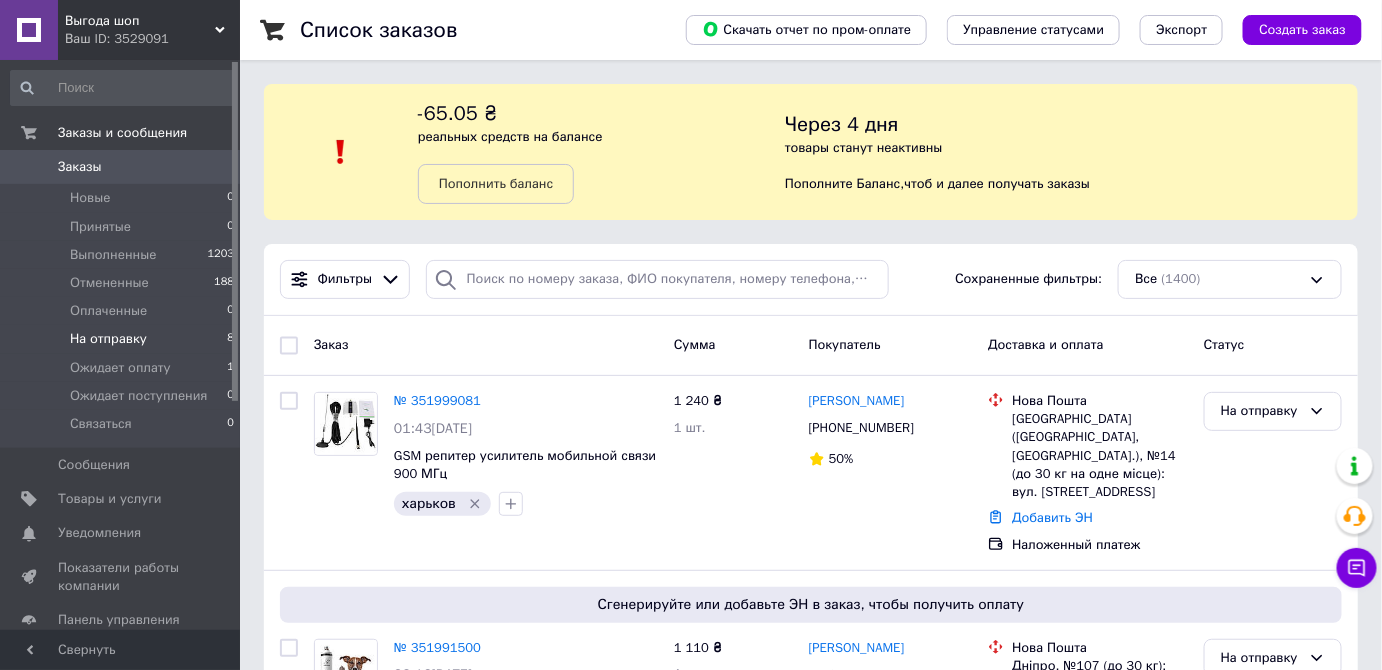 click on "На отправку" at bounding box center (108, 339) 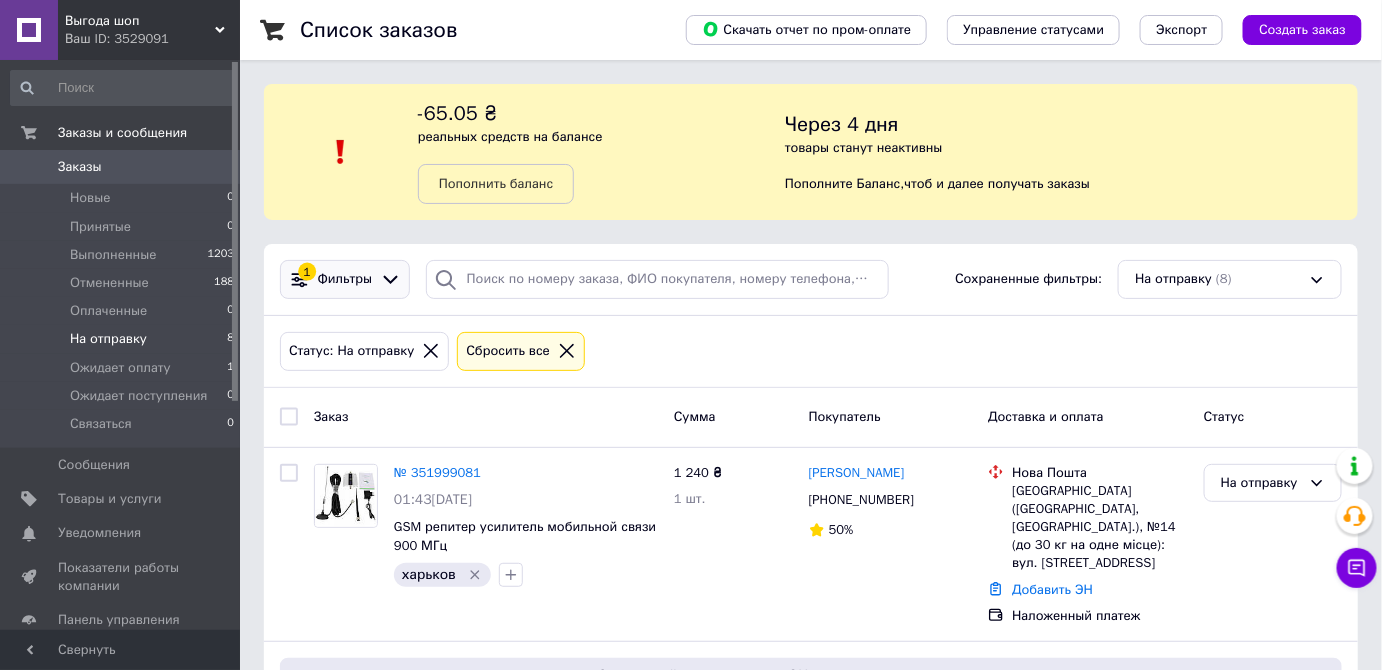 click 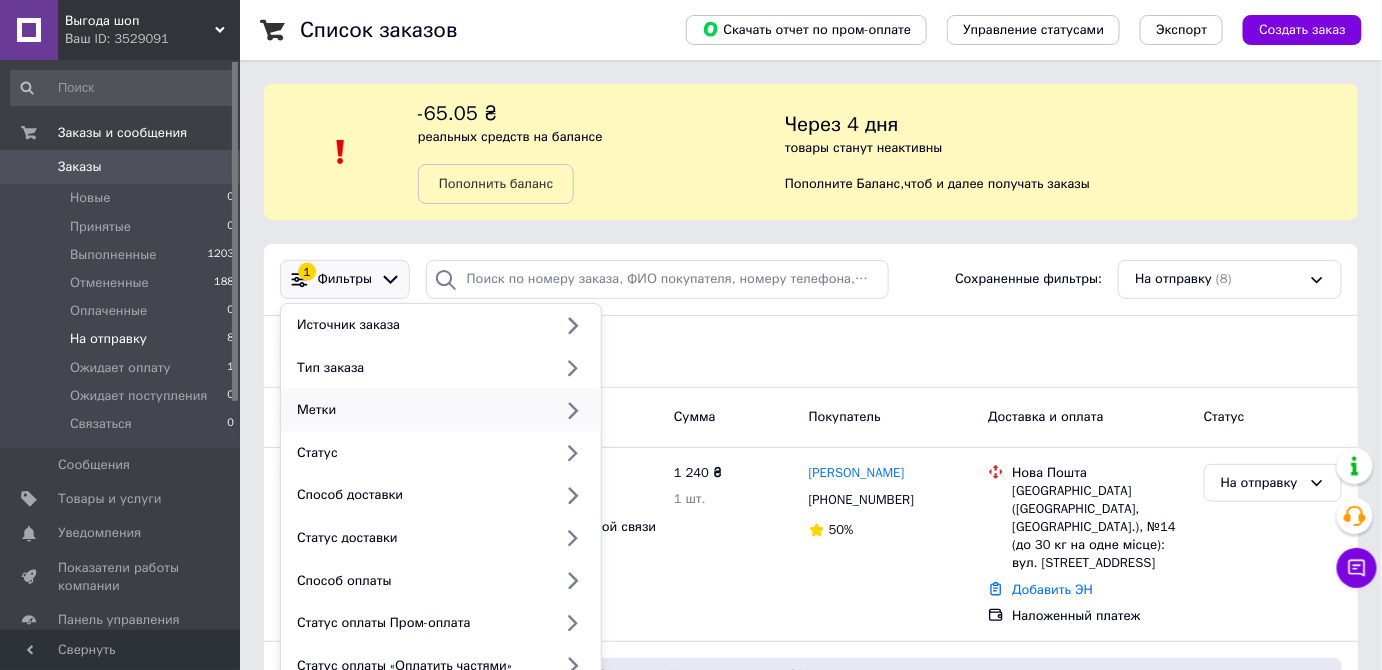 click on "Метки" at bounding box center [420, 410] 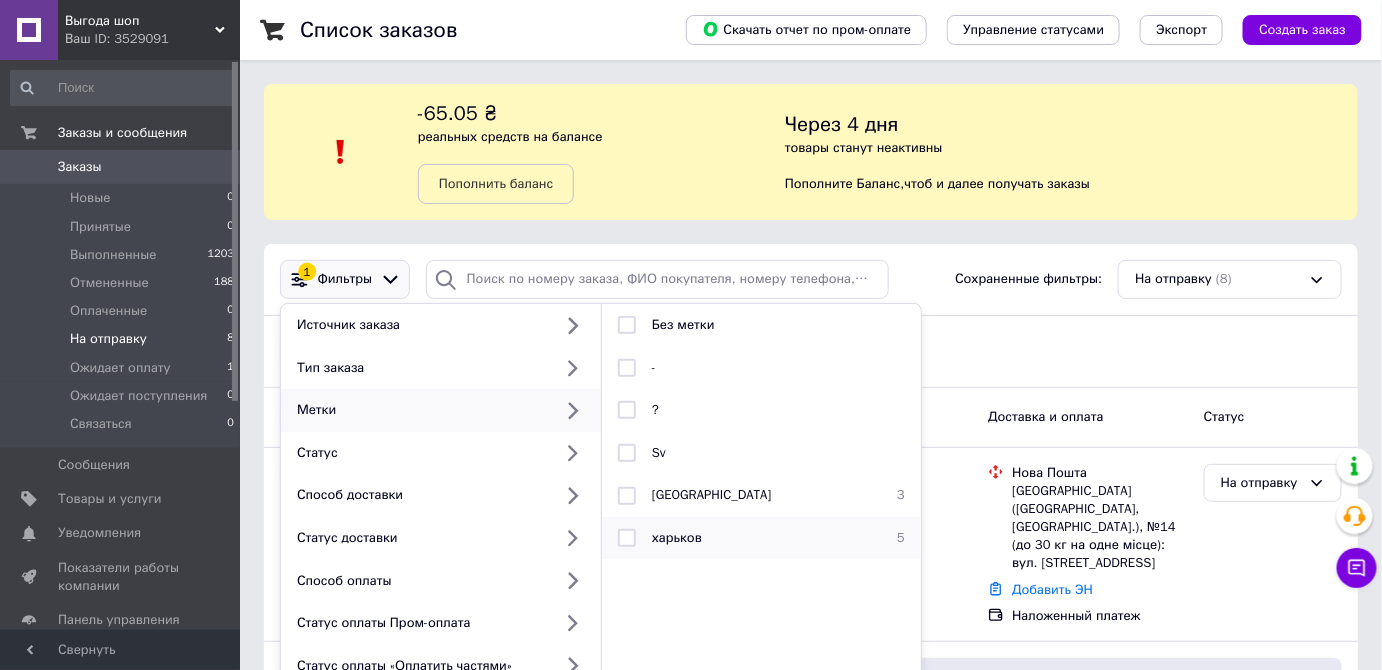 click at bounding box center [627, 538] 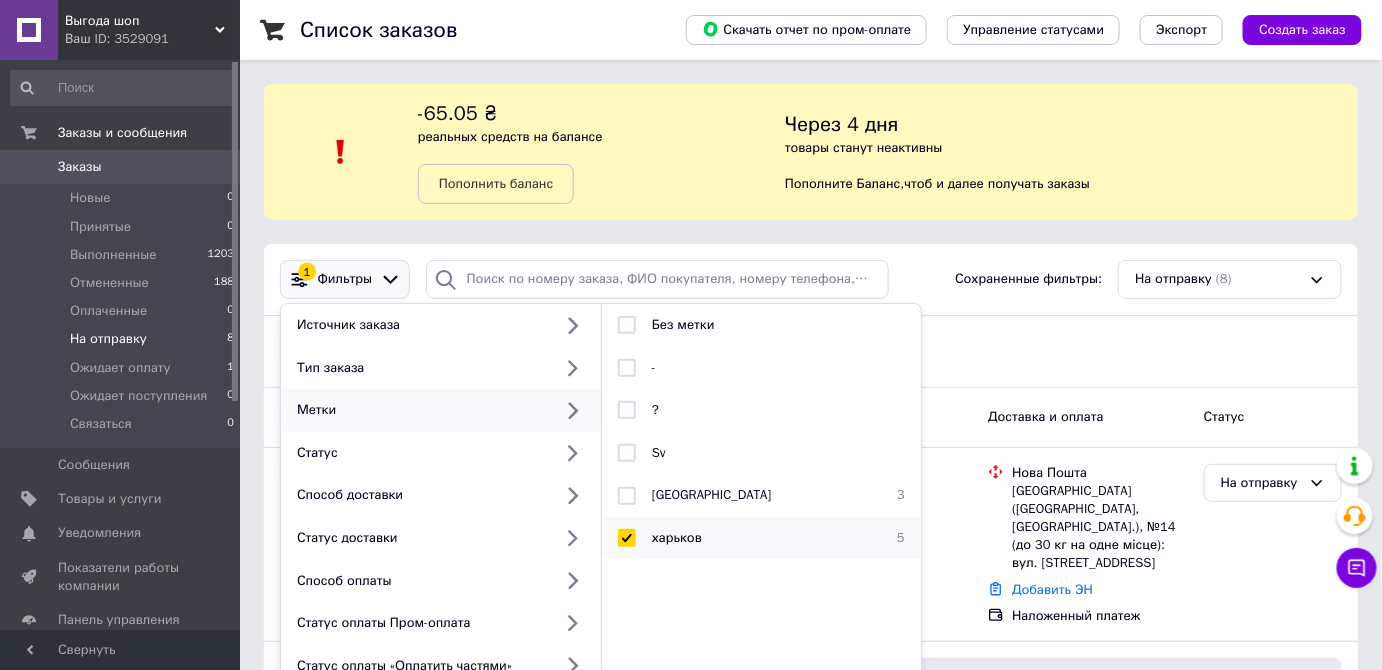 checkbox on "true" 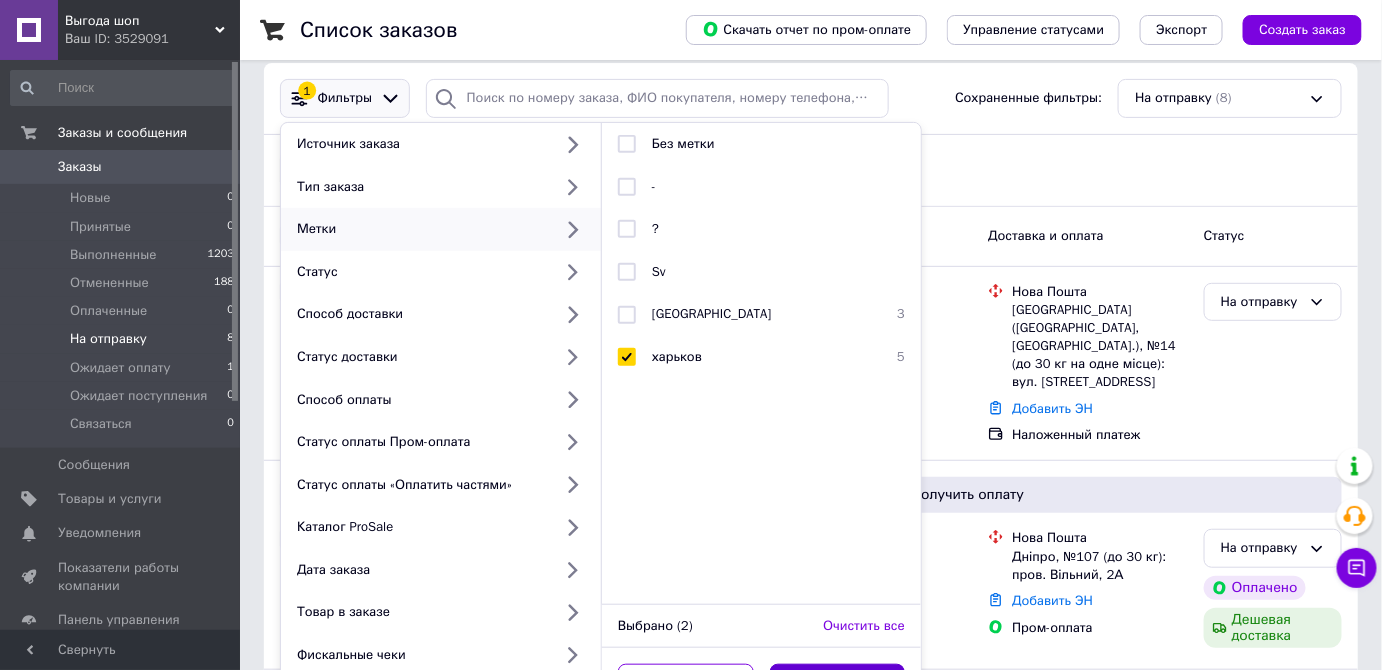 scroll, scrollTop: 272, scrollLeft: 0, axis: vertical 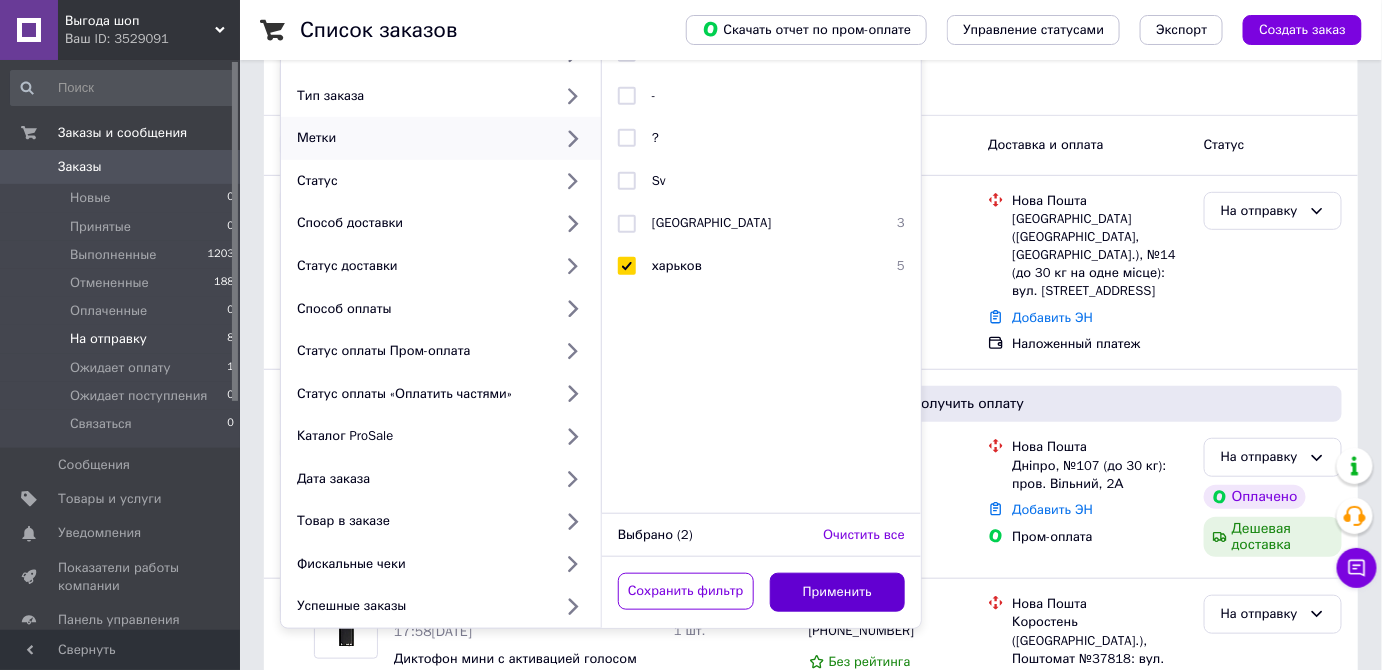 click on "Применить" at bounding box center (838, 592) 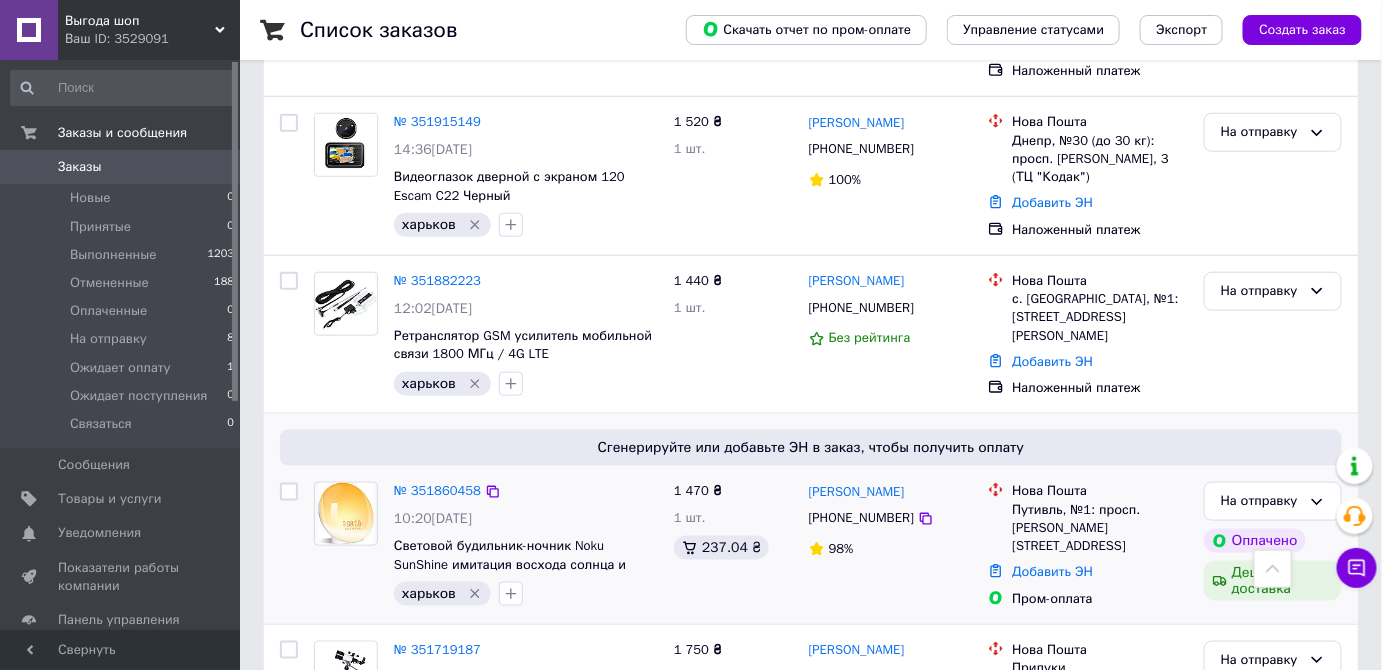 scroll, scrollTop: 690, scrollLeft: 0, axis: vertical 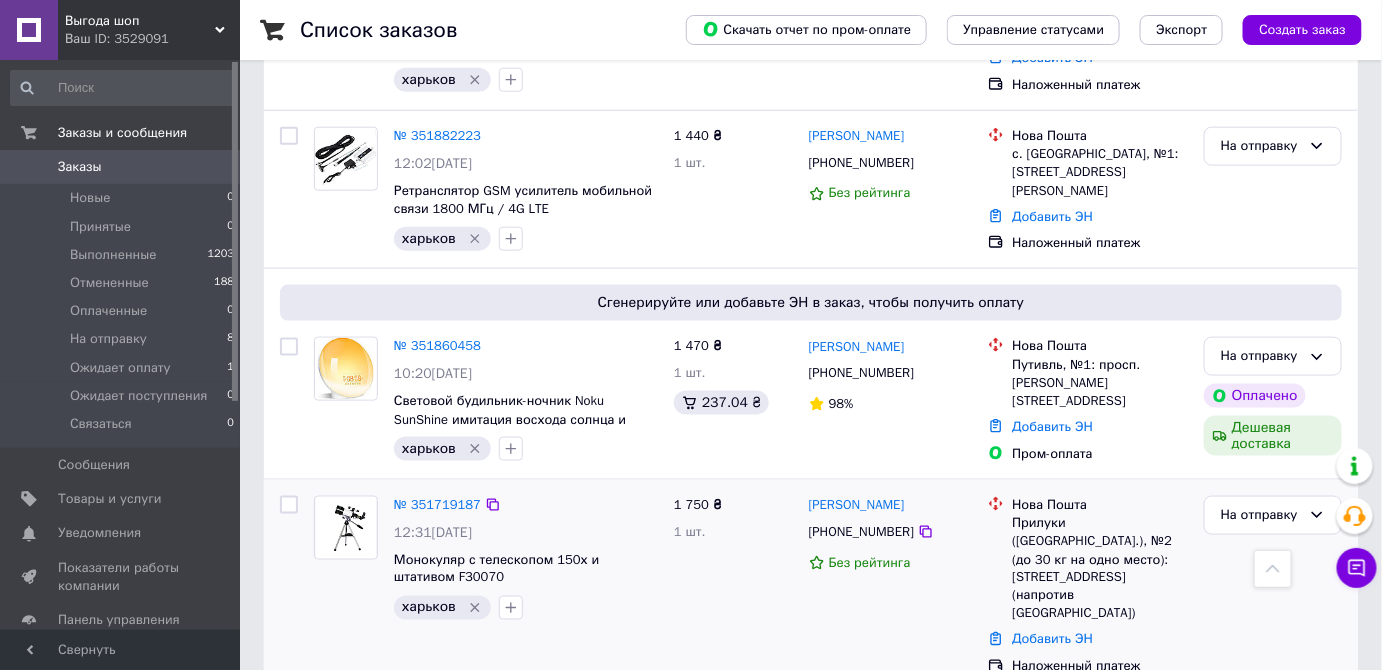 click at bounding box center [289, 505] 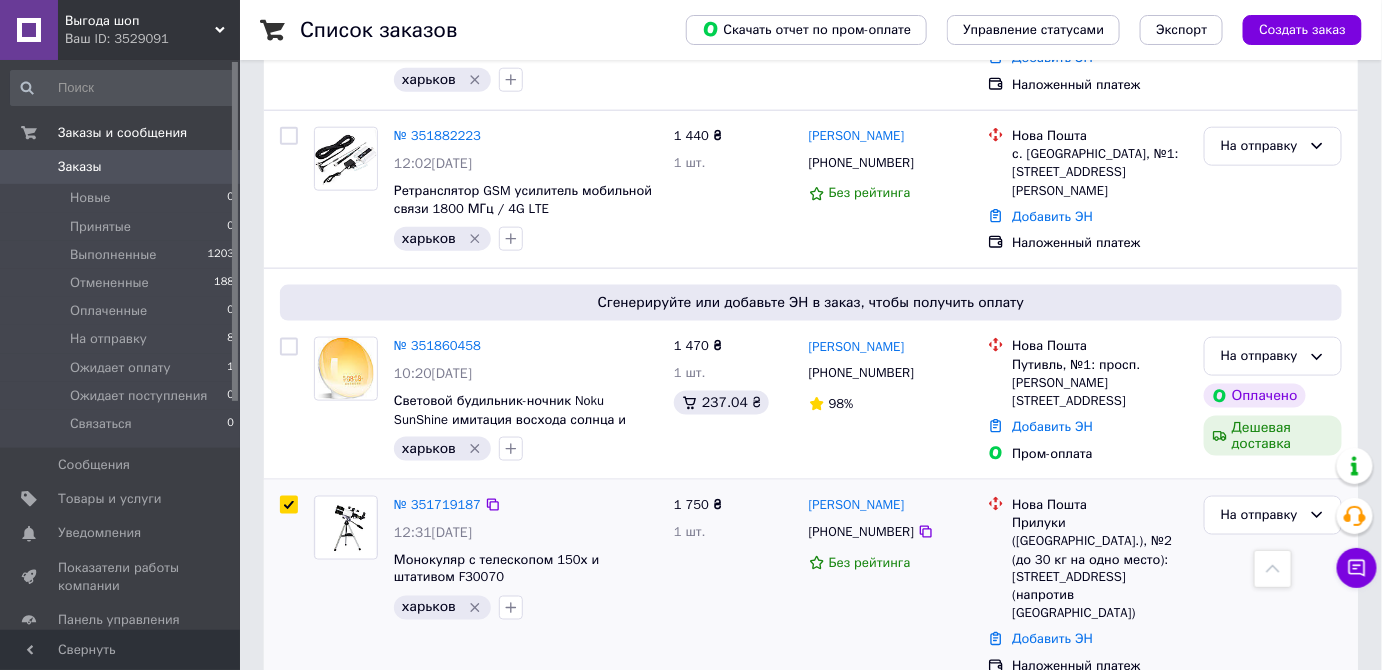 checkbox on "true" 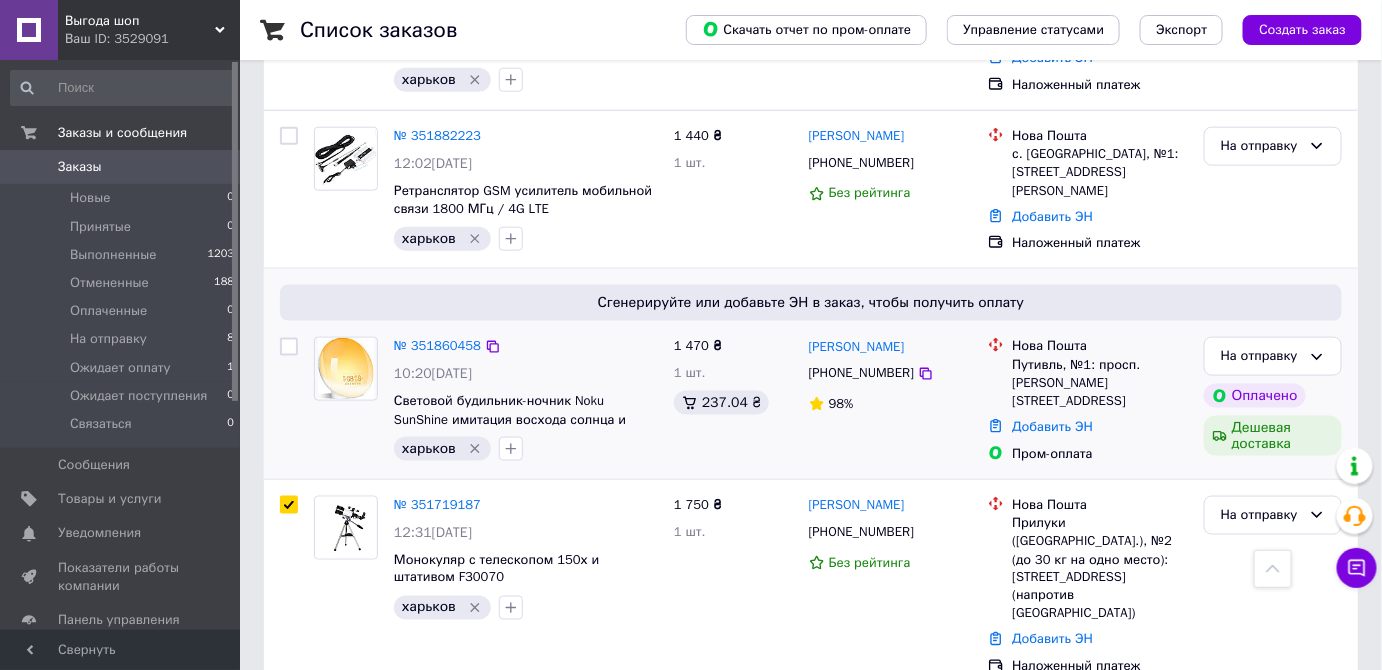 click at bounding box center (289, 347) 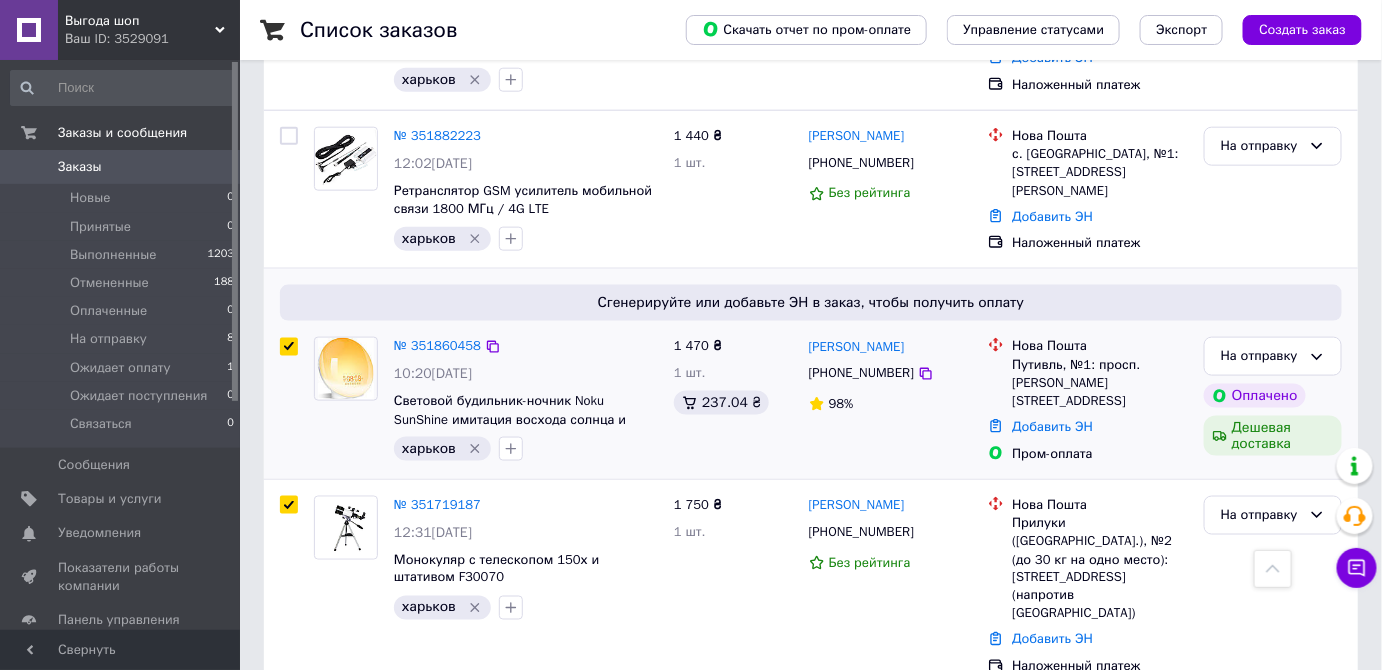 checkbox on "true" 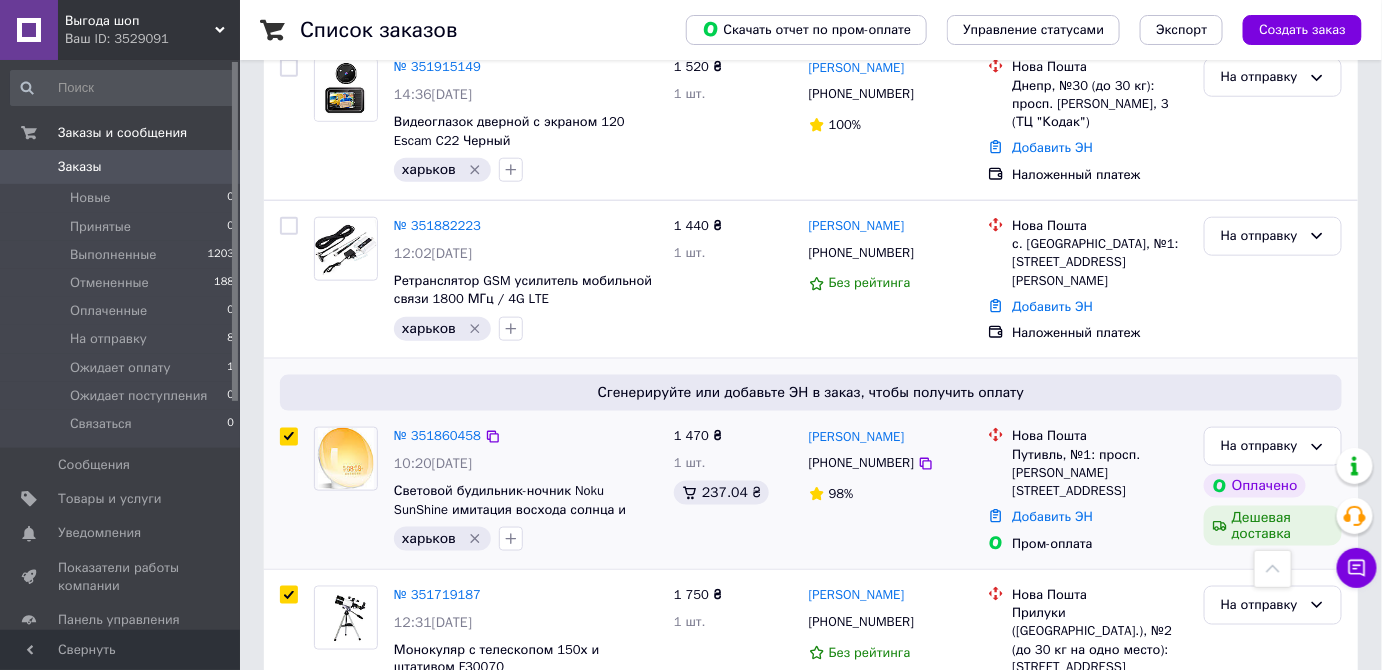 scroll, scrollTop: 690, scrollLeft: 0, axis: vertical 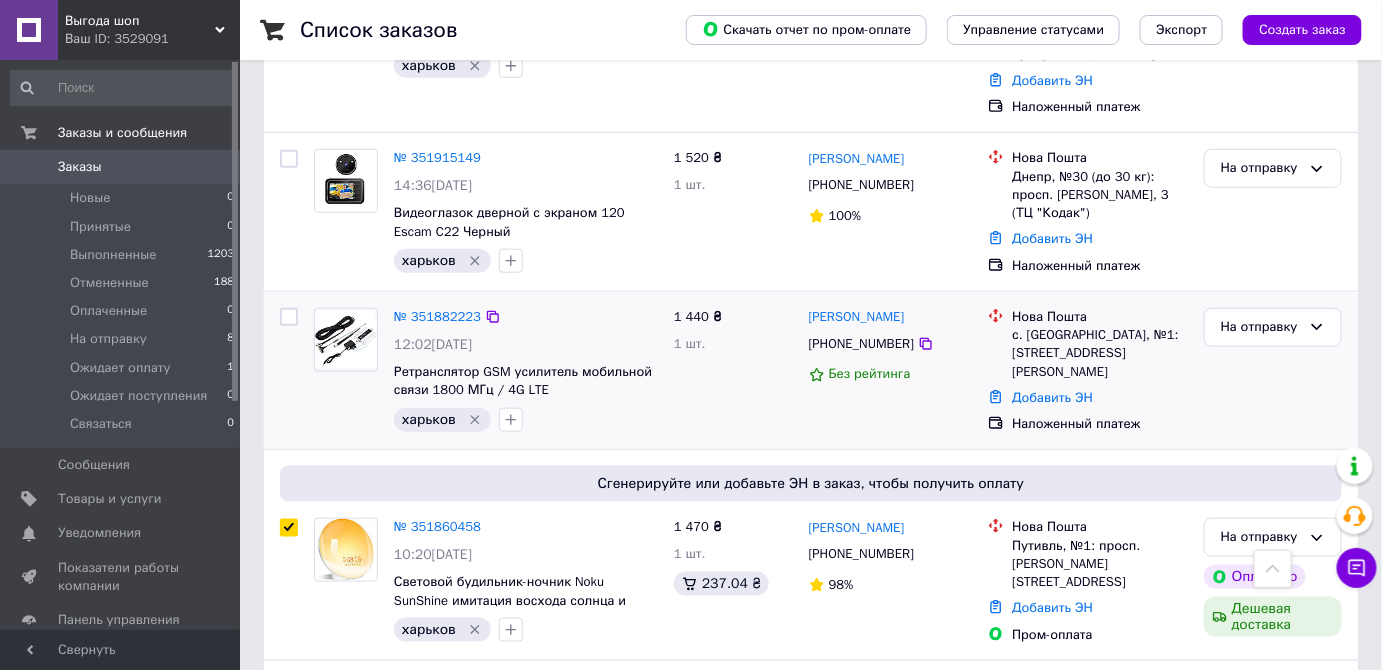 click at bounding box center (289, 317) 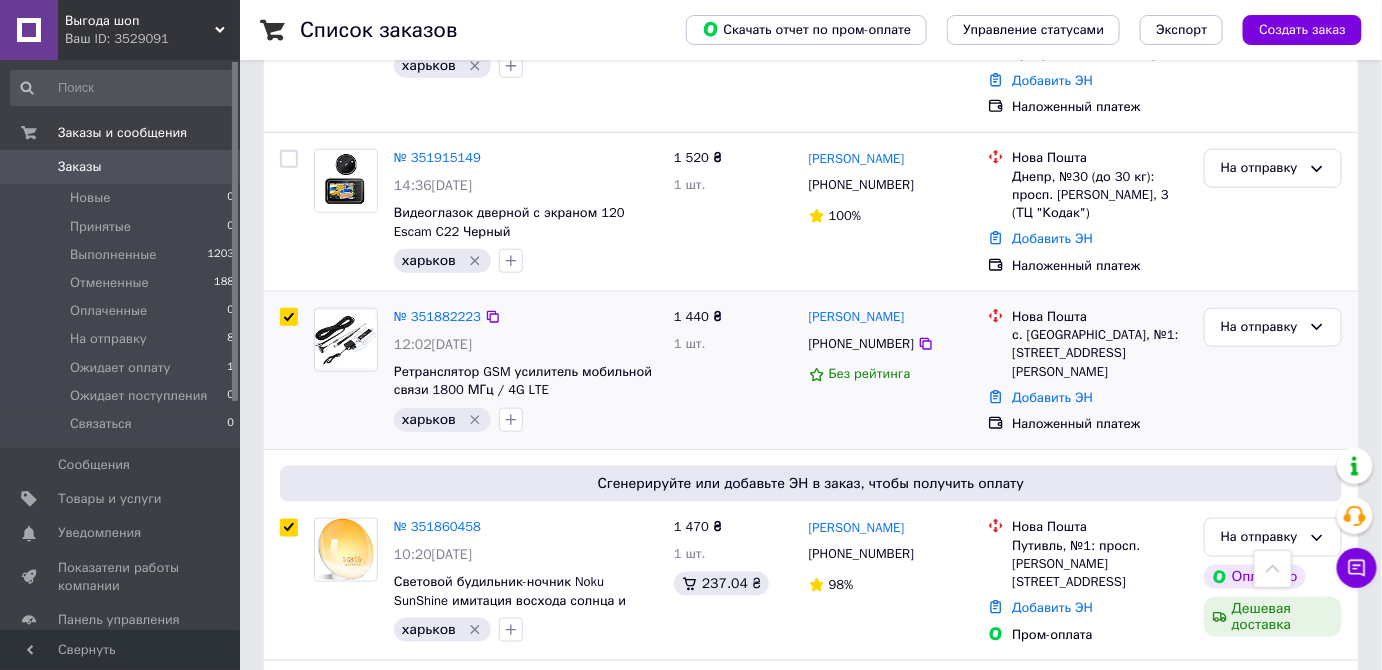 checkbox on "true" 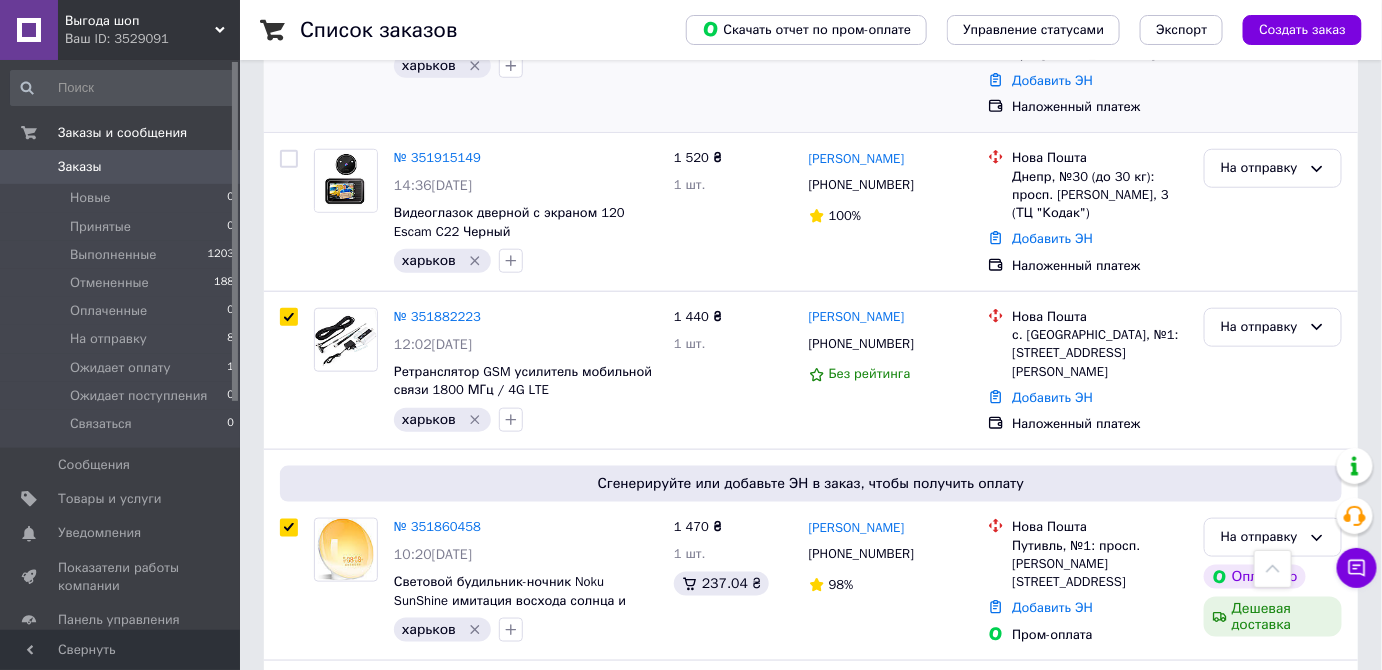 scroll, scrollTop: 236, scrollLeft: 0, axis: vertical 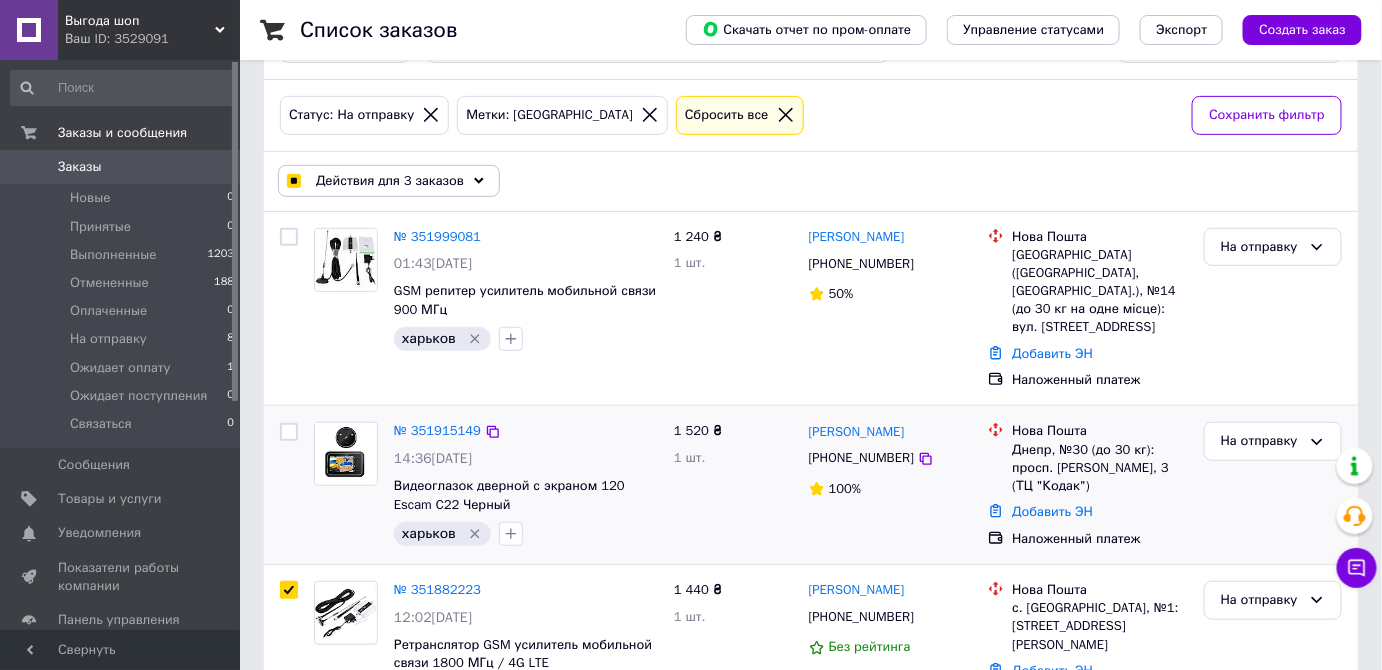 click at bounding box center (289, 432) 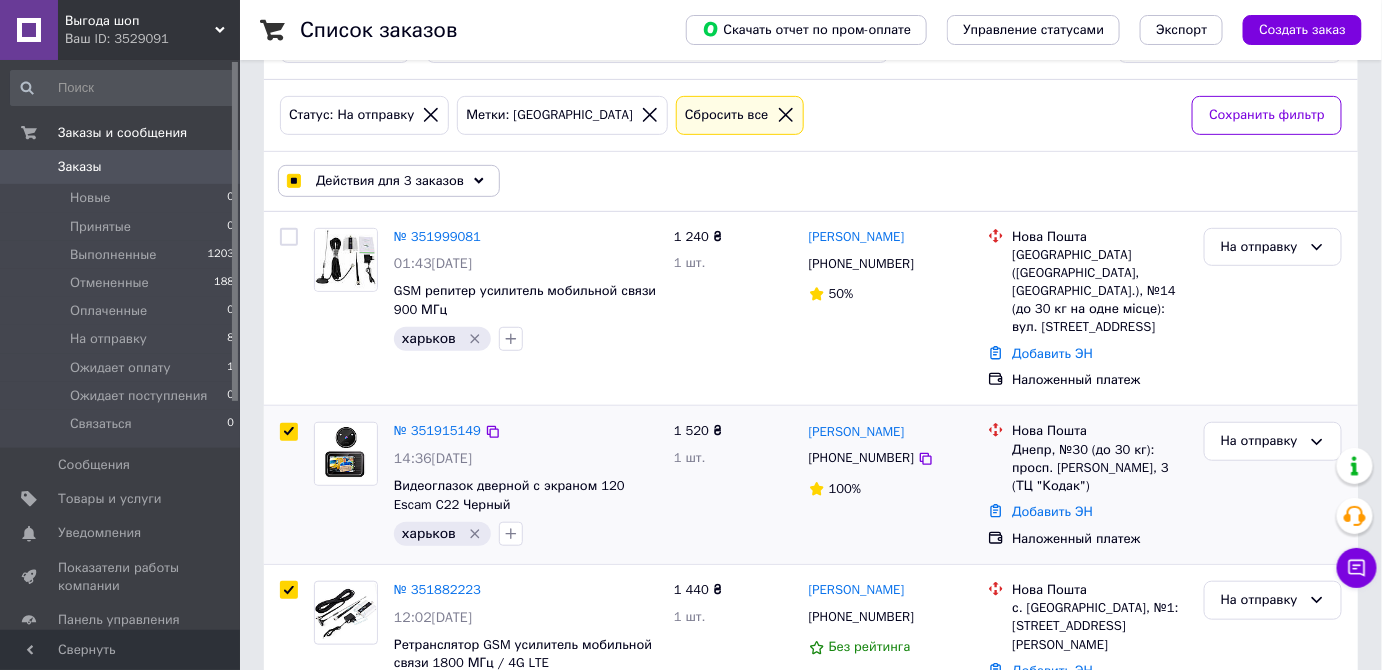 checkbox on "true" 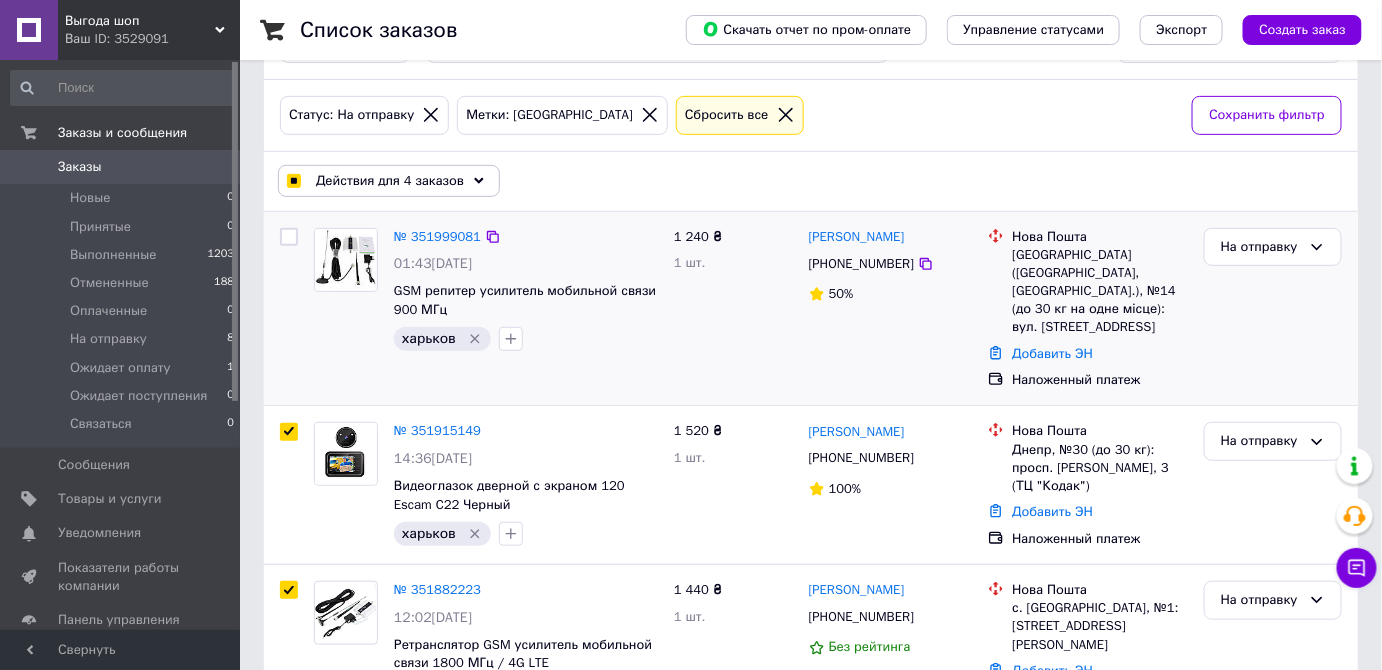 click at bounding box center (289, 237) 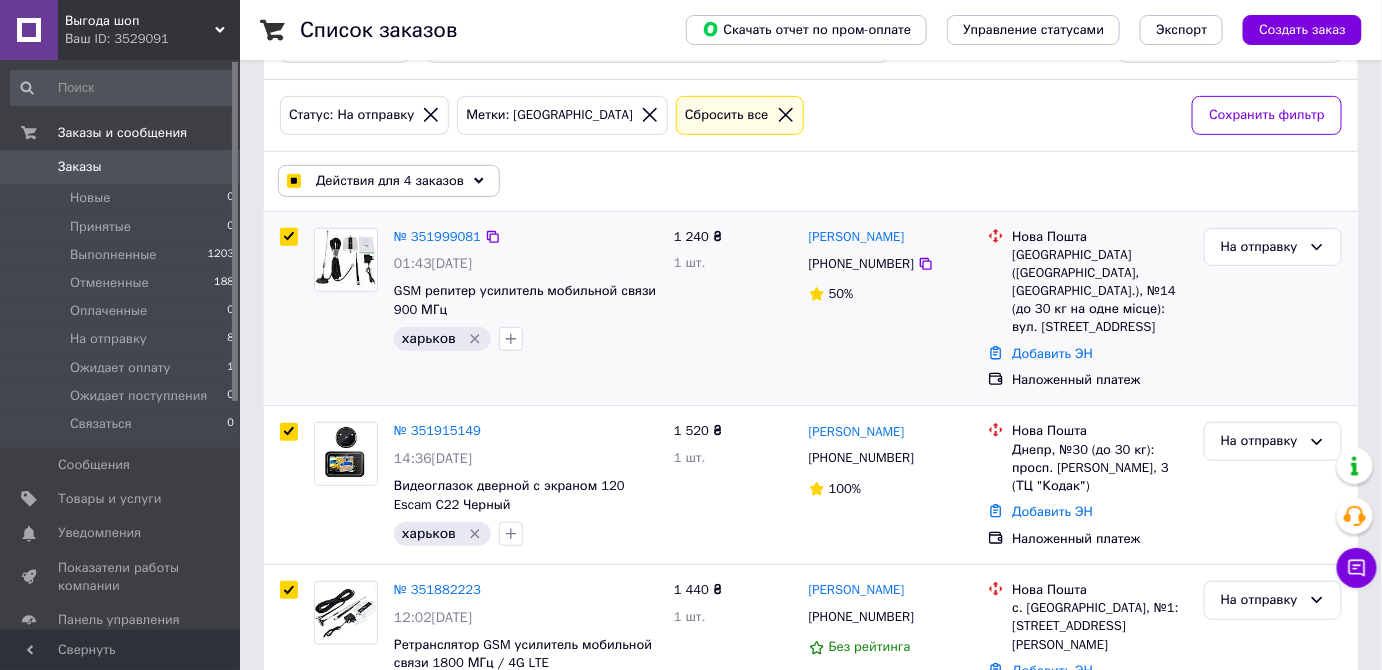 checkbox on "true" 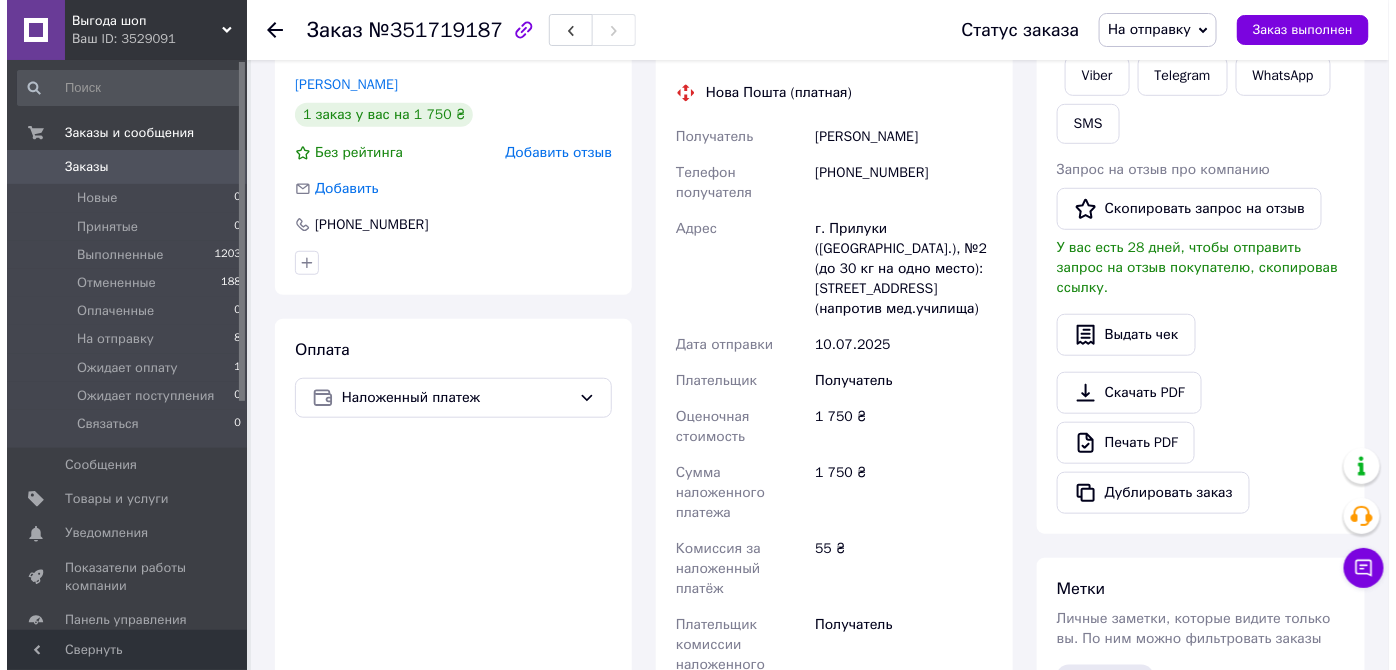 scroll, scrollTop: 90, scrollLeft: 0, axis: vertical 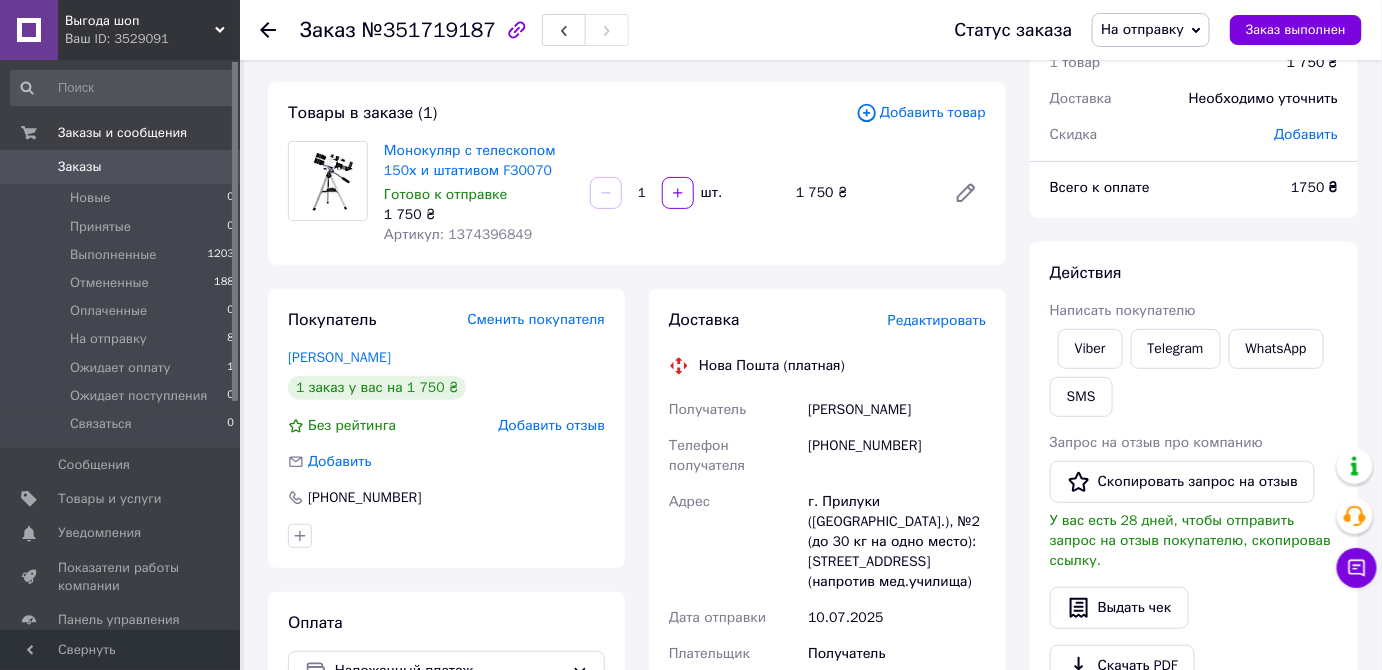 click on "Редактировать" at bounding box center (937, 320) 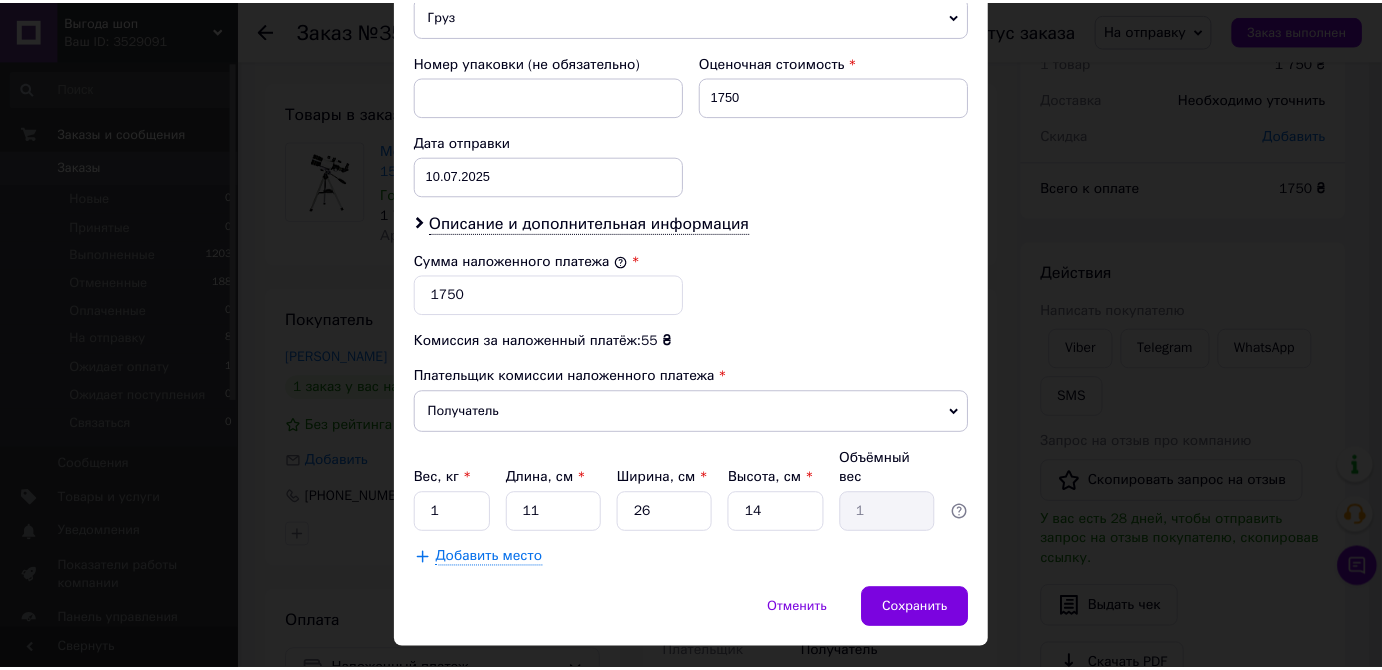 scroll, scrollTop: 483, scrollLeft: 0, axis: vertical 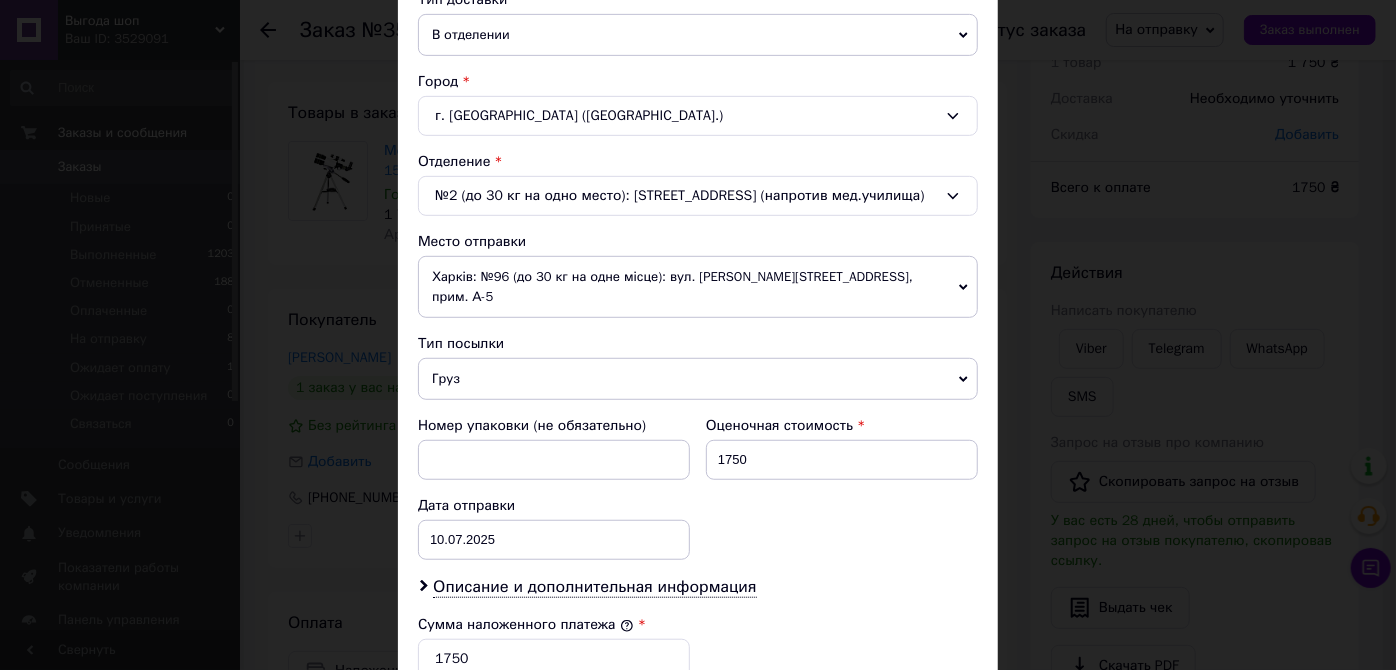 click on "× Редактирование доставки Способ доставки Нова Пошта (платная) Плательщик Получатель Отправитель Фамилия получателя Куцевич Имя получателя Кристина Отчество получателя Телефон получателя +380935977793 Тип доставки В отделении Курьером В почтомате Город г. Прилуки (Черниговская обл.) Отделение №2 (до 30 кг на одно место): ул. Киевская, 124в (напротив мед.училища) Место отправки Харків: №96 (до 30 кг на одне місце): вул. Леся Курбаса, 9, прим. А-5 Нет совпадений. Попробуйте изменить условия поиска Добавить еще место отправки Тип посылки Груз Документы 1750 Дата отправки < > <" at bounding box center [698, 335] 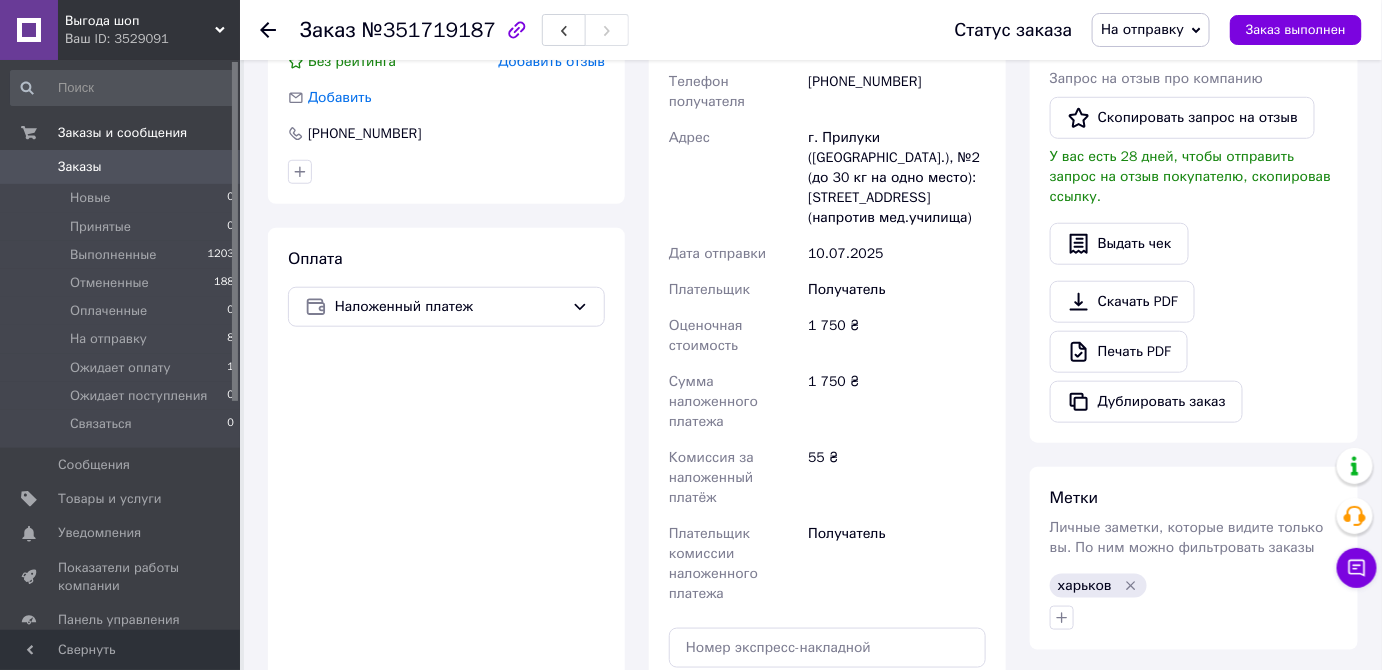 scroll, scrollTop: 727, scrollLeft: 0, axis: vertical 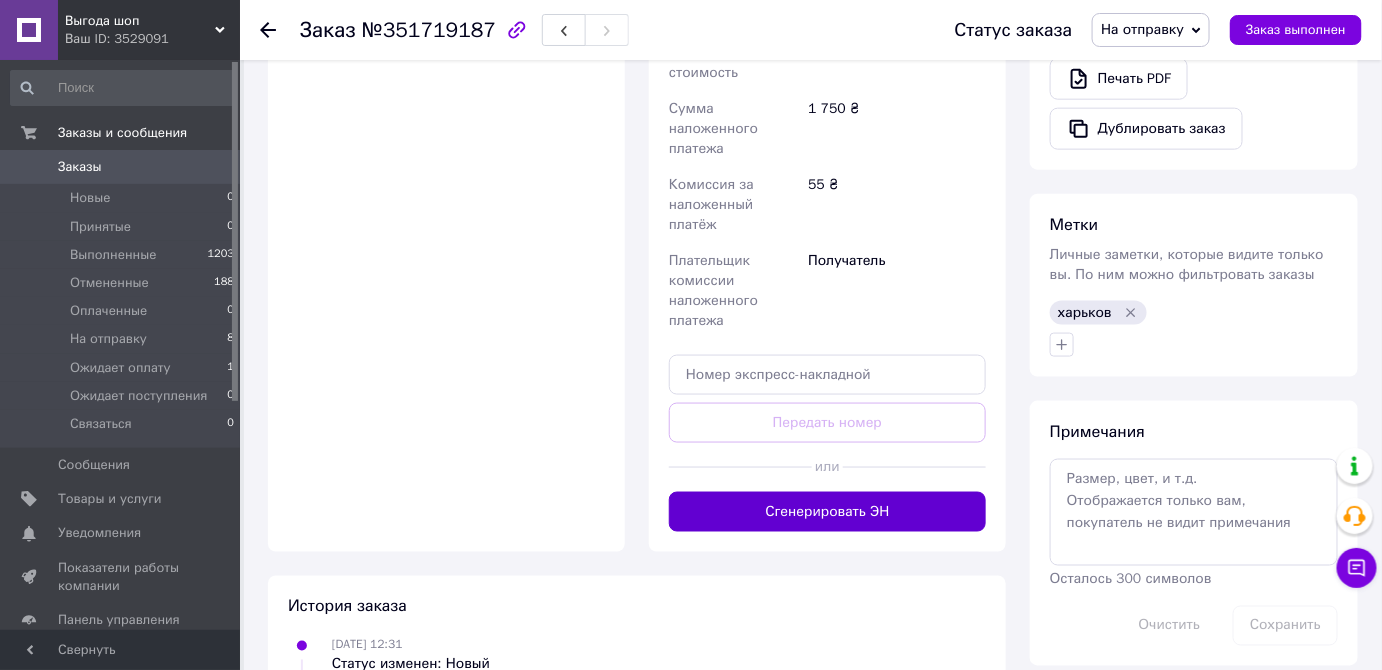 click on "Сгенерировать ЭН" at bounding box center [827, 512] 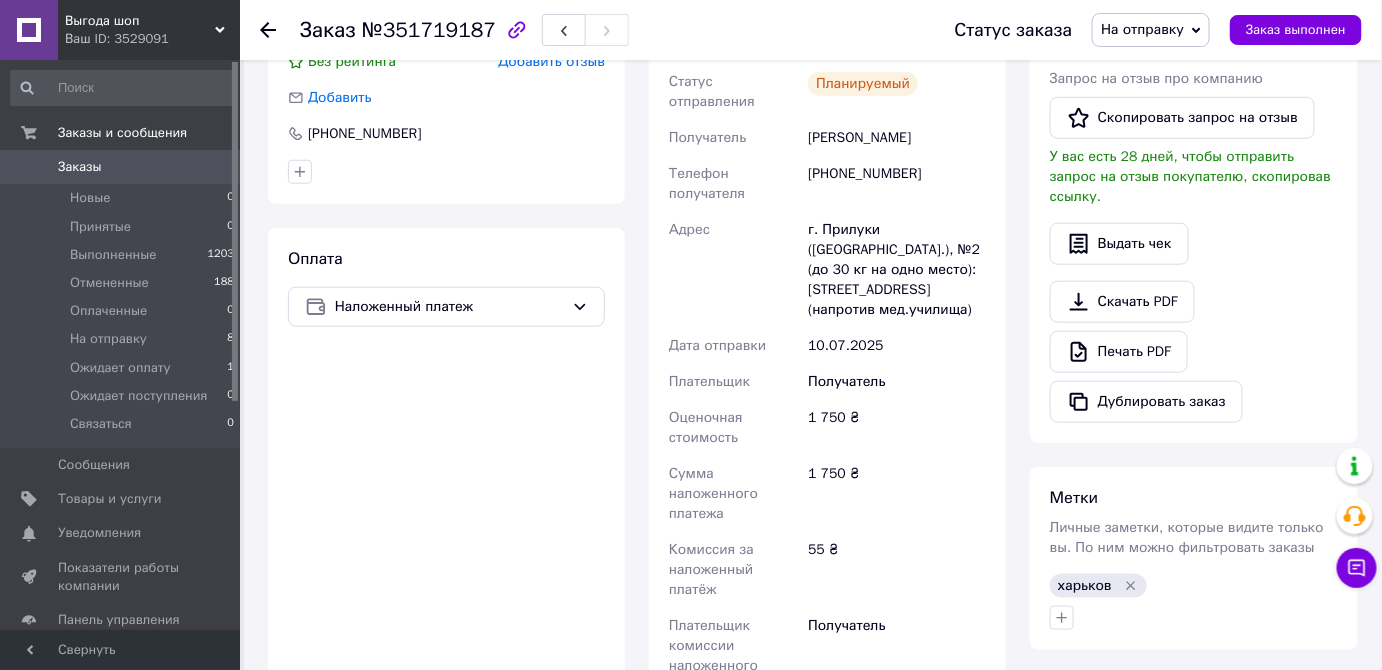 scroll, scrollTop: 272, scrollLeft: 0, axis: vertical 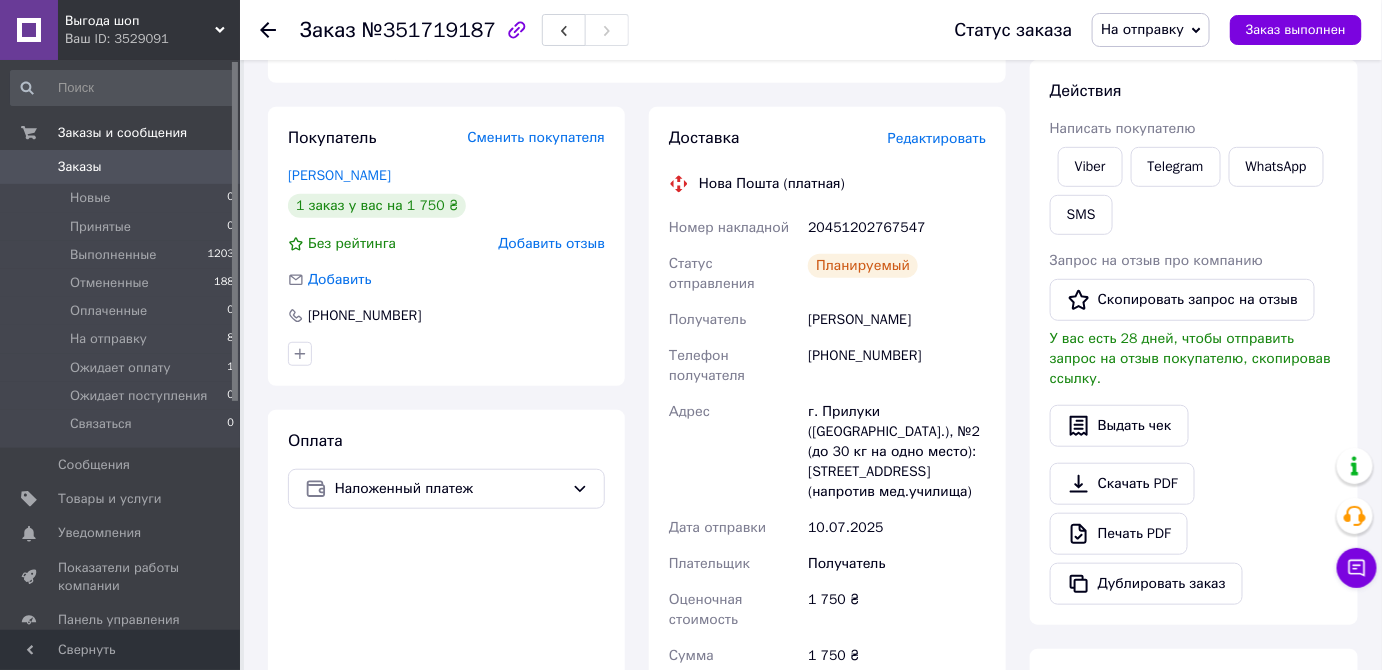 click on "20451202767547" at bounding box center (897, 228) 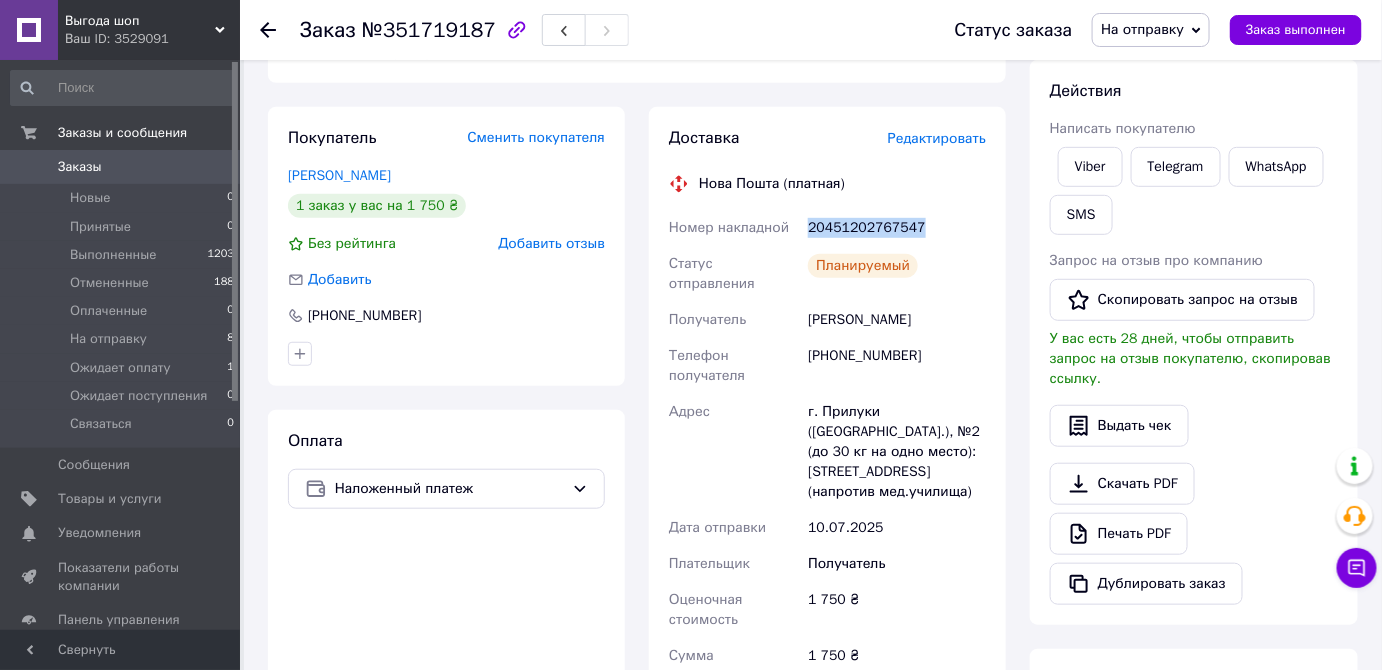 click on "20451202767547" at bounding box center [897, 228] 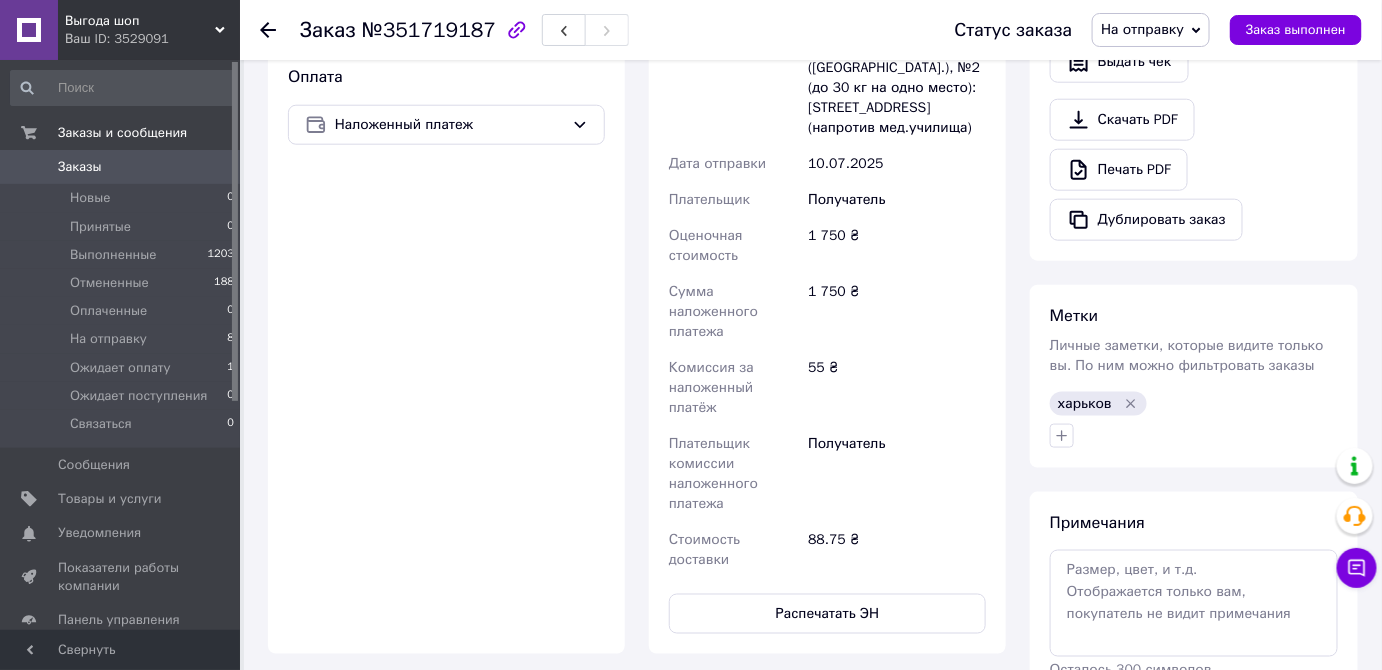 scroll, scrollTop: 818, scrollLeft: 0, axis: vertical 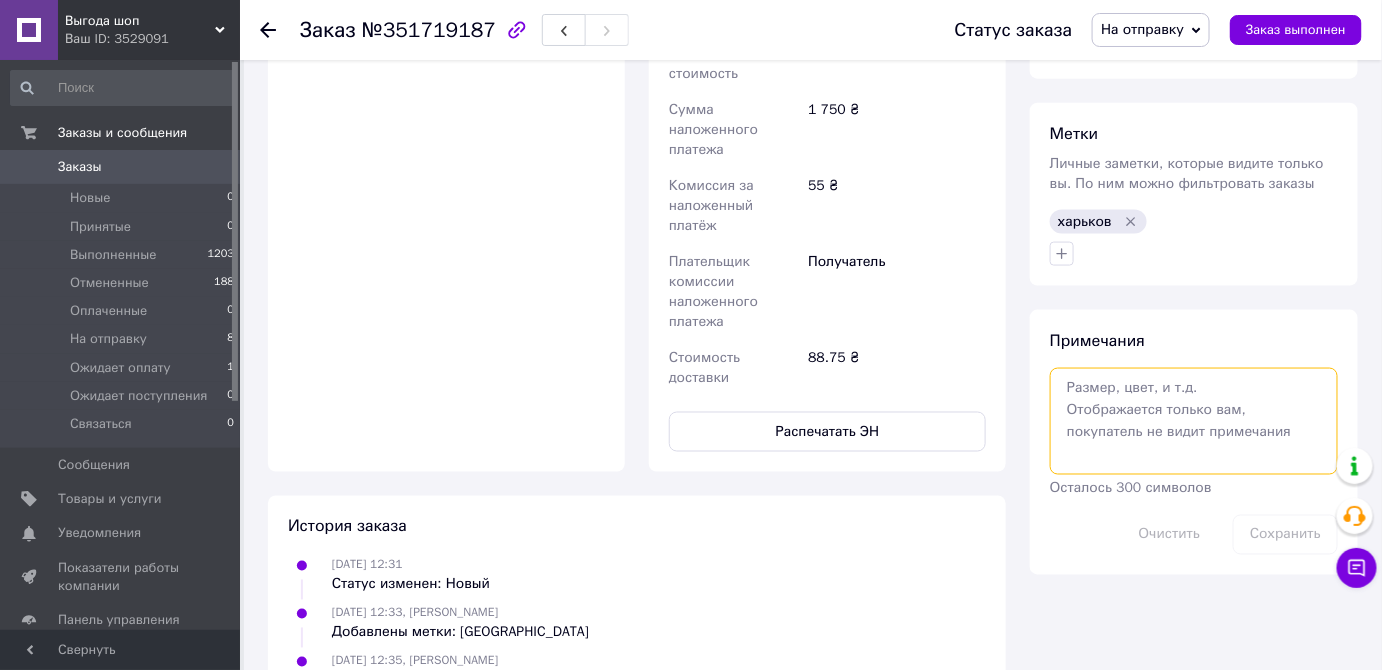 paste on "20451202767547" 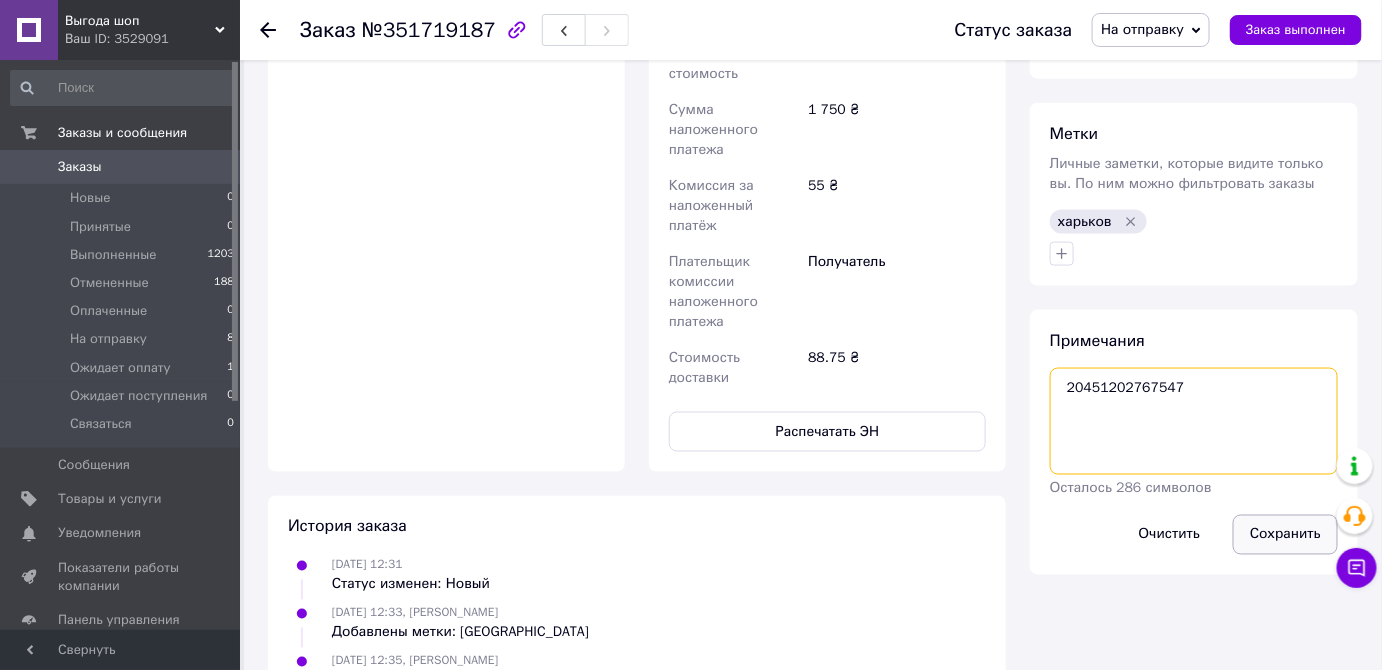 type on "20451202767547" 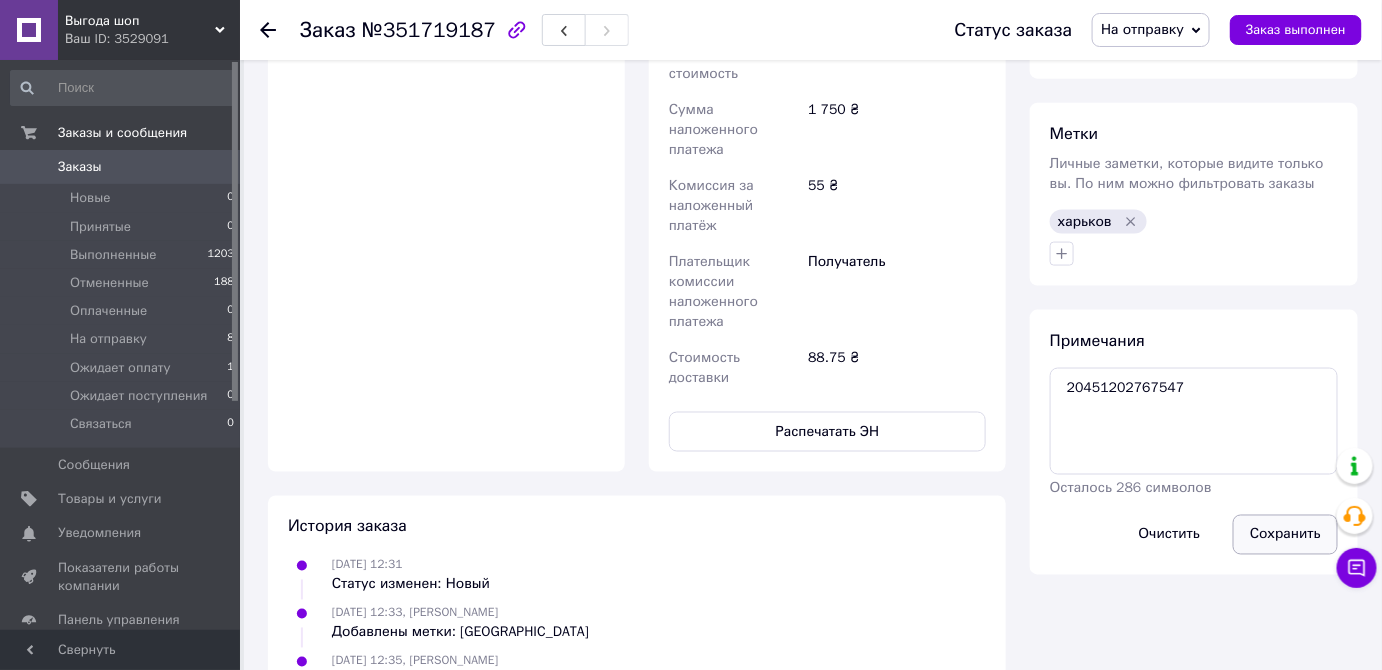 click on "Сохранить" at bounding box center [1285, 535] 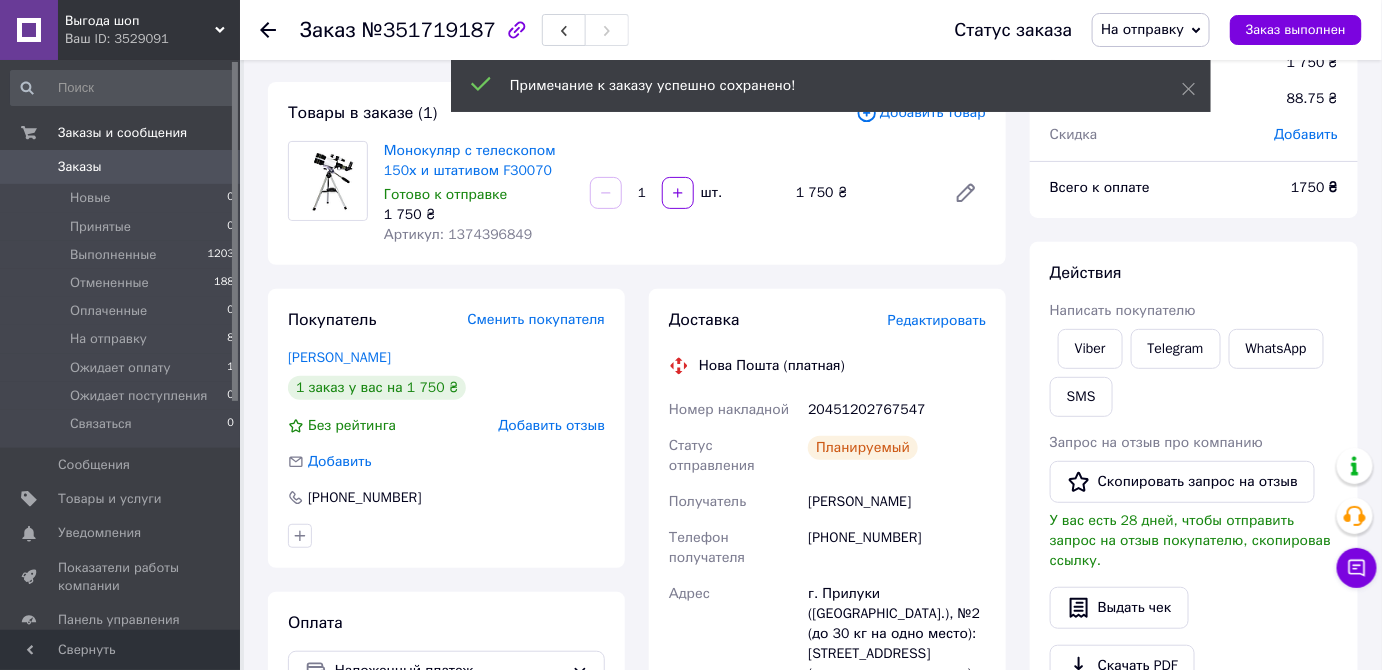 scroll, scrollTop: 0, scrollLeft: 0, axis: both 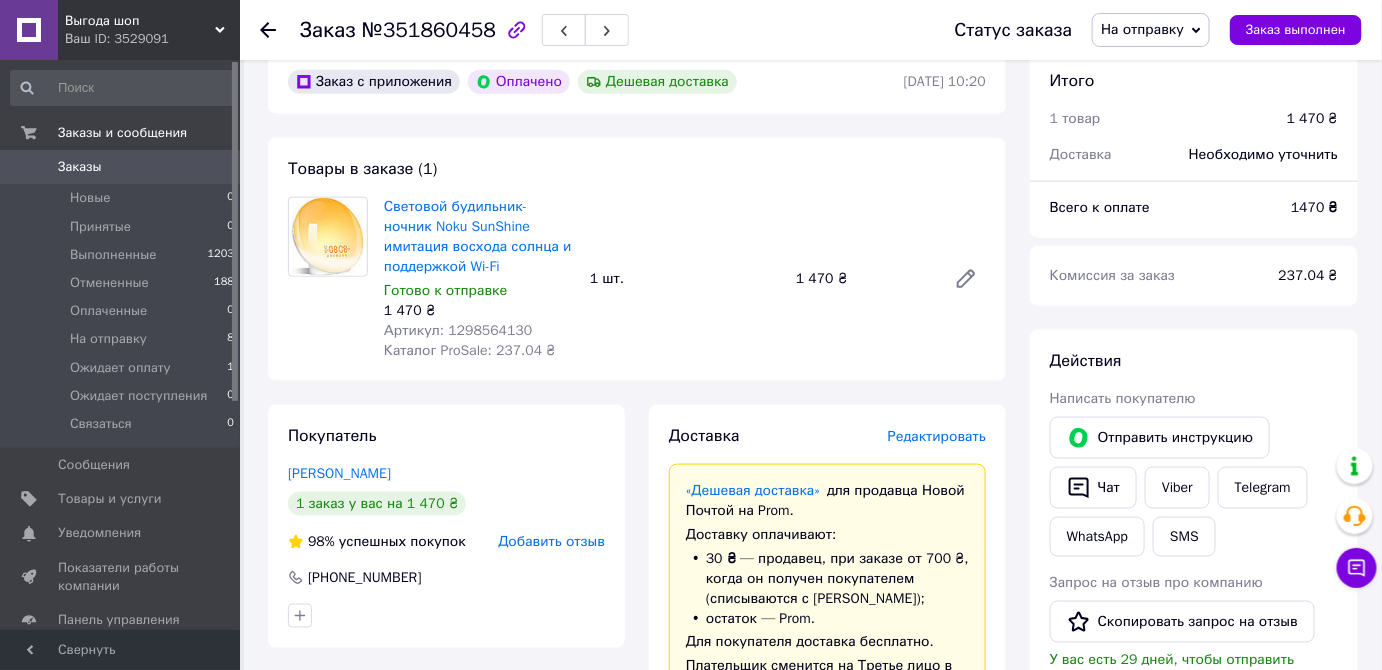 click on "Редактировать" at bounding box center (937, 436) 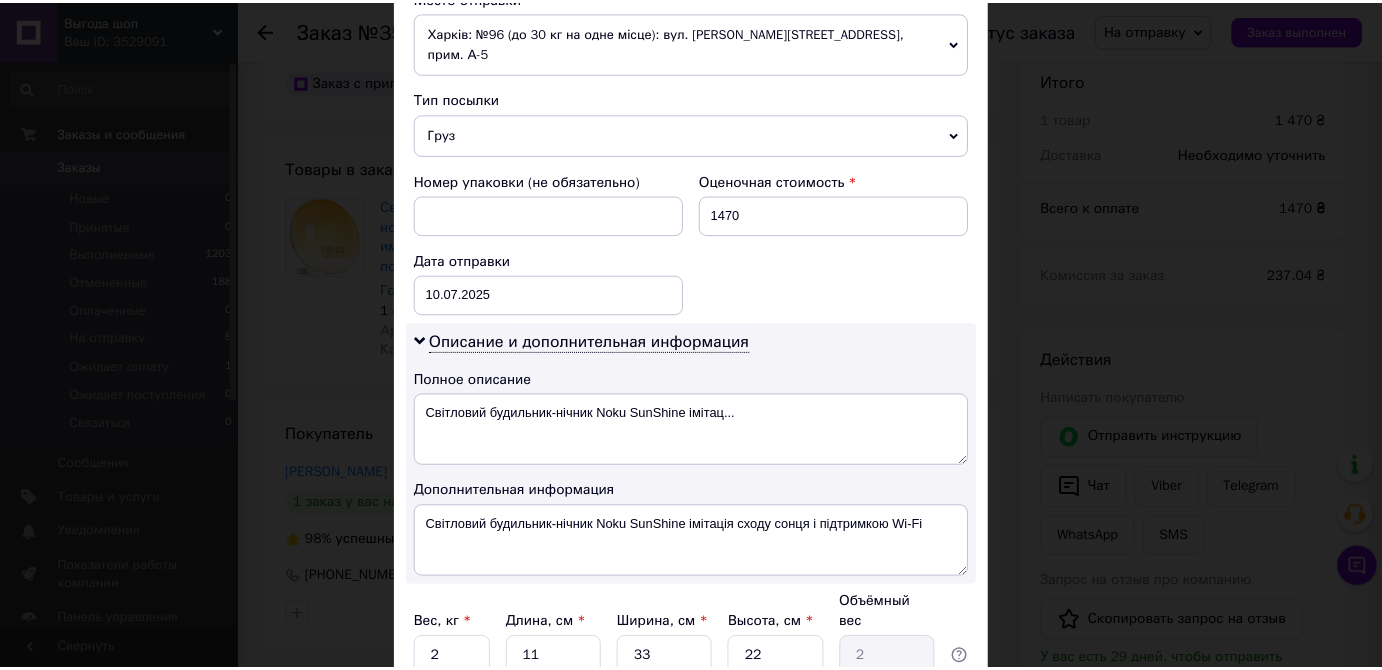 scroll, scrollTop: 873, scrollLeft: 0, axis: vertical 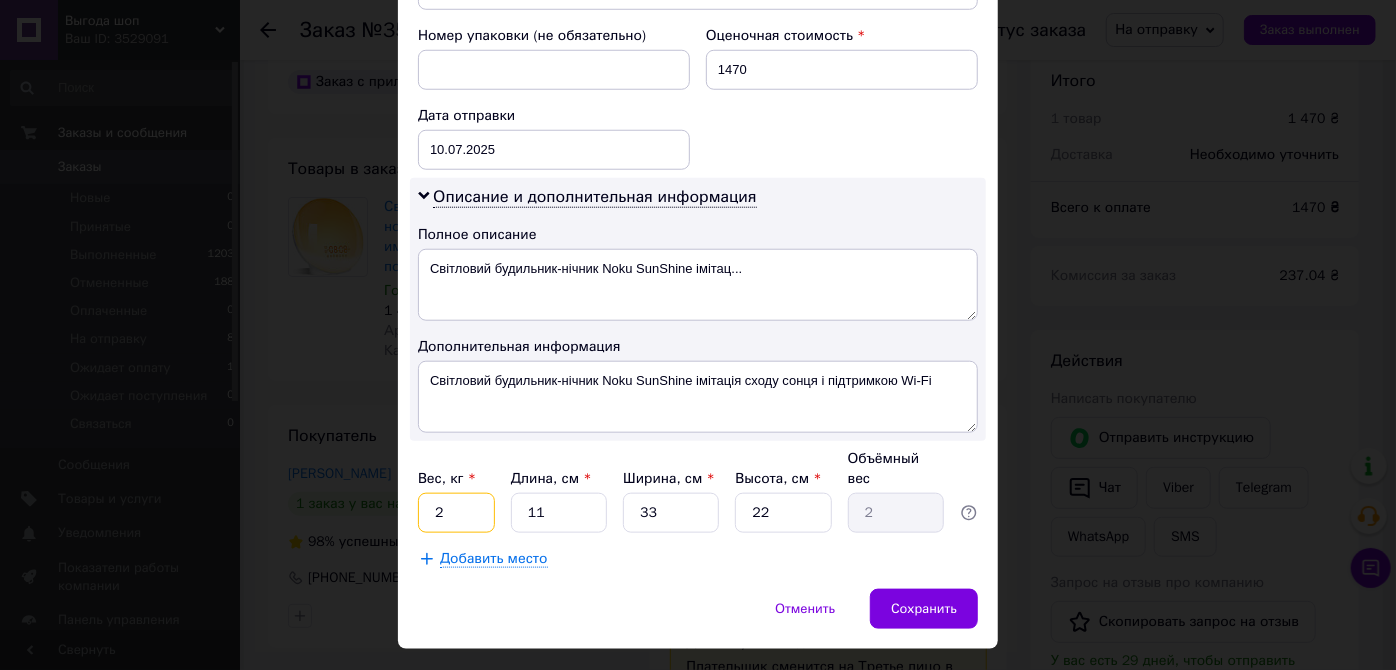 click on "2" at bounding box center [456, 513] 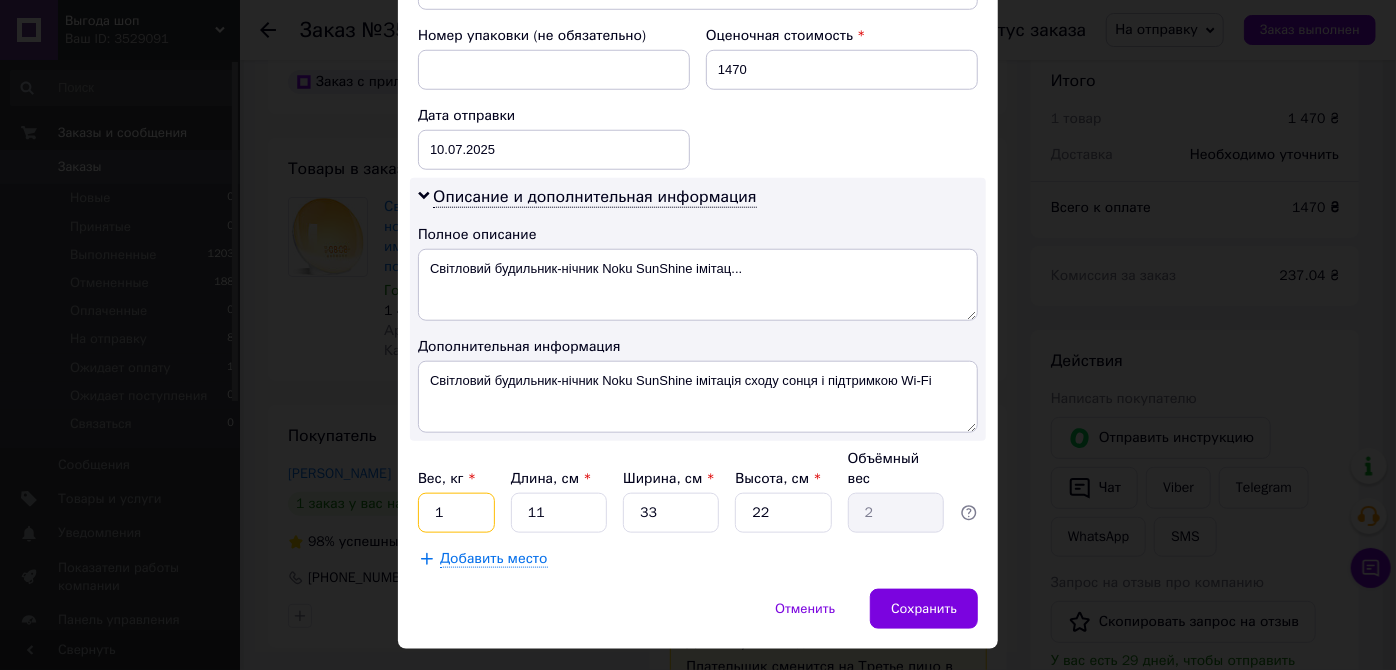 type on "1" 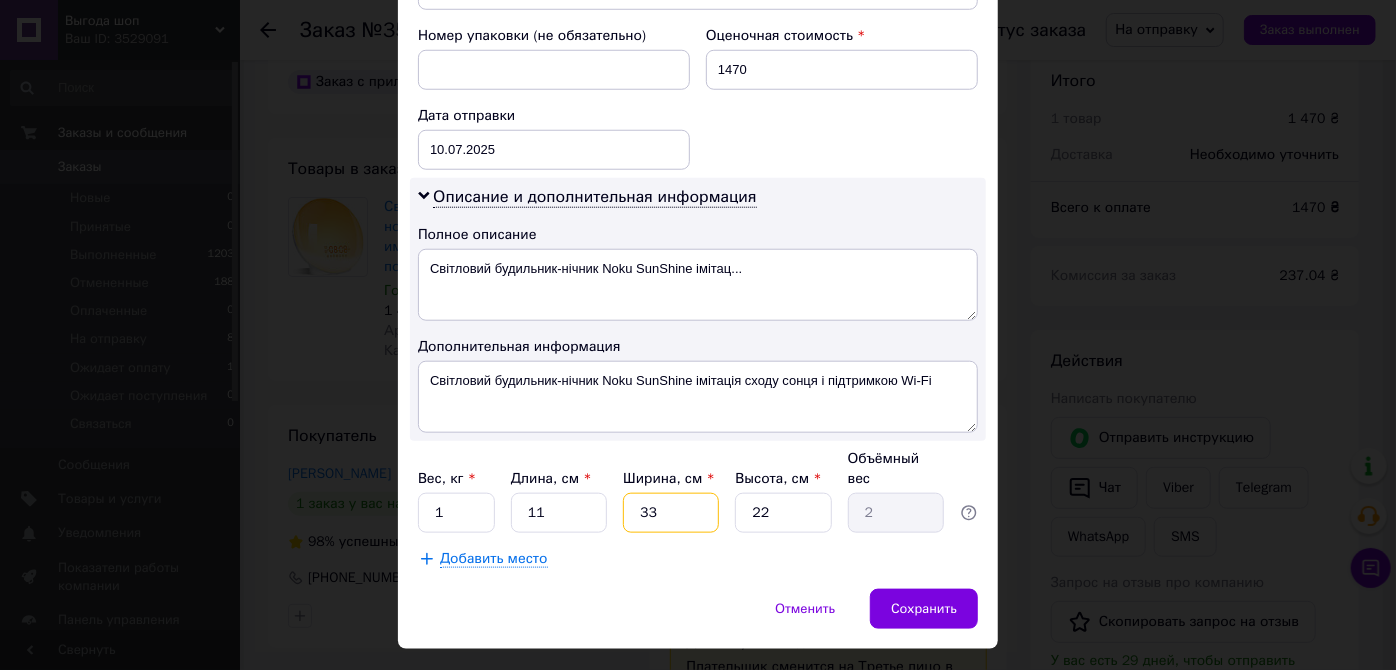 click on "33" at bounding box center [671, 513] 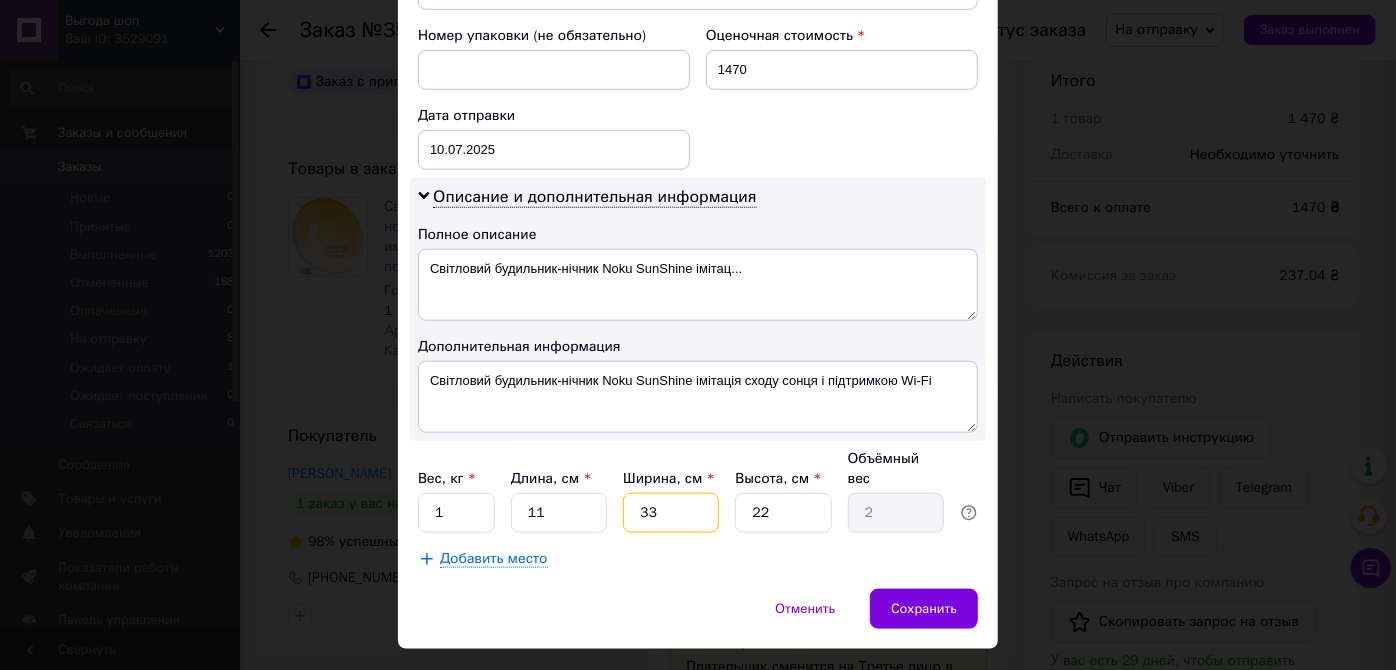 type on "3" 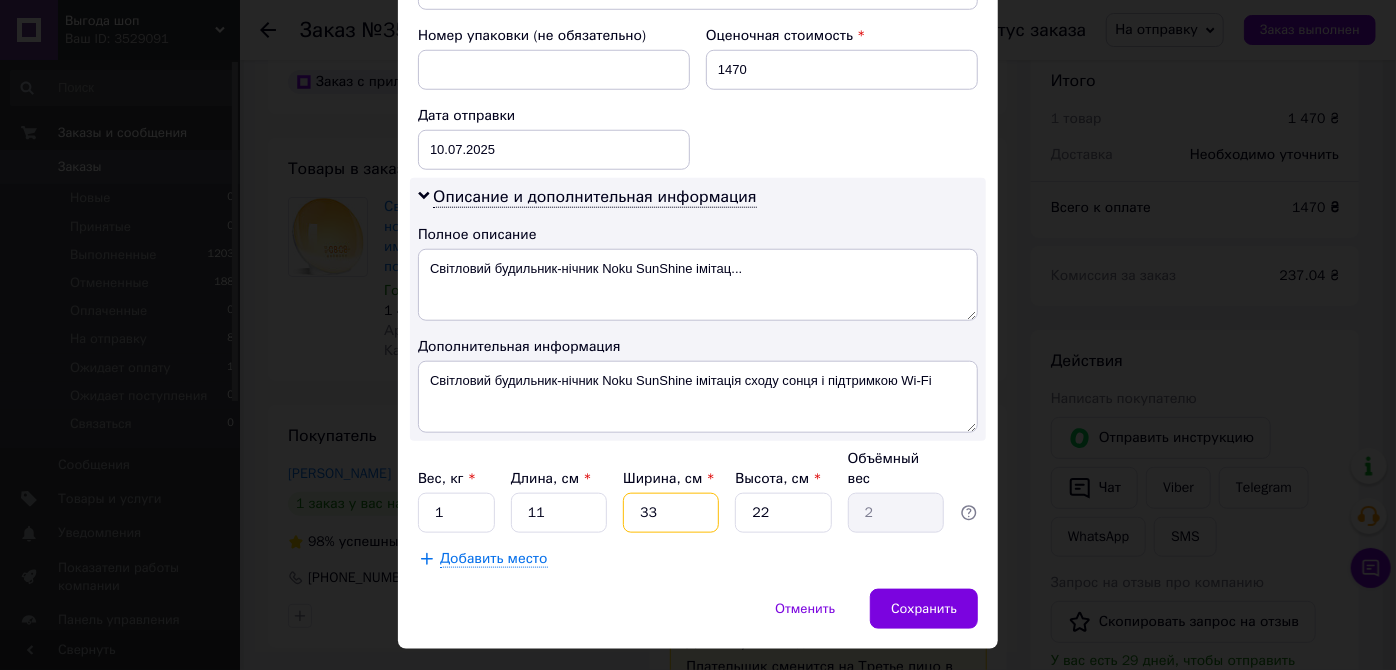 type on "0.18" 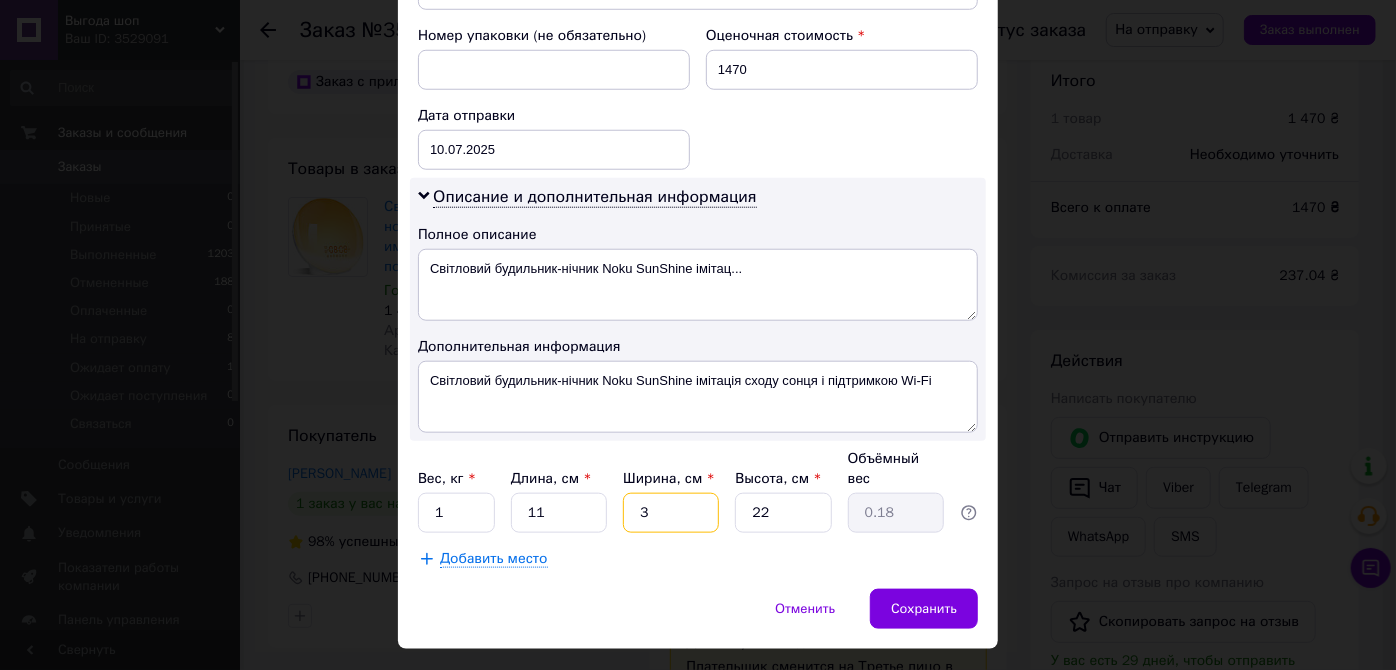 type 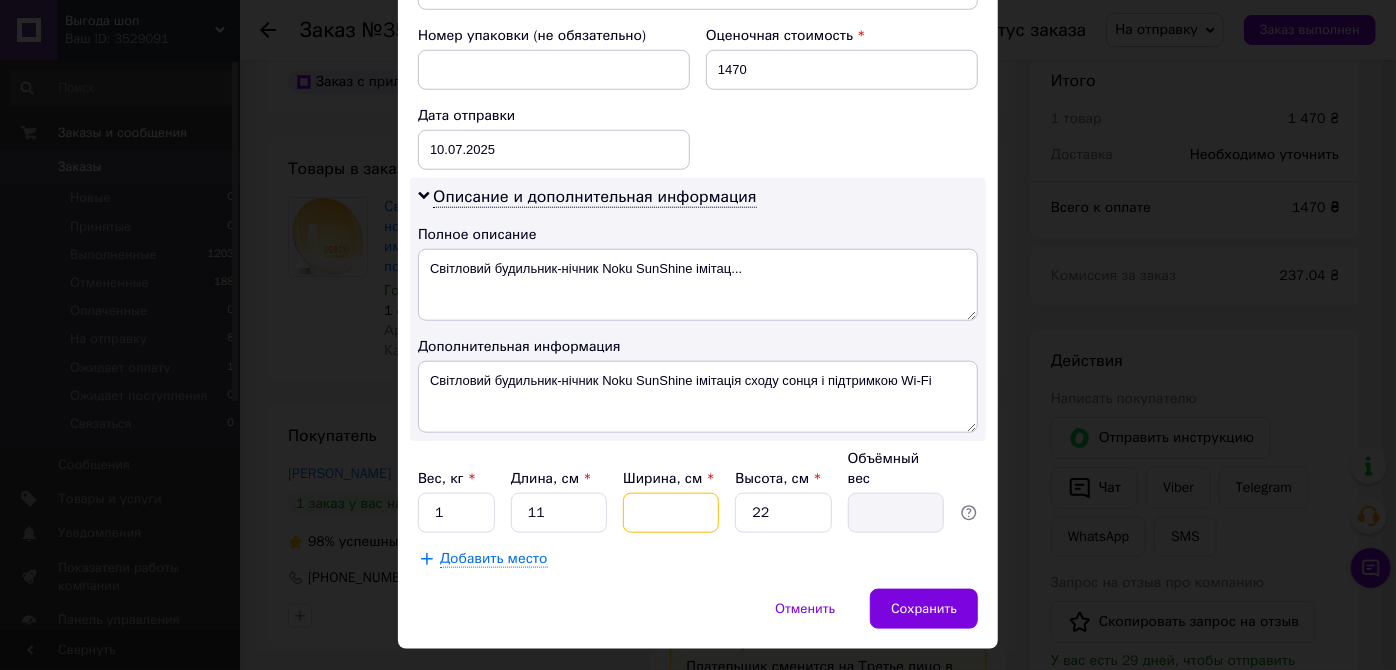 type on "2" 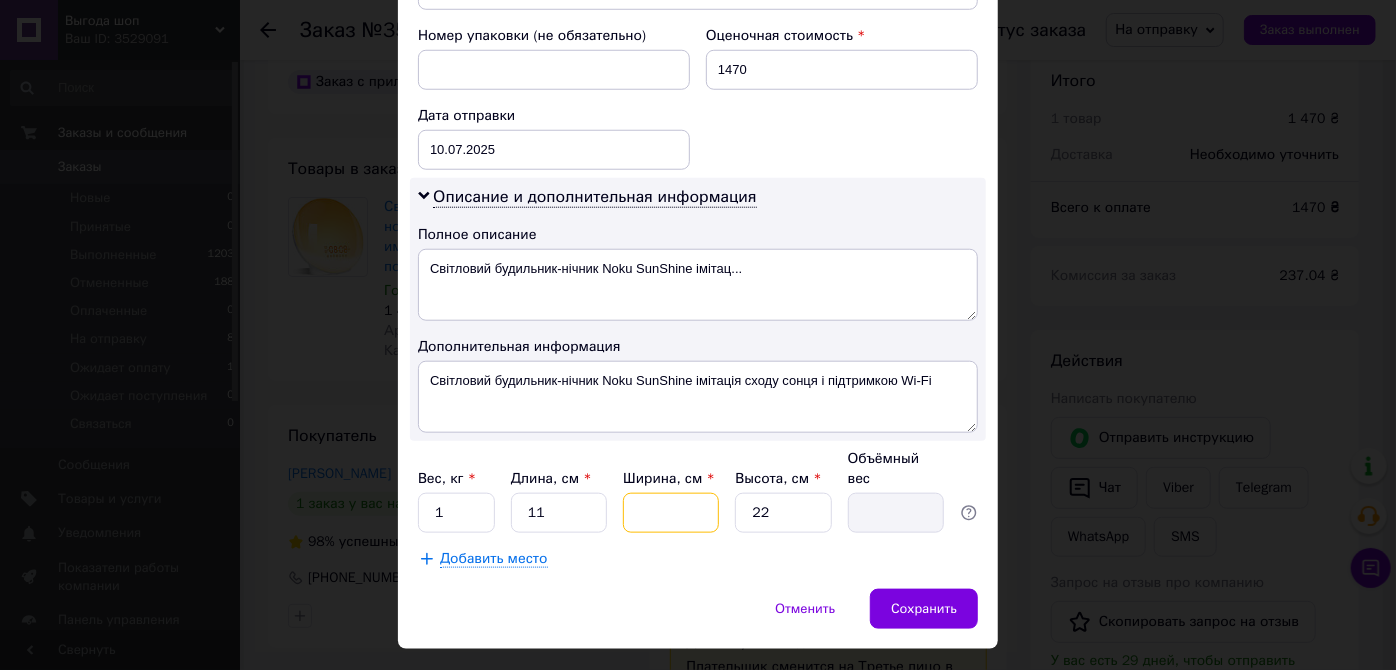 type on "0.12" 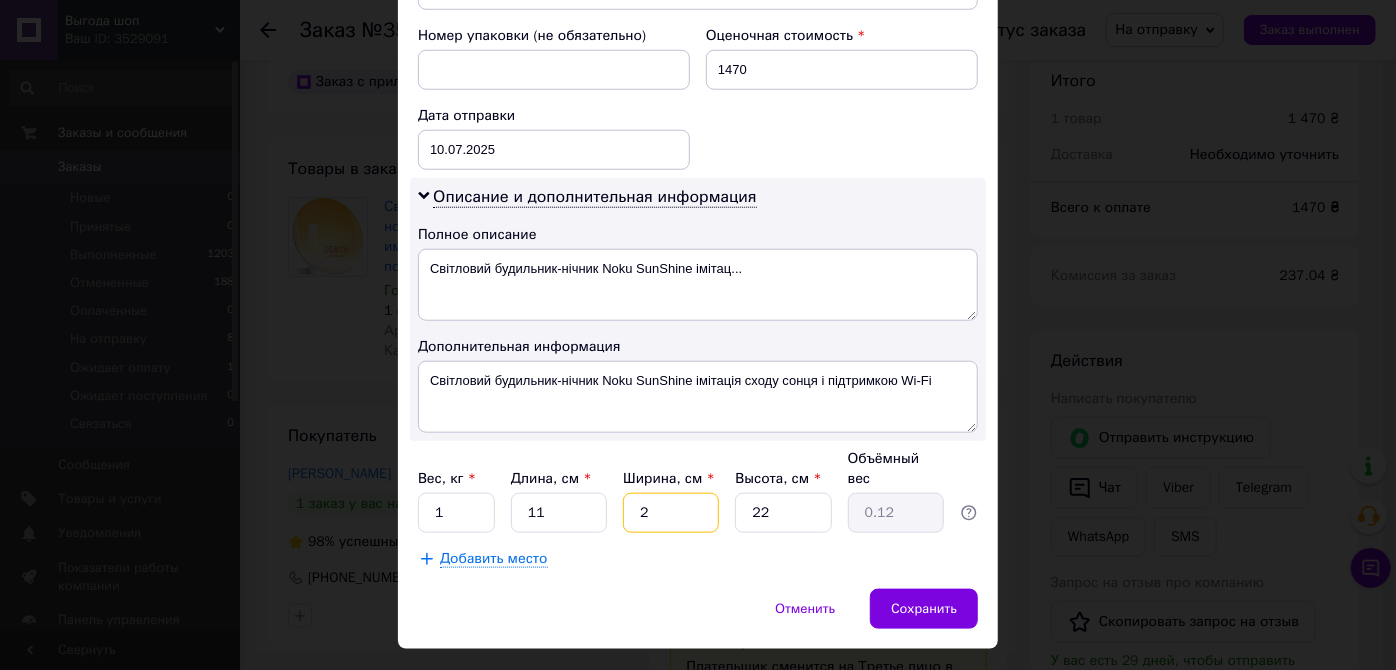 type on "20" 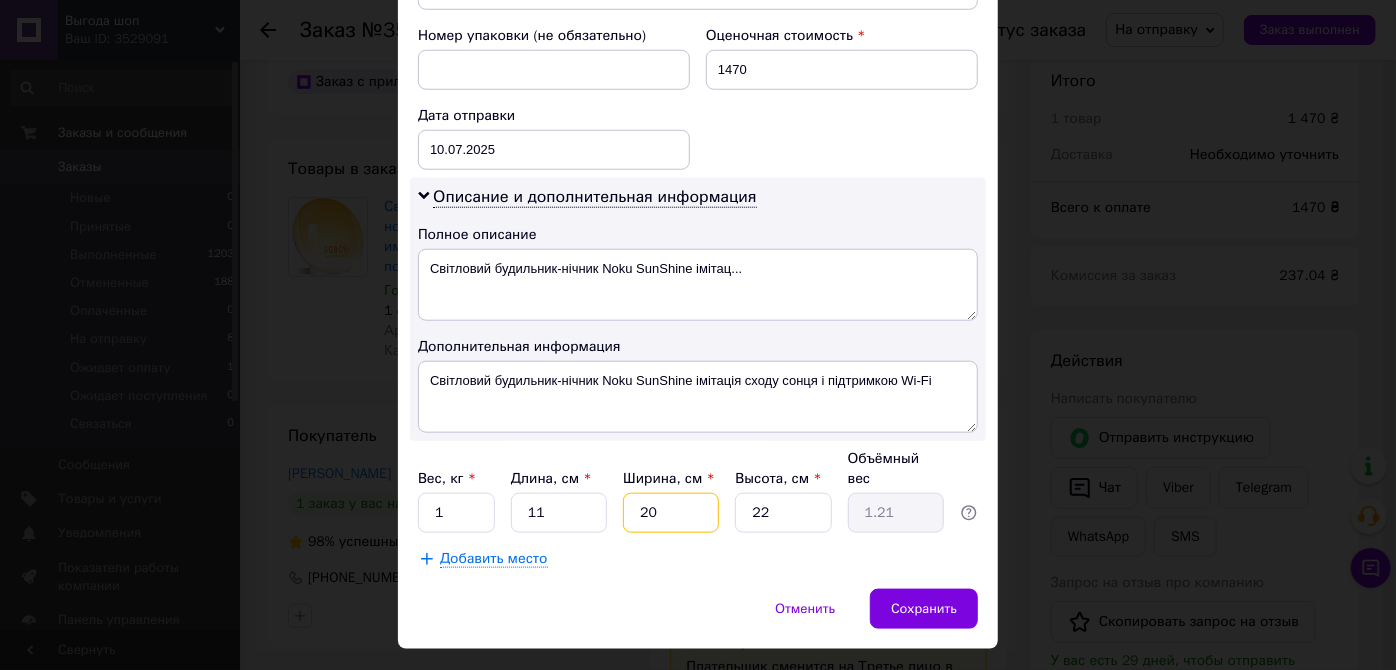 type on "20" 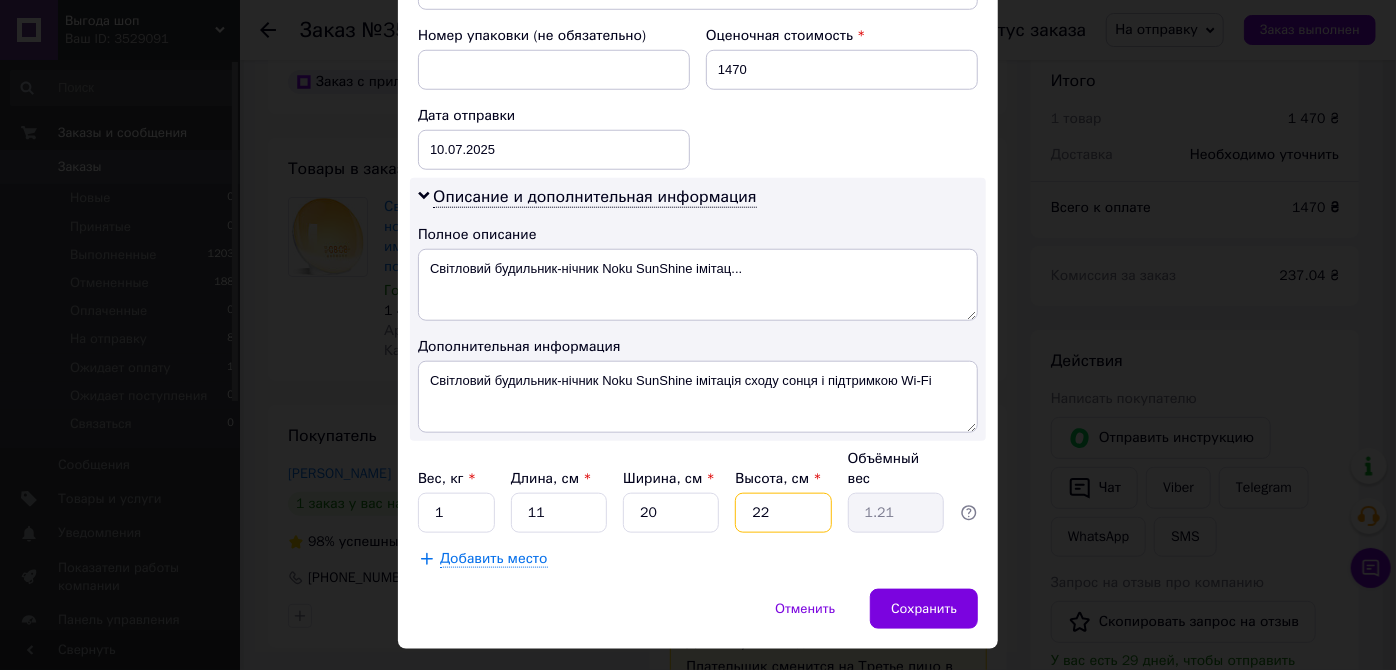click on "22" at bounding box center [783, 513] 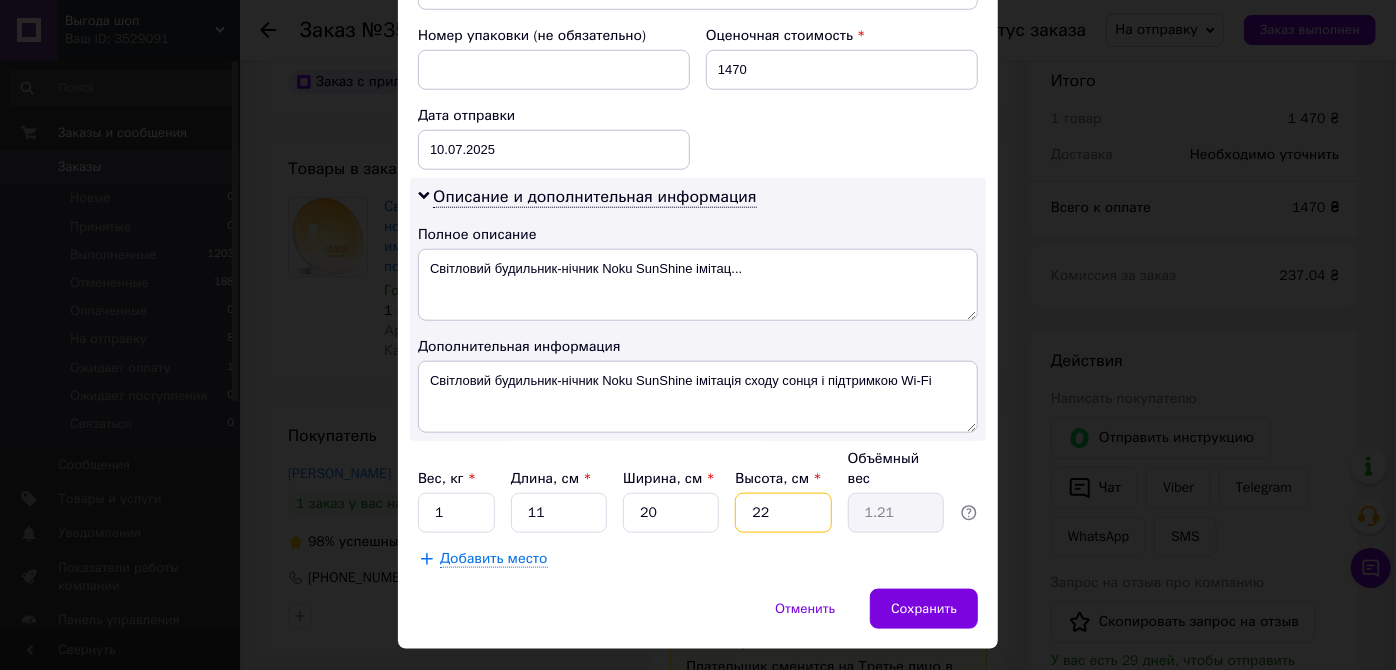 type on "2" 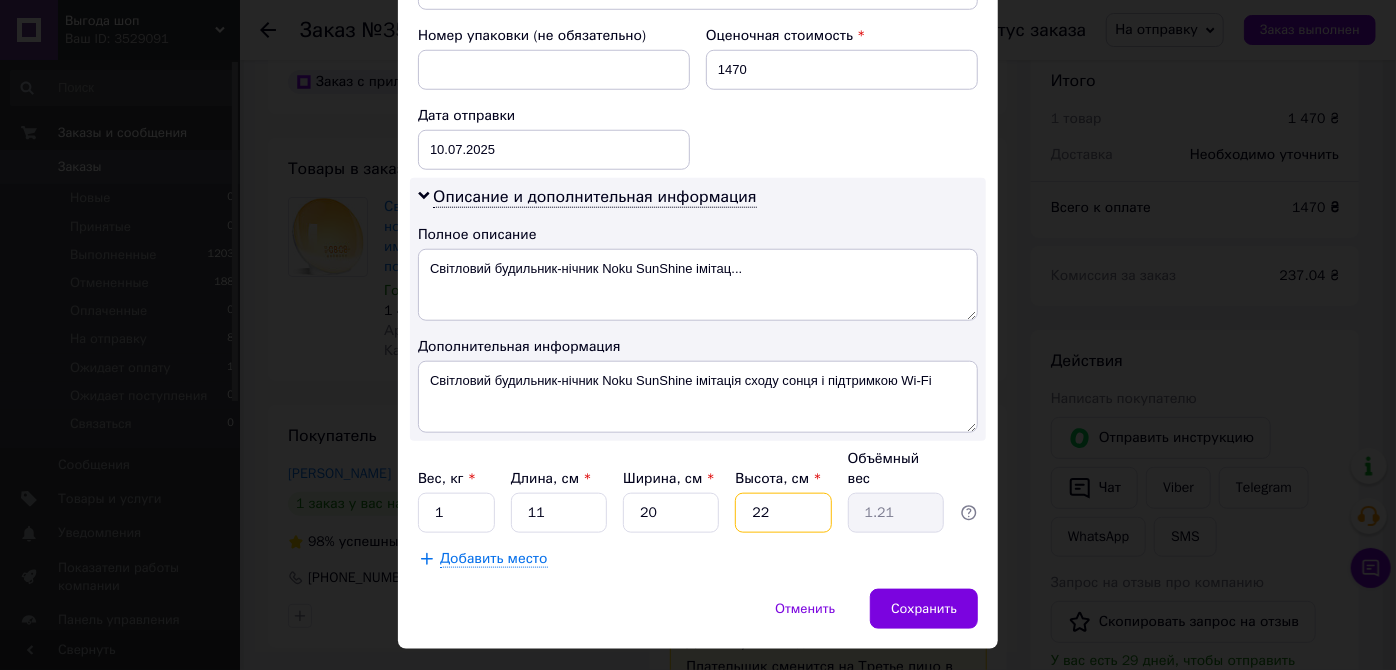 type on "0.11" 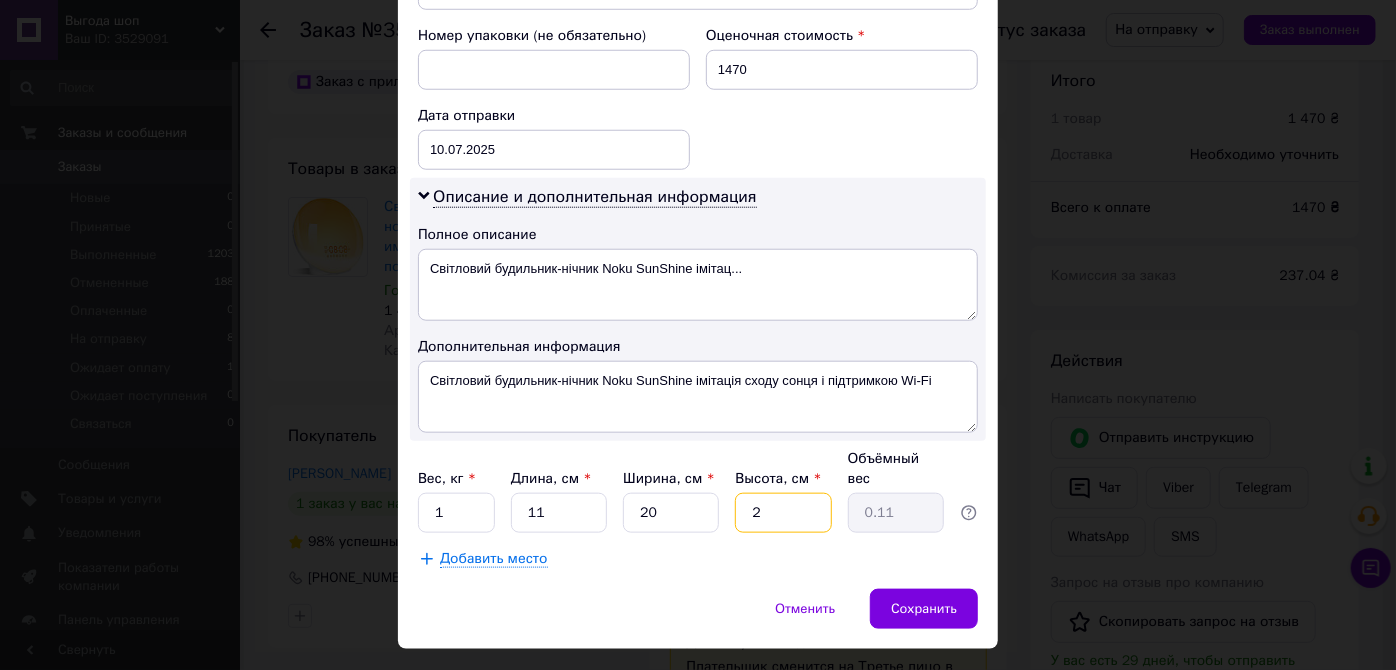 type 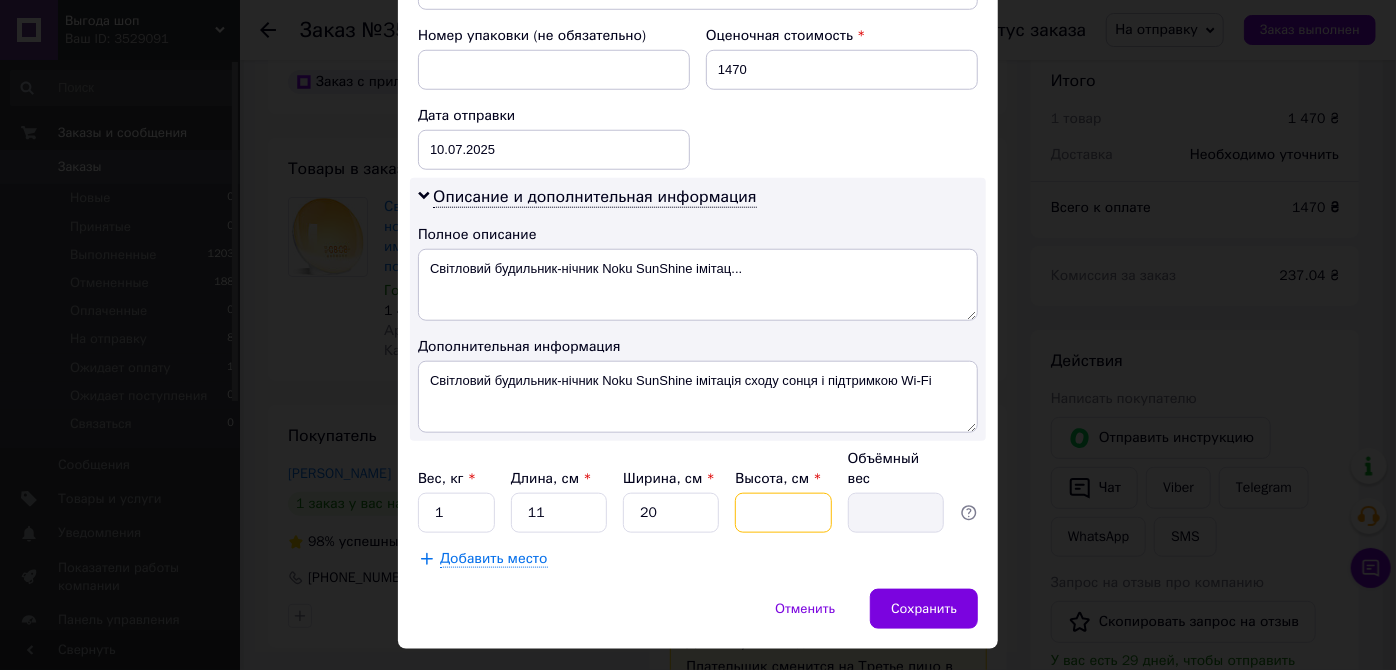 type on "1" 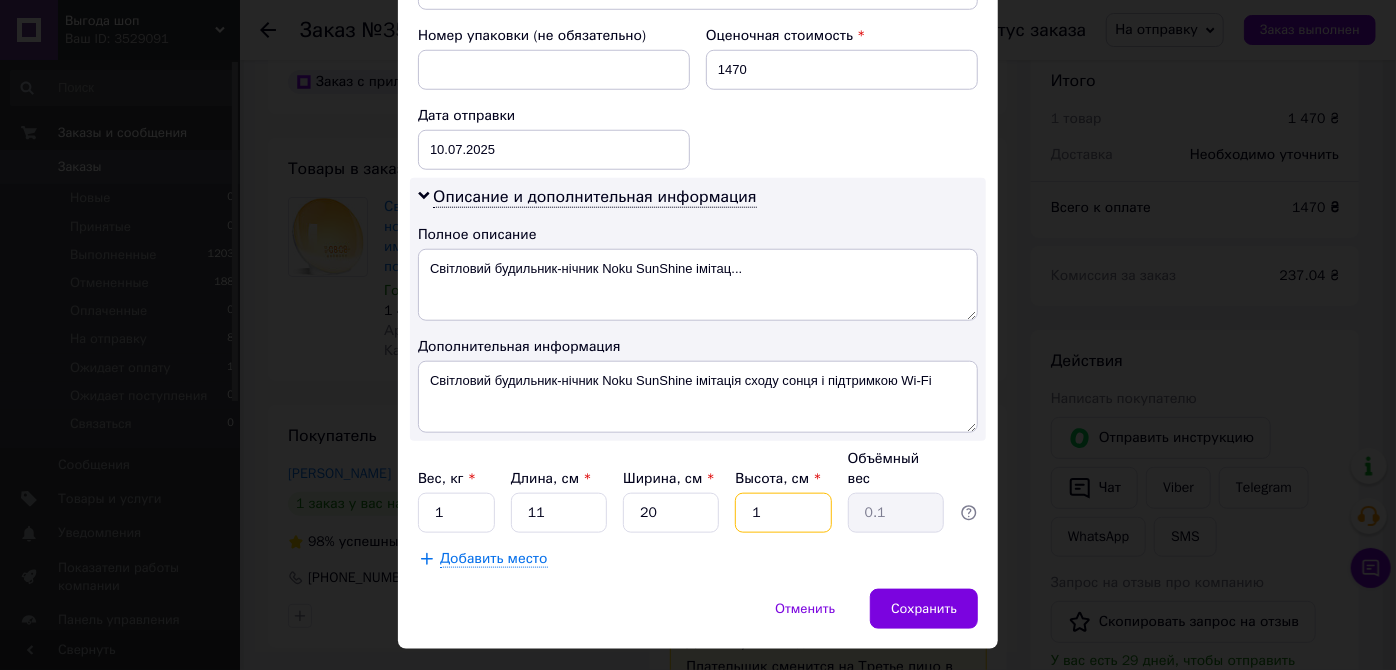 type on "10" 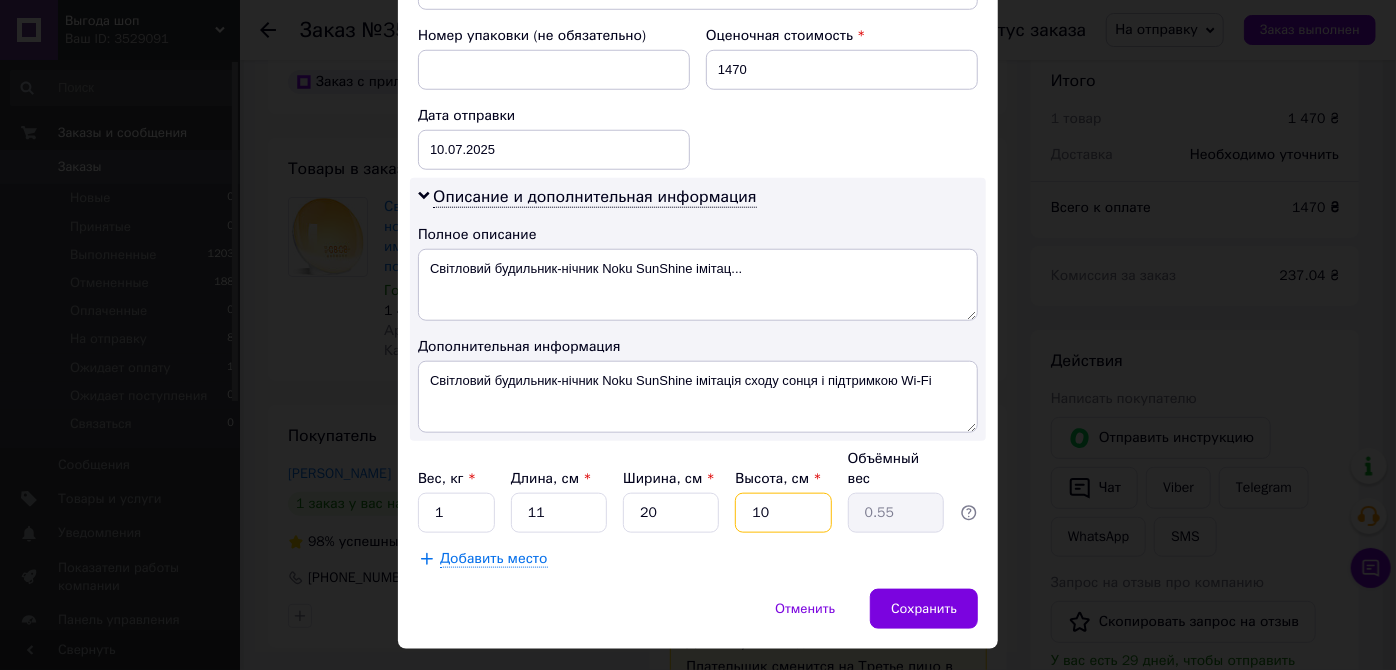 type on "10" 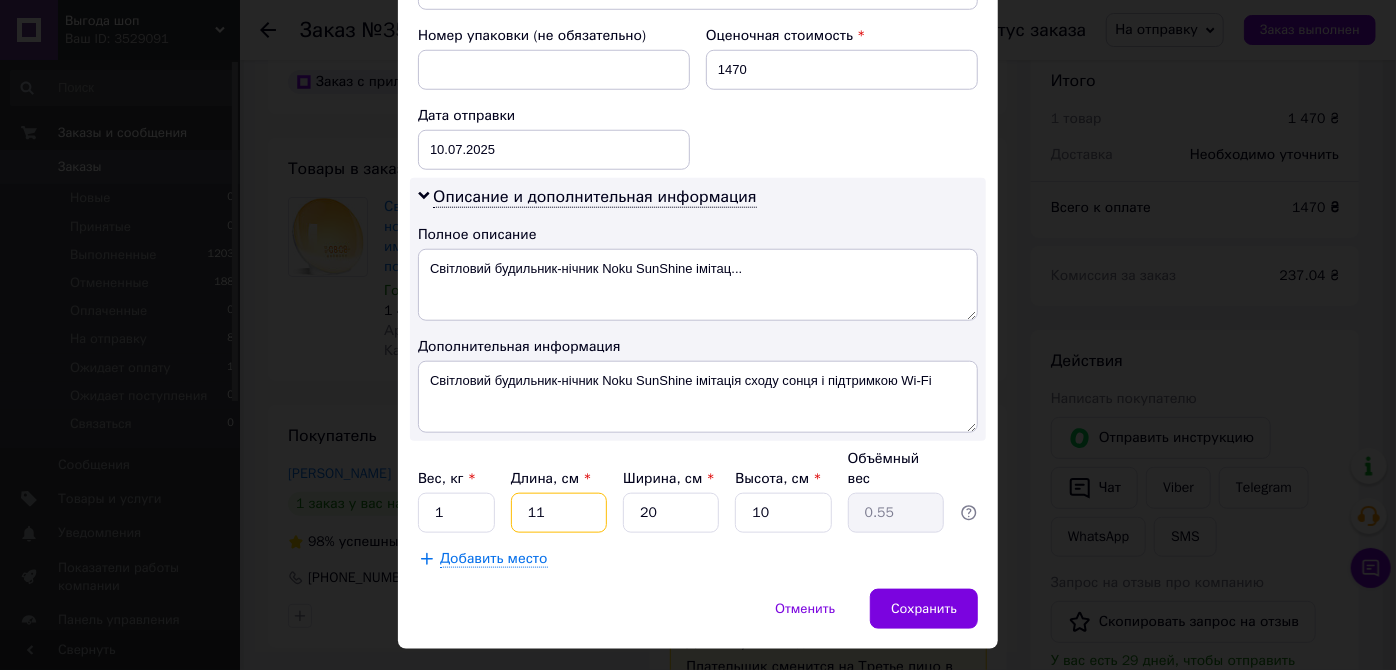 click on "11" at bounding box center (559, 513) 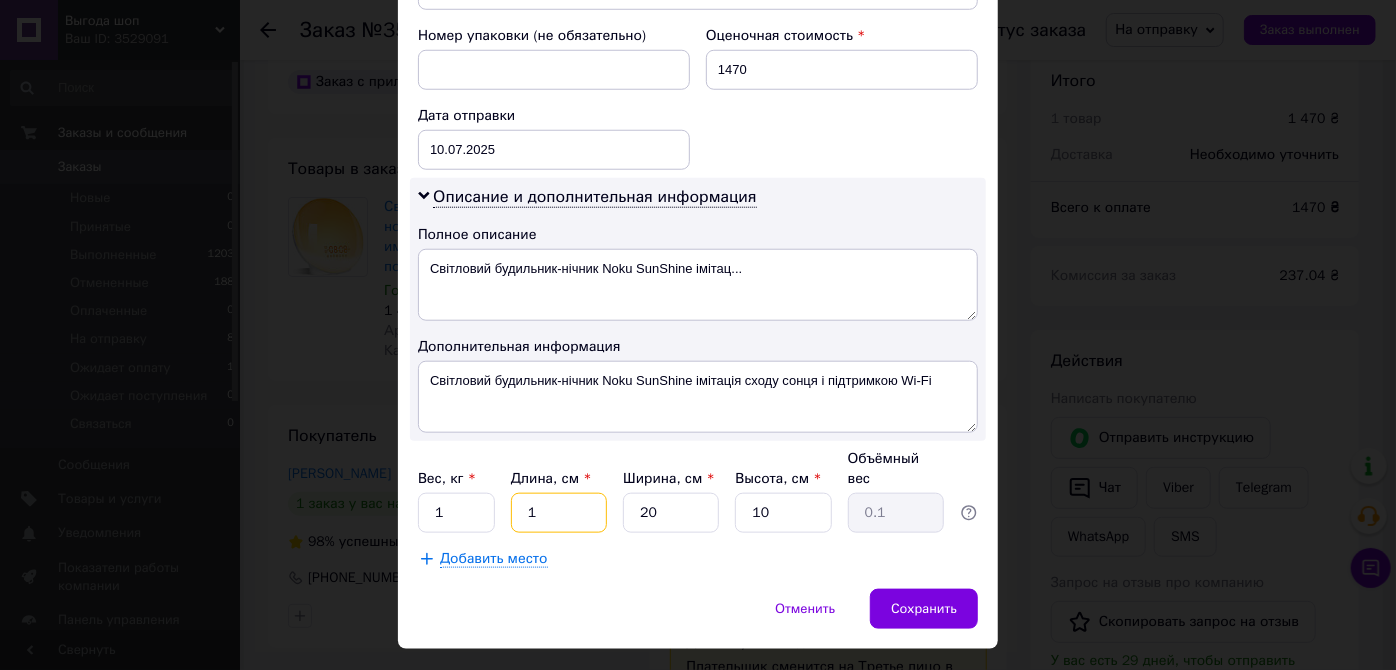 type on "10" 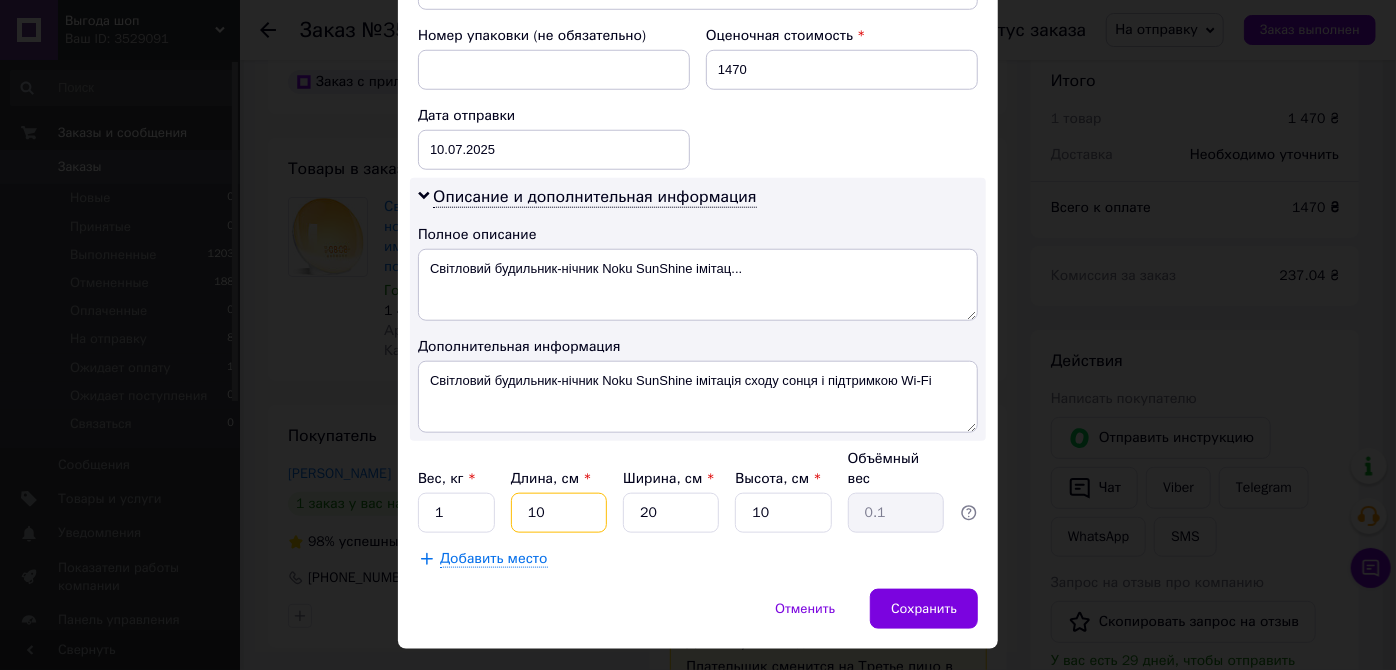 type on "0.5" 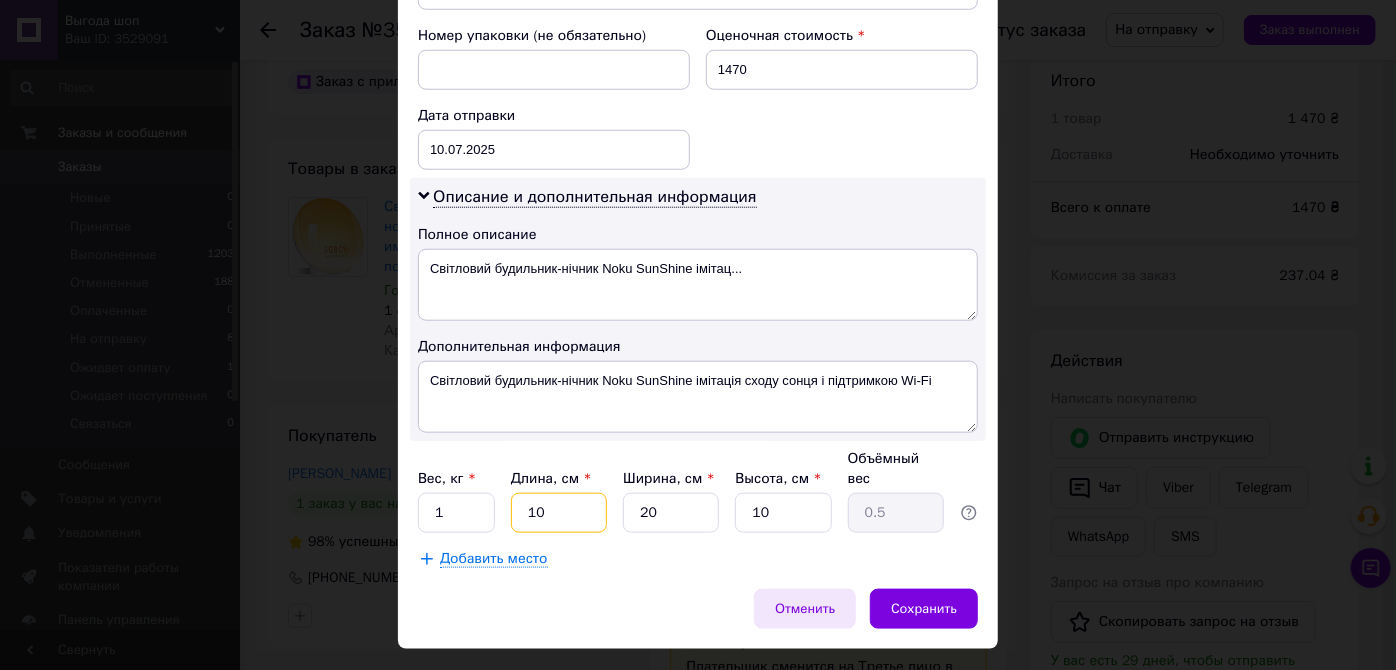 type on "10" 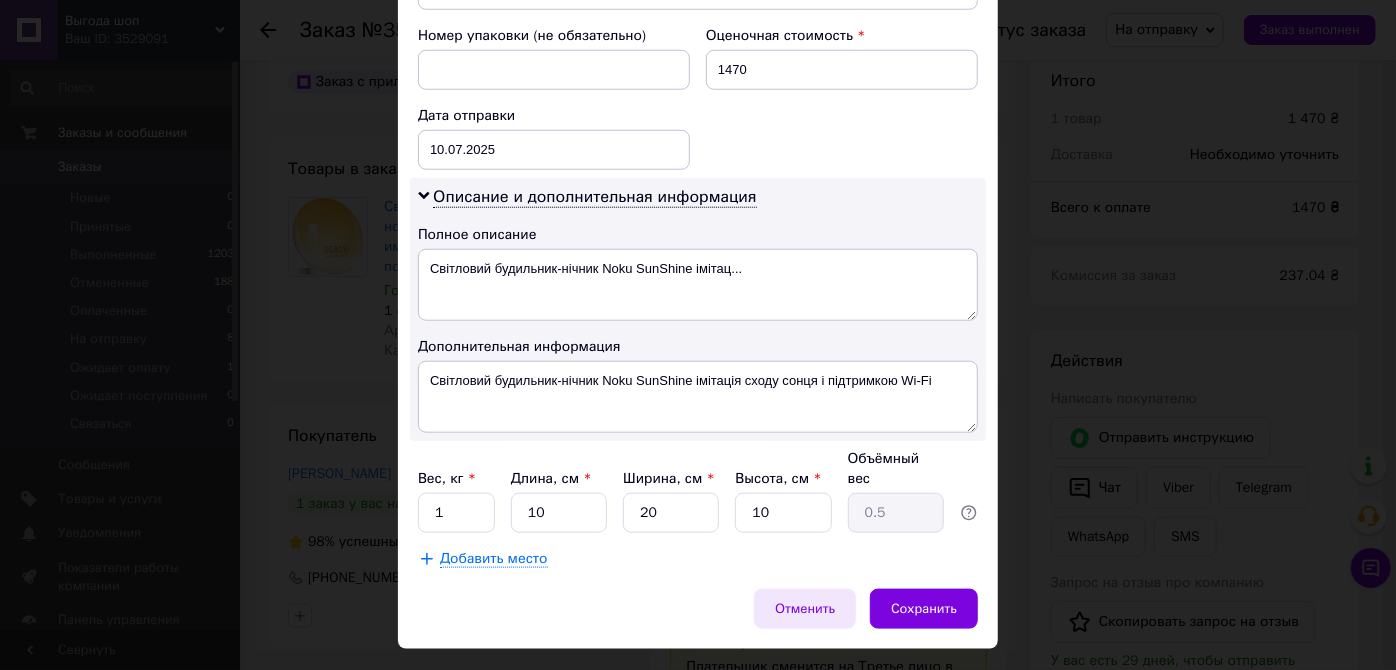 click on "Отменить" at bounding box center [805, 609] 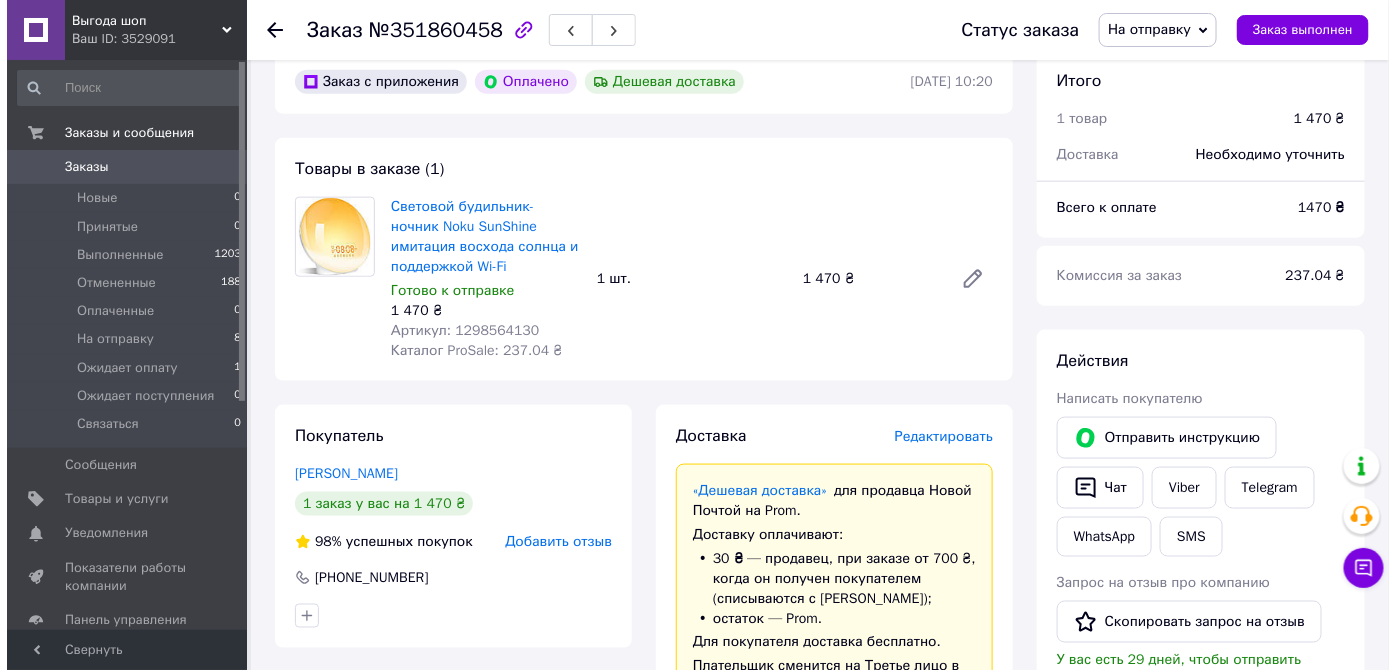 scroll, scrollTop: 727, scrollLeft: 0, axis: vertical 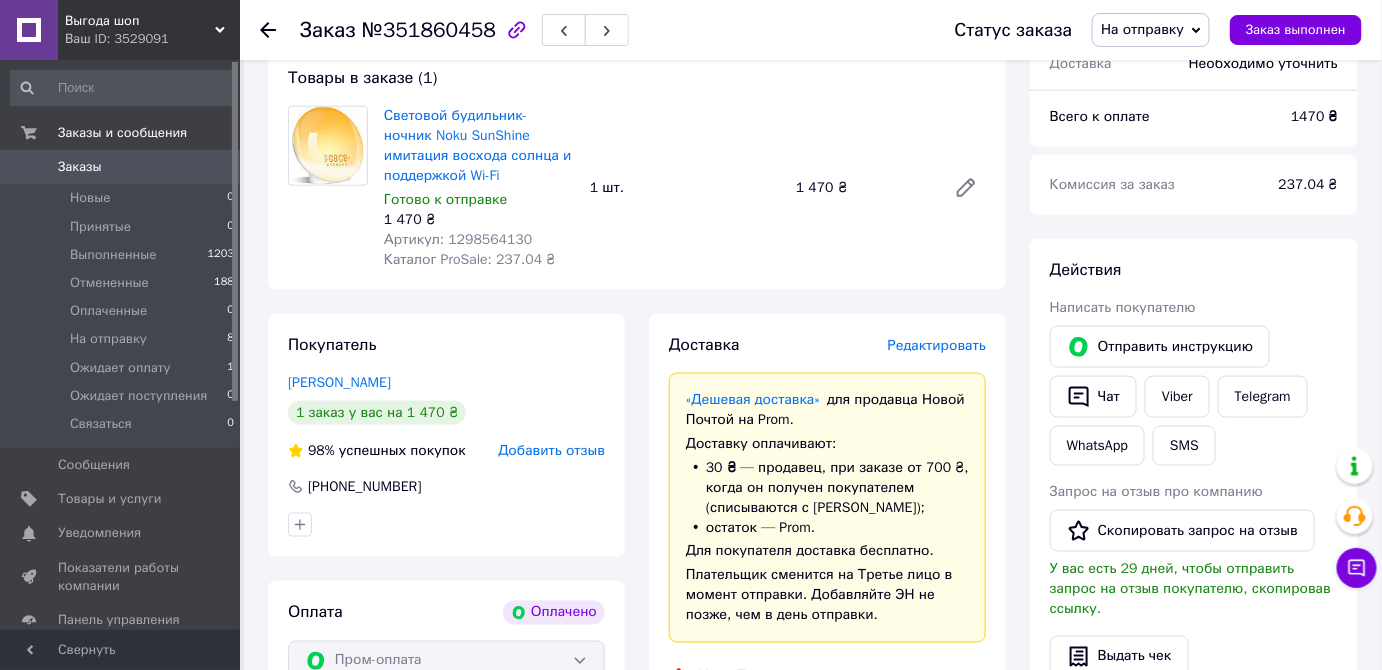 click on "Редактировать" at bounding box center (937, 345) 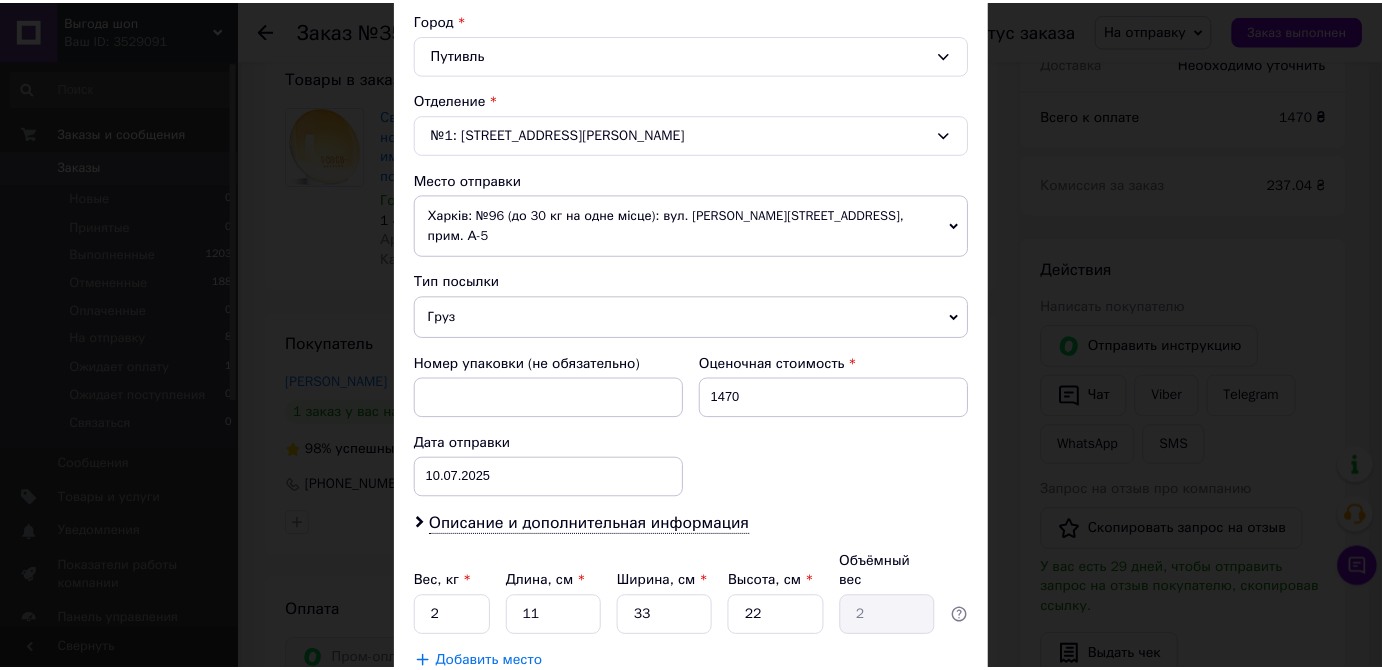 scroll, scrollTop: 650, scrollLeft: 0, axis: vertical 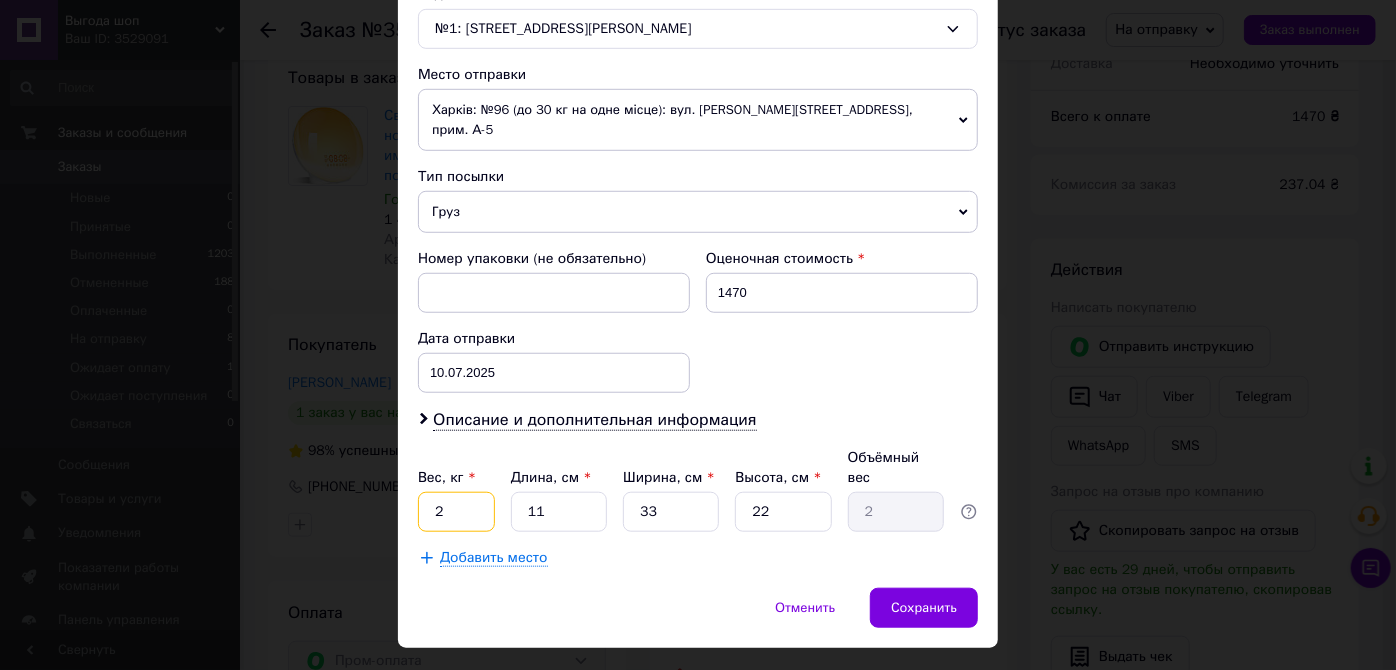 click on "2" at bounding box center (456, 512) 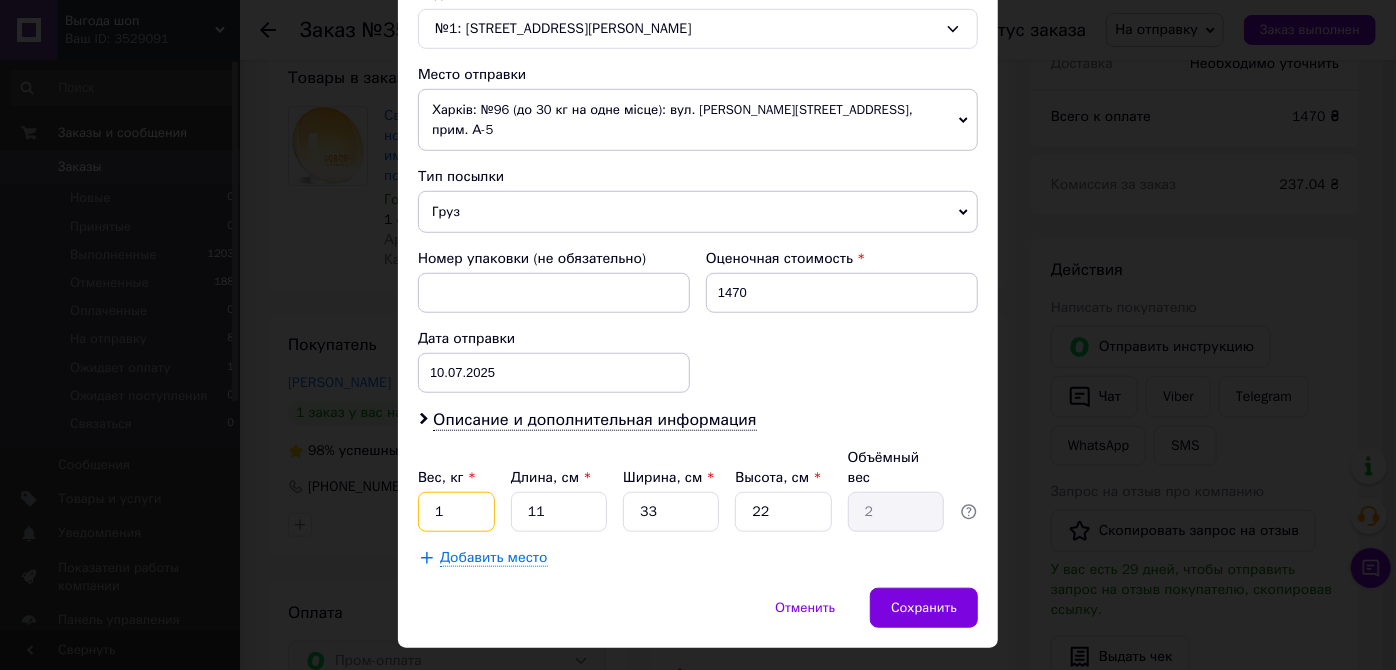 type on "1" 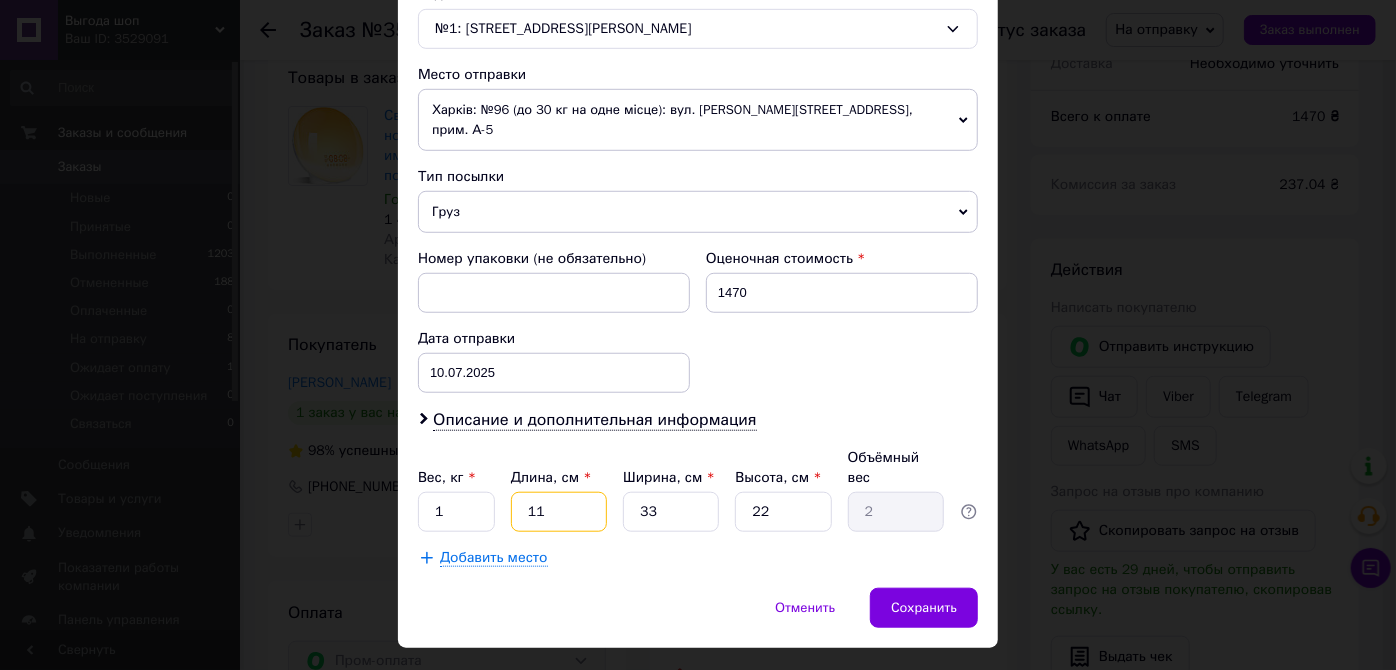 click on "11" at bounding box center [559, 512] 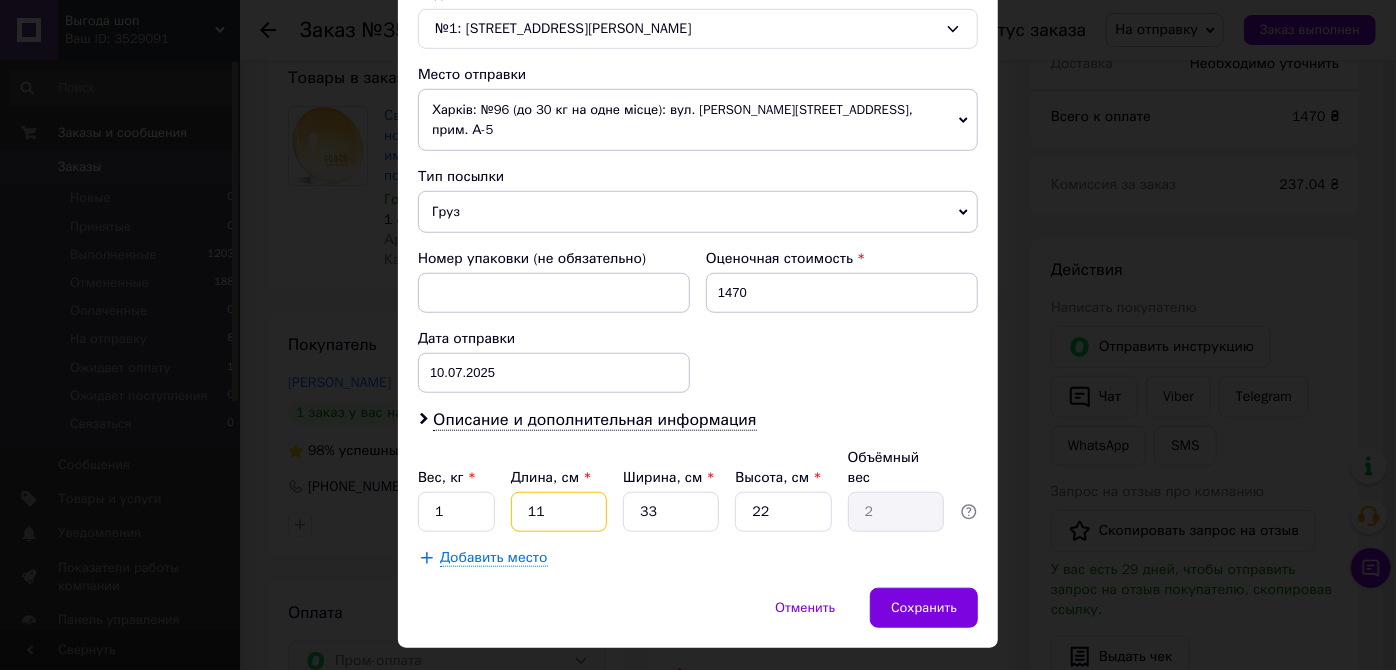 type on "1" 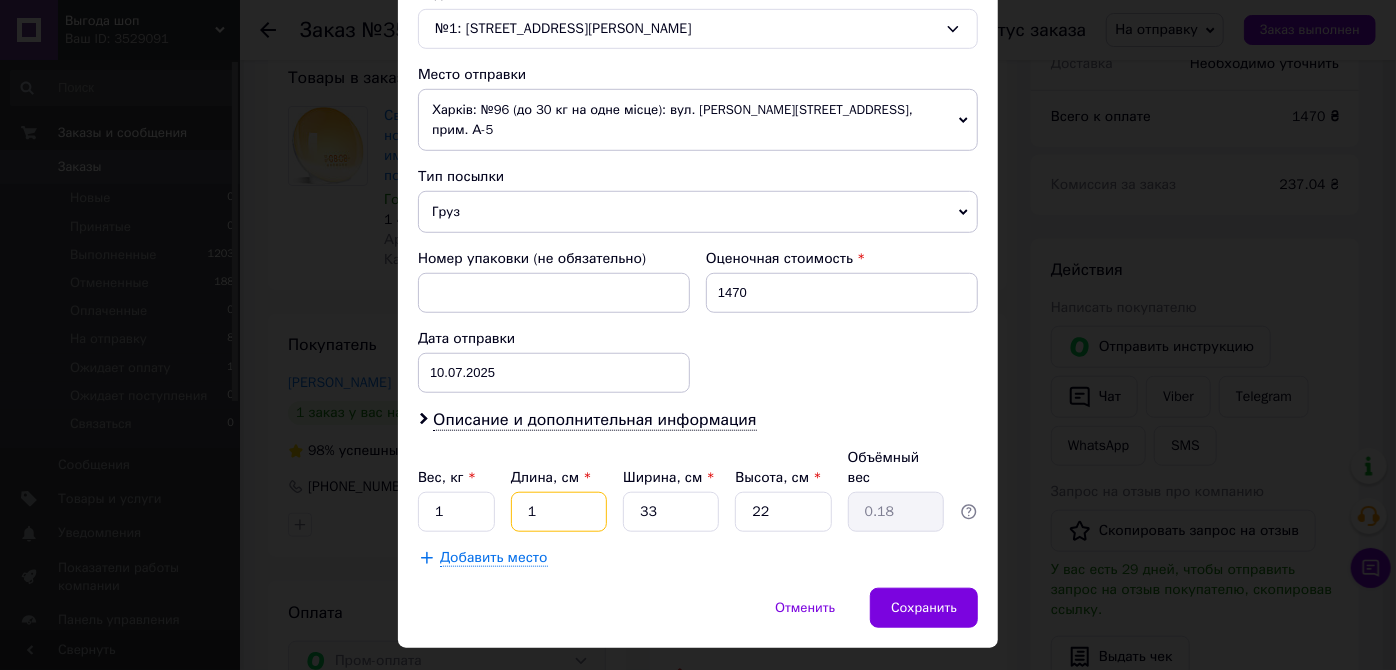 type 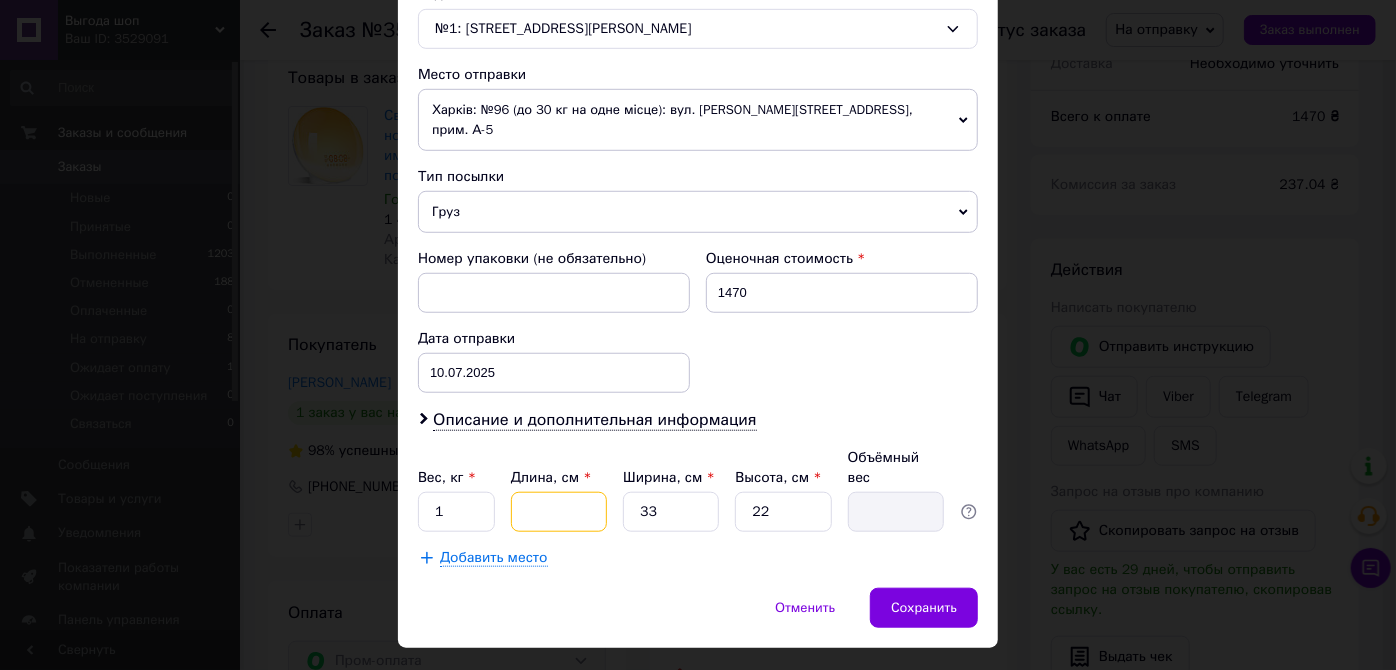 type on "2" 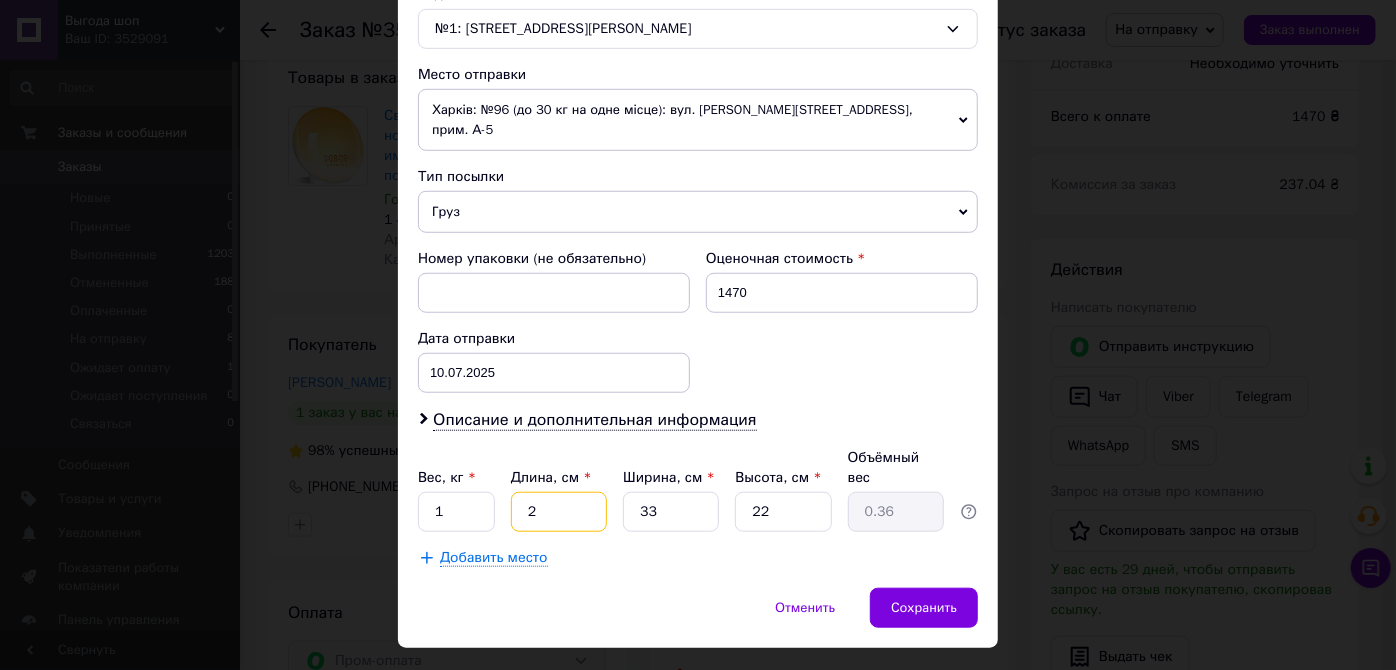 type on "20" 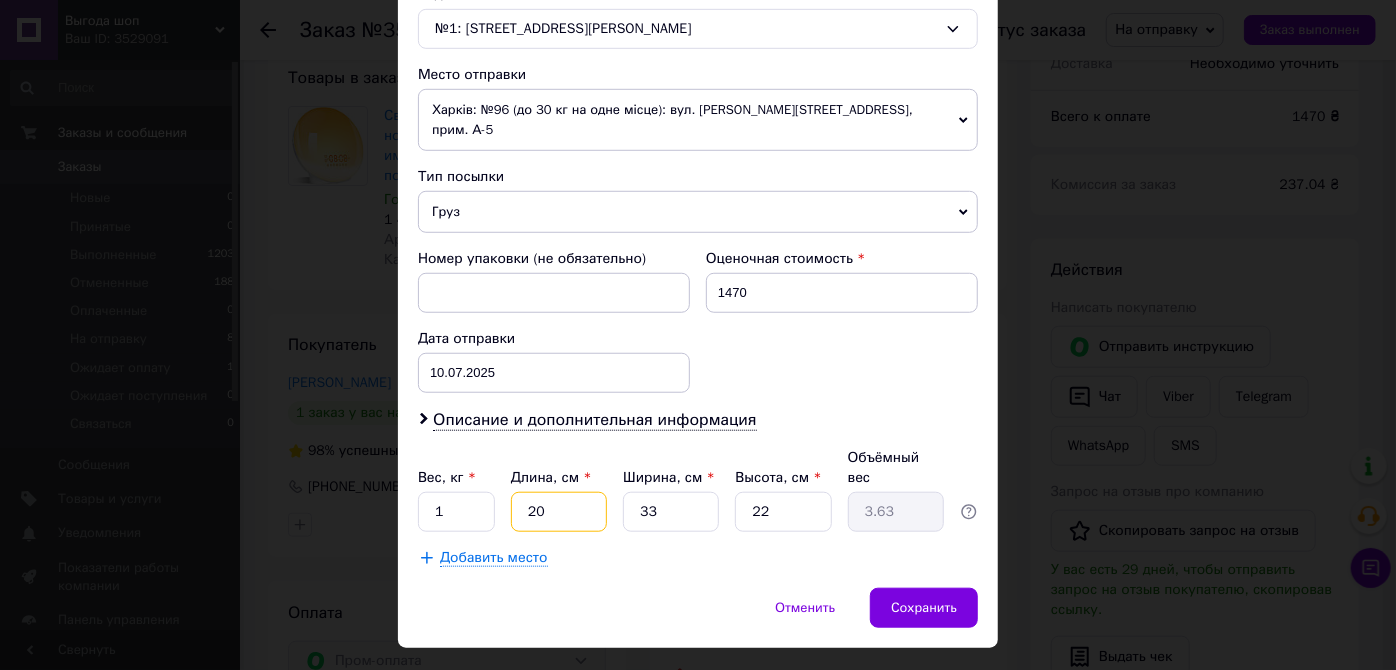 type on "20" 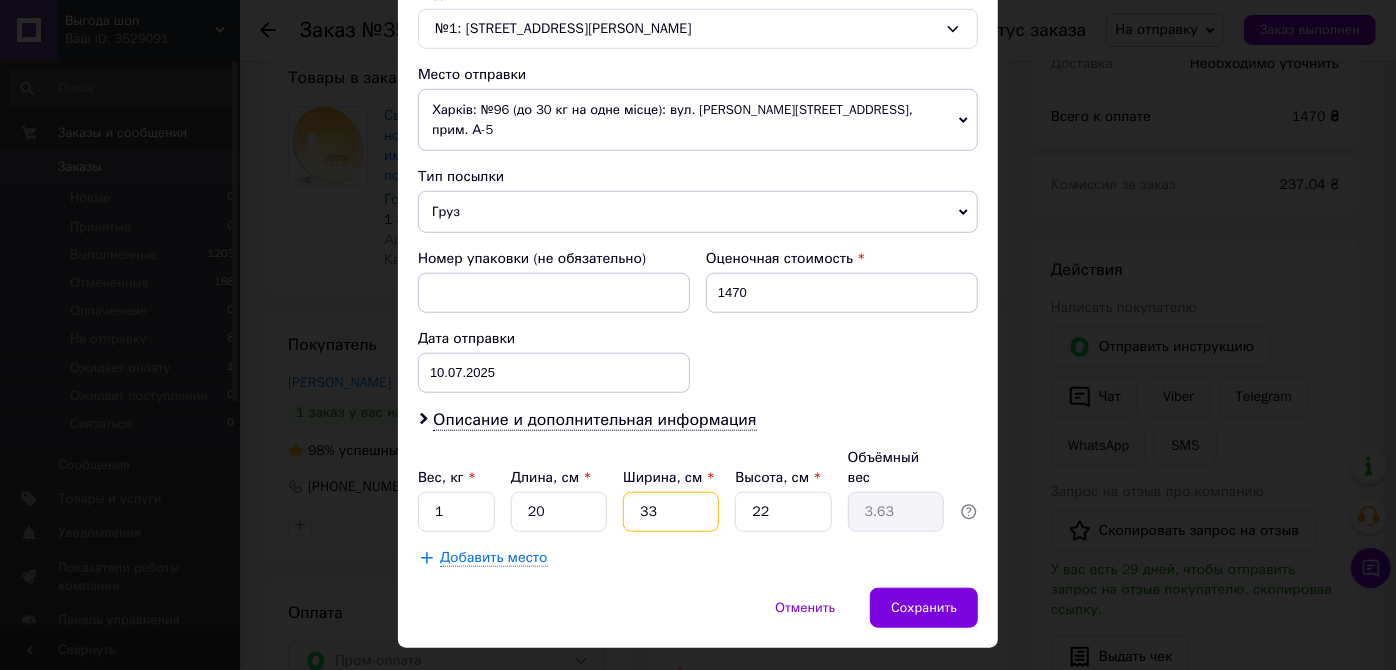 click on "33" at bounding box center (671, 512) 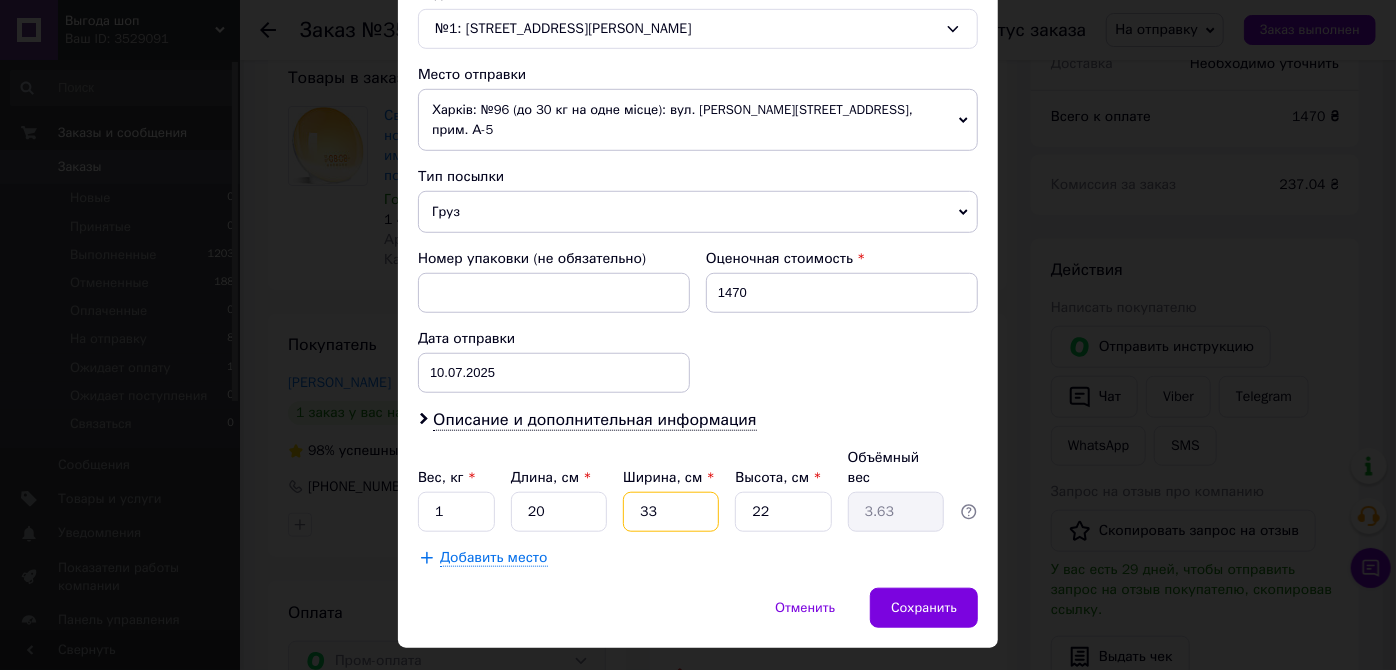 type on "3" 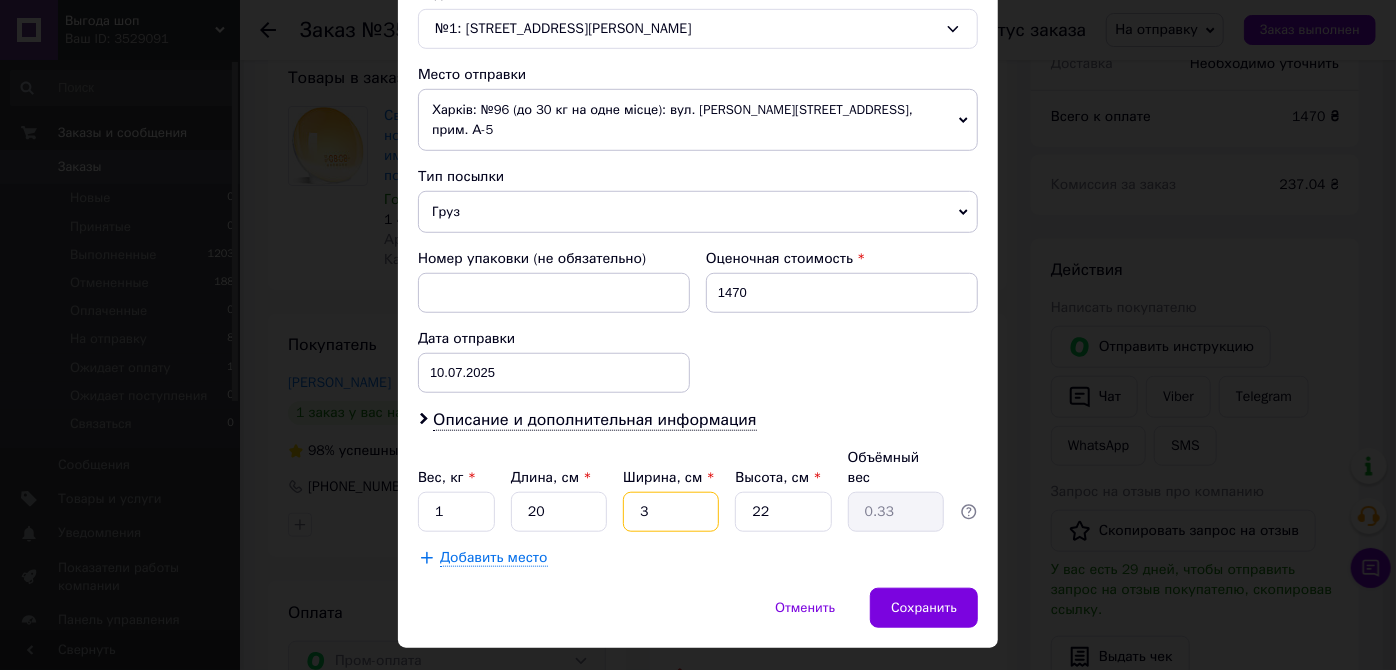 type 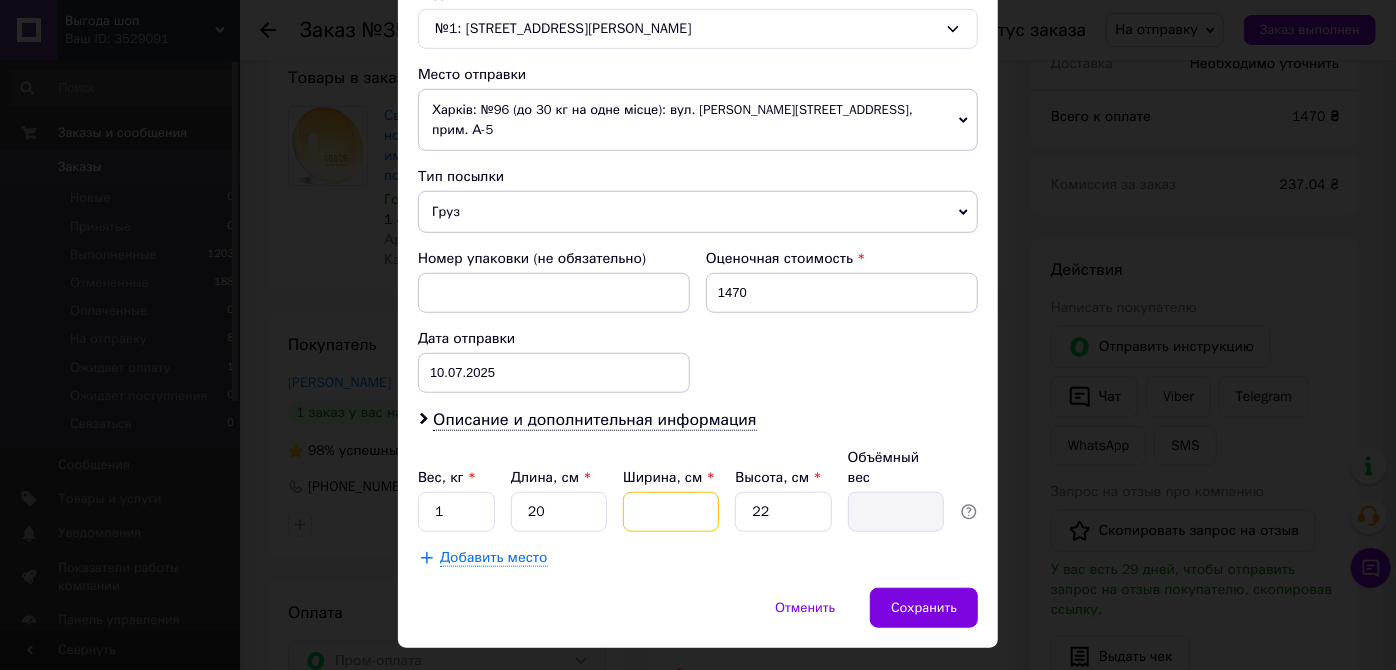 type on "1" 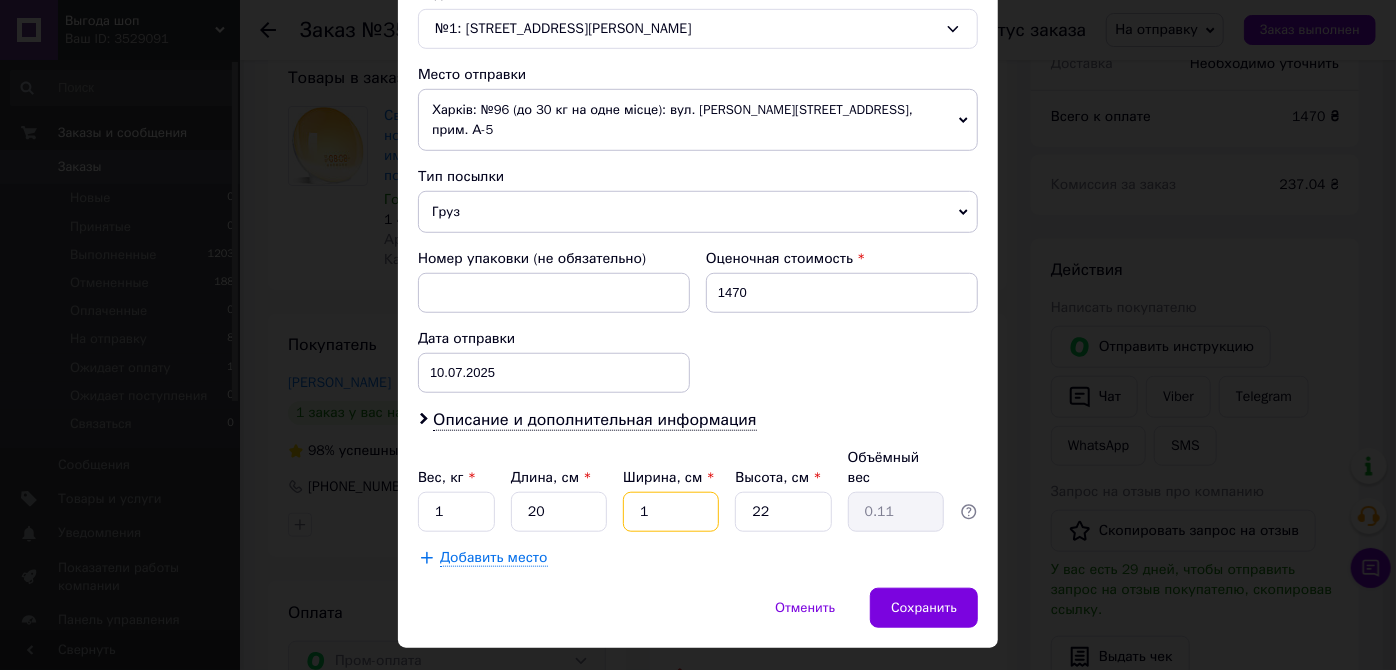 type on "10" 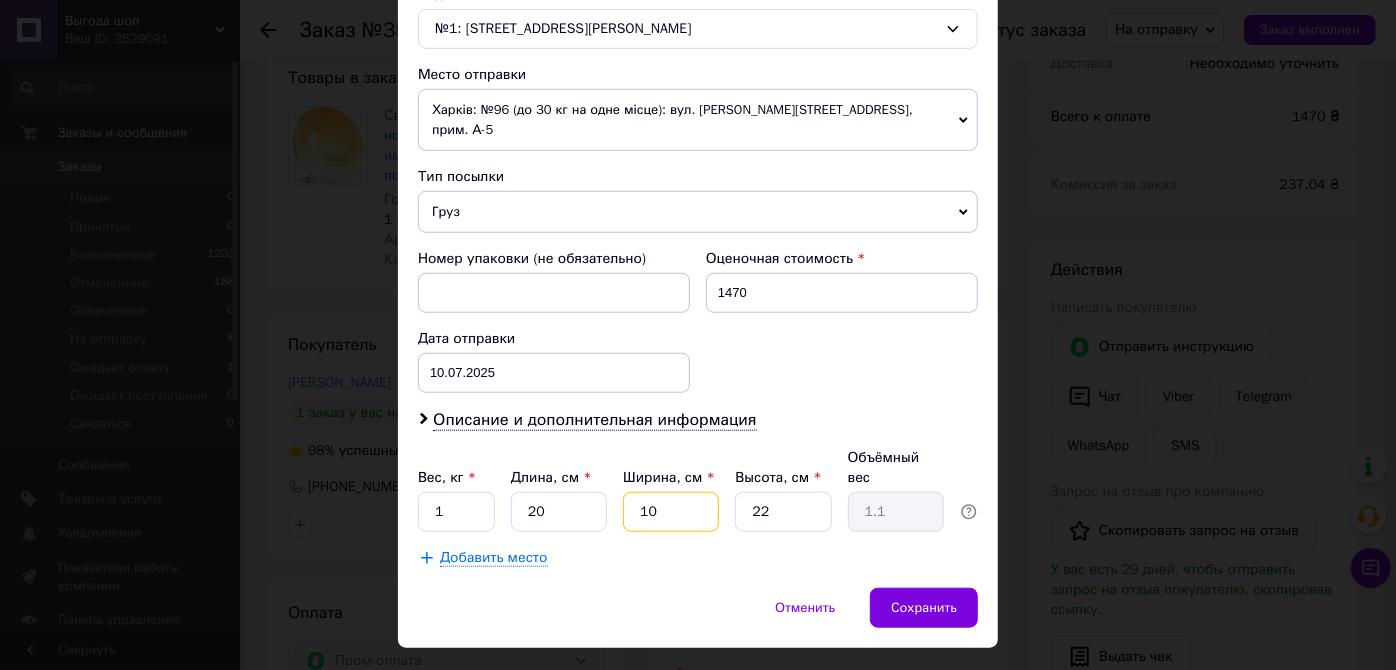 type on "10" 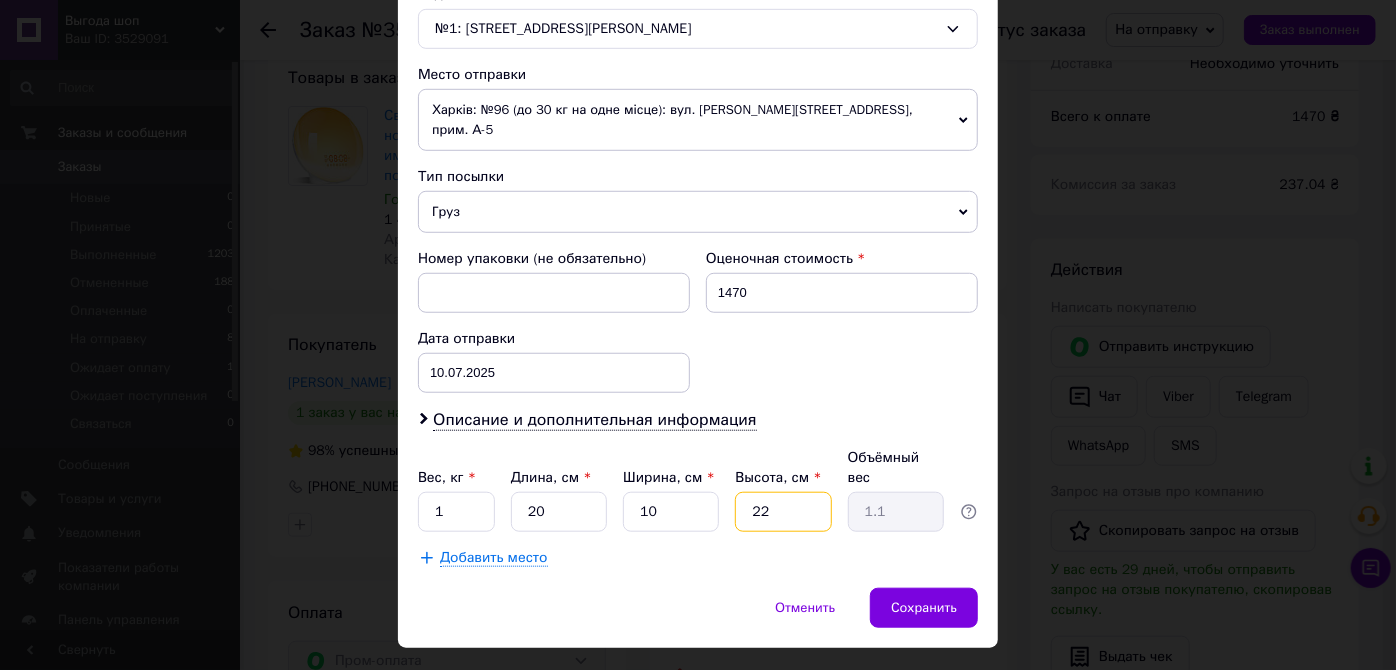 click on "22" at bounding box center (783, 512) 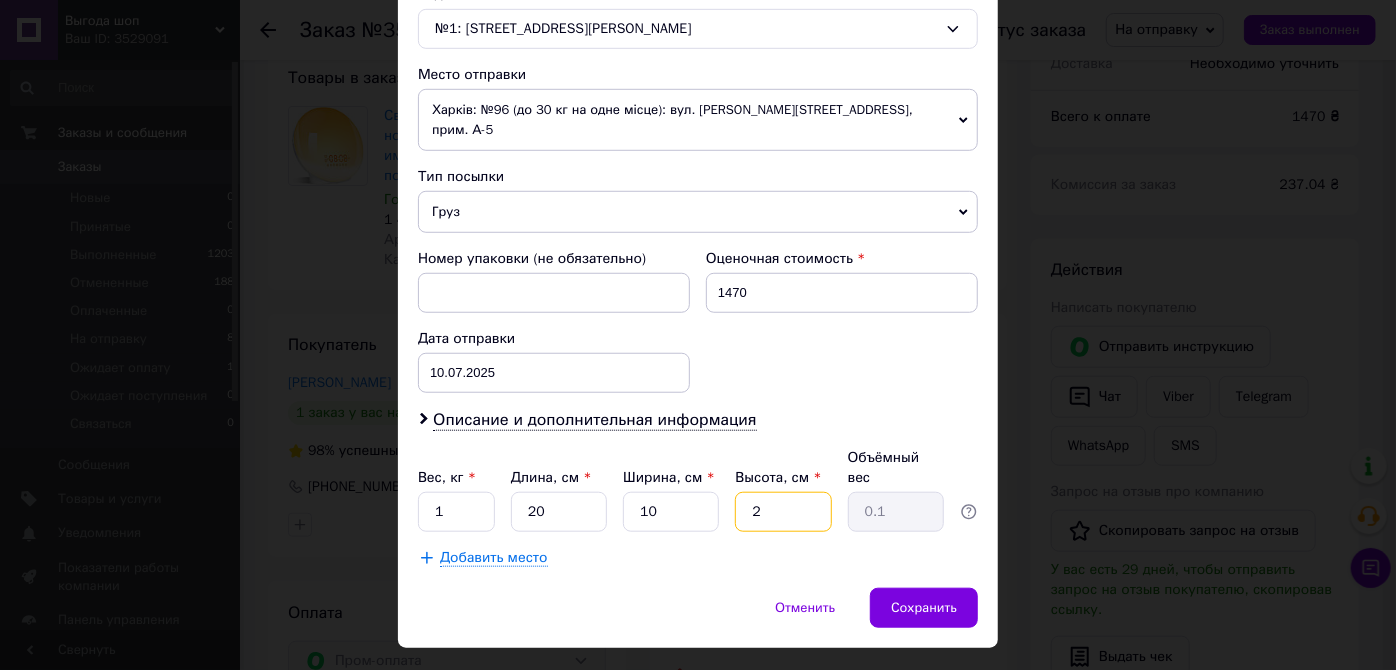 type 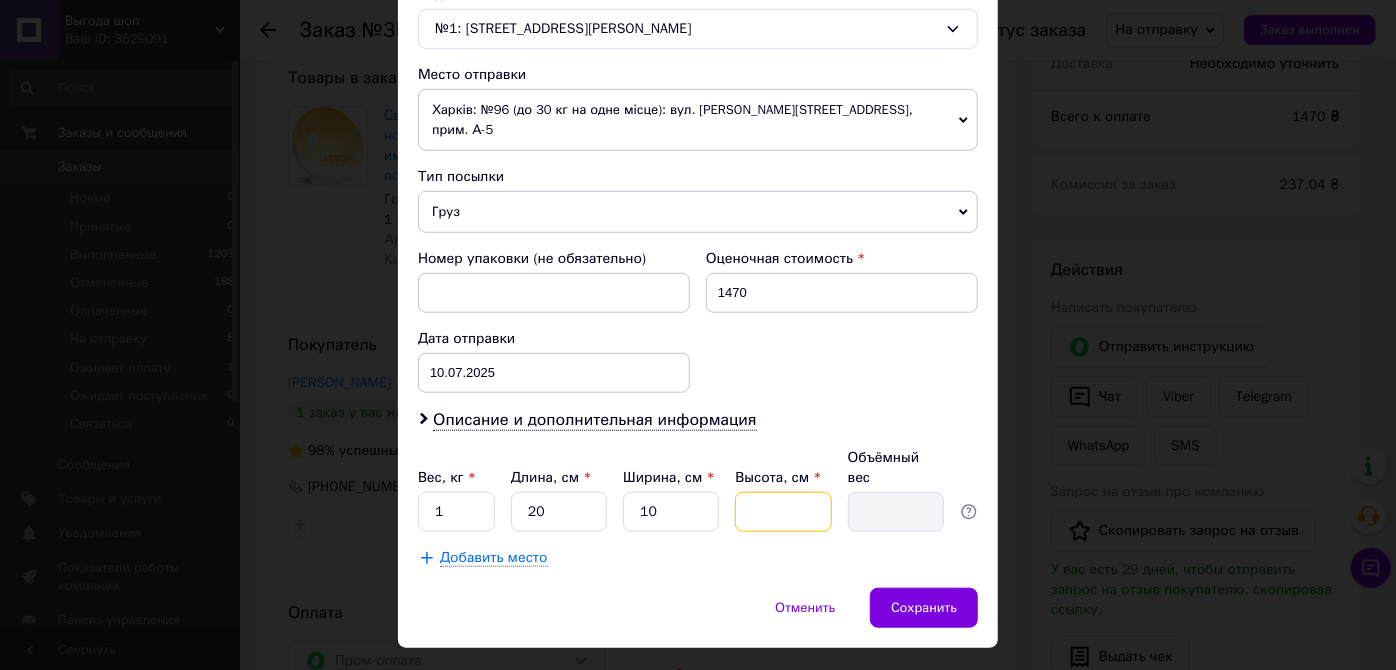 type on "1" 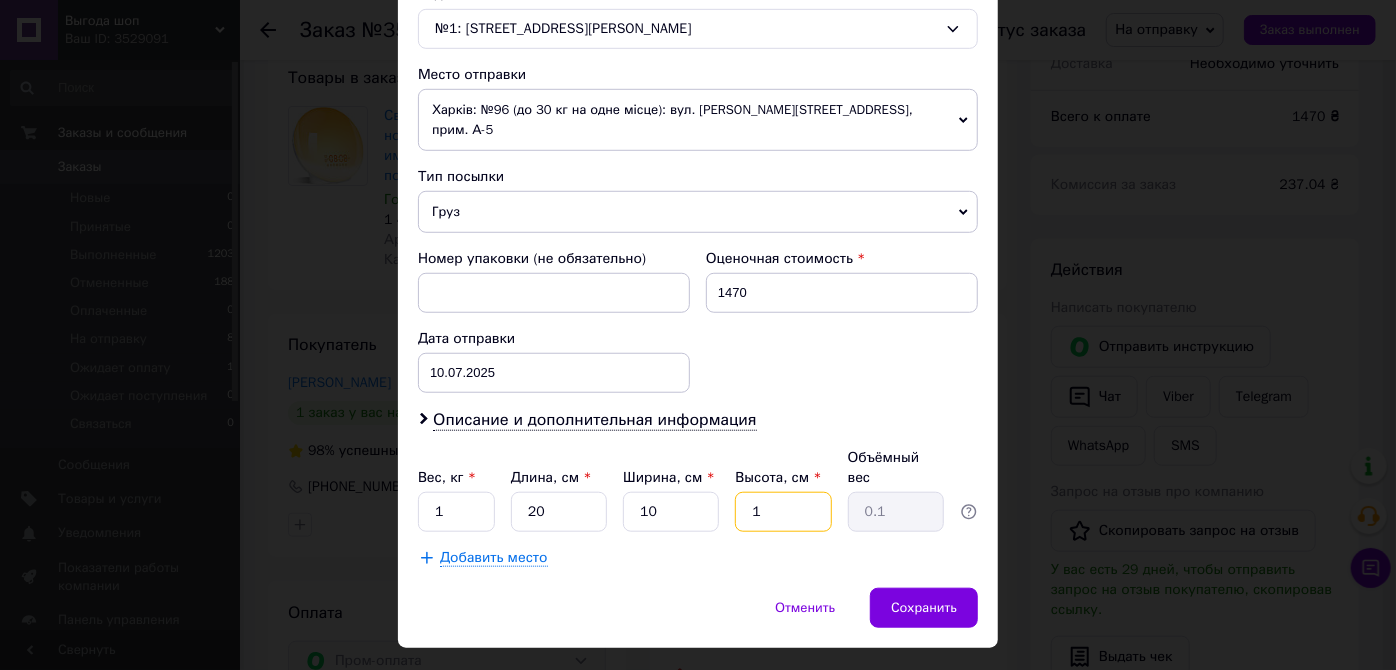 type on "10" 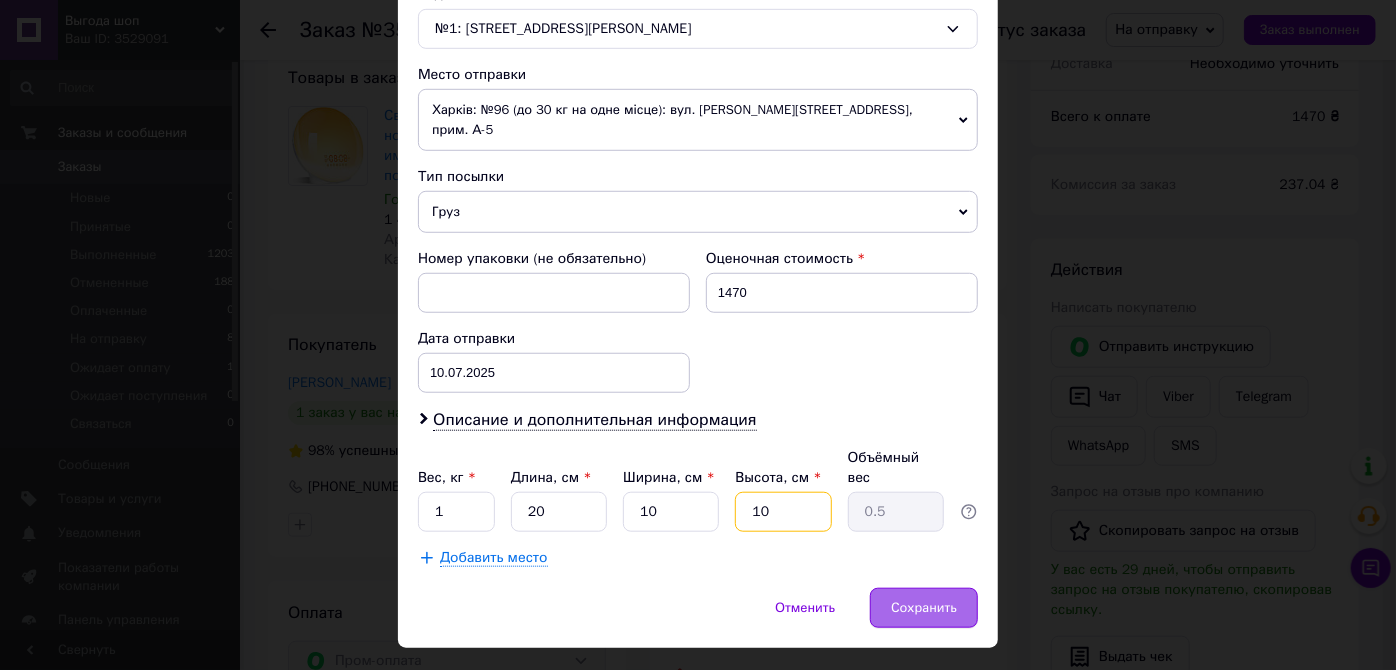 type on "10" 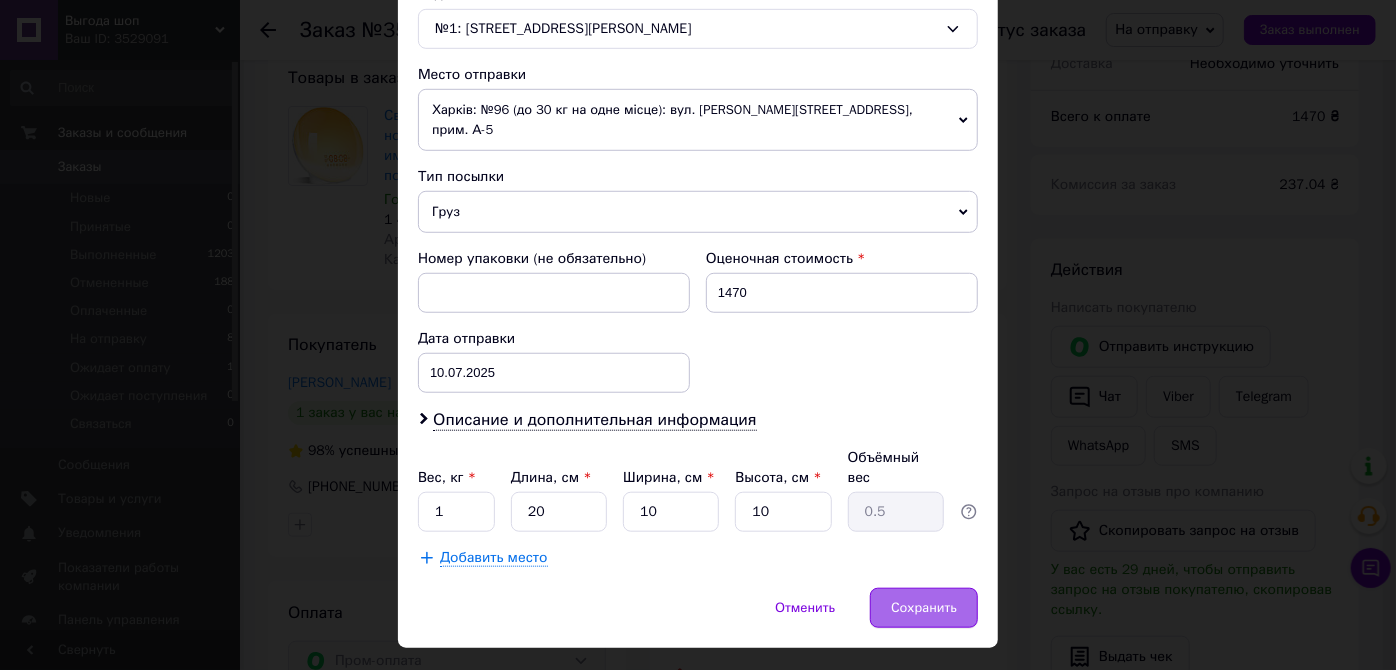 click on "Сохранить" at bounding box center (924, 608) 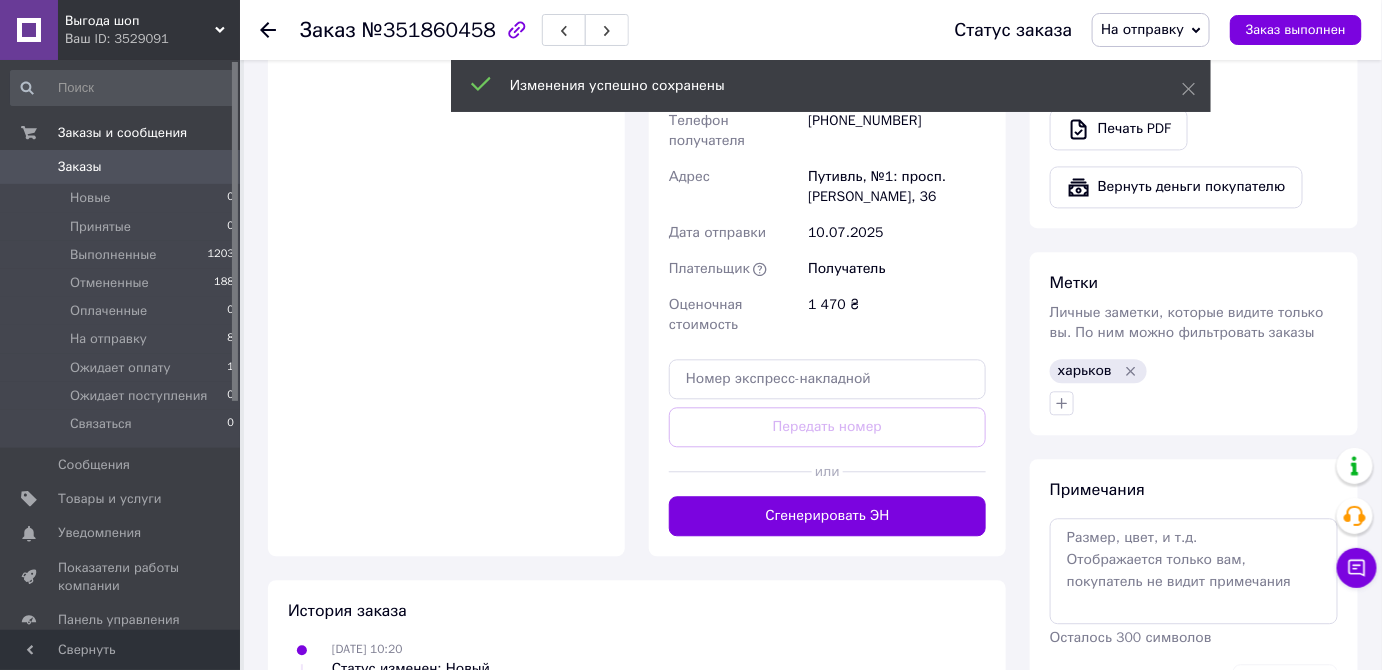 scroll, scrollTop: 1454, scrollLeft: 0, axis: vertical 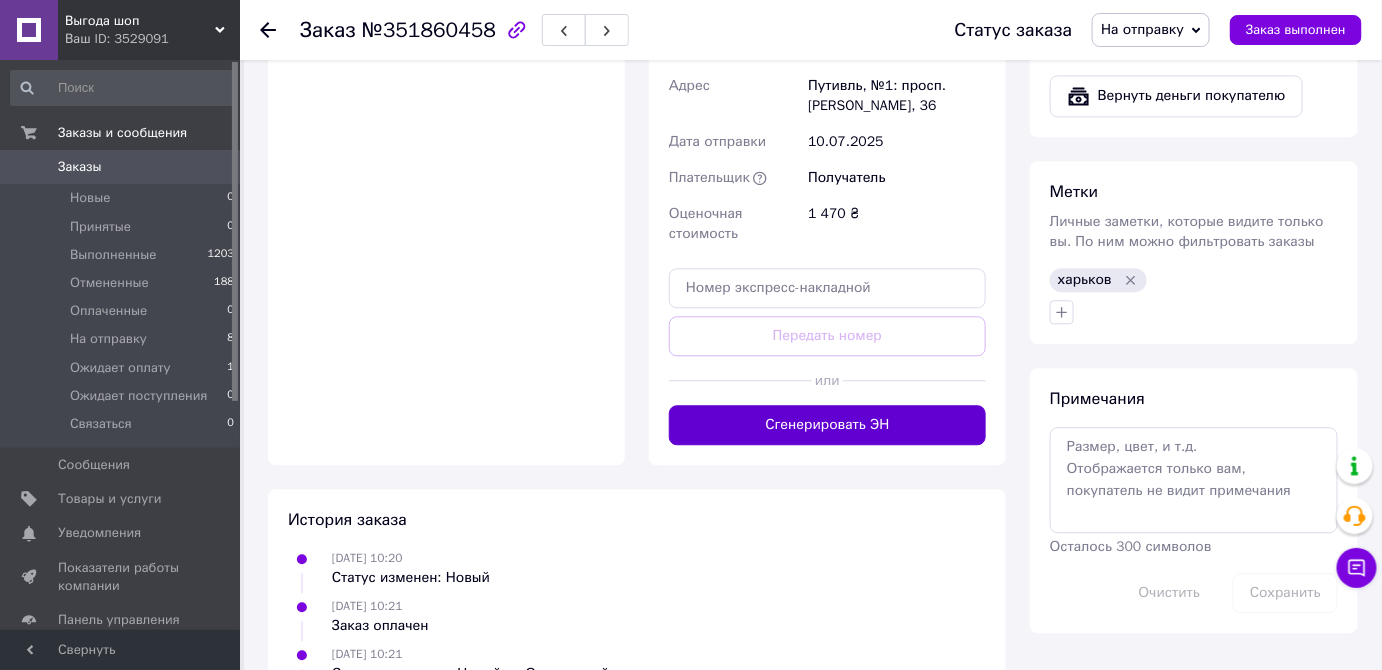click on "Сгенерировать ЭН" at bounding box center [827, 425] 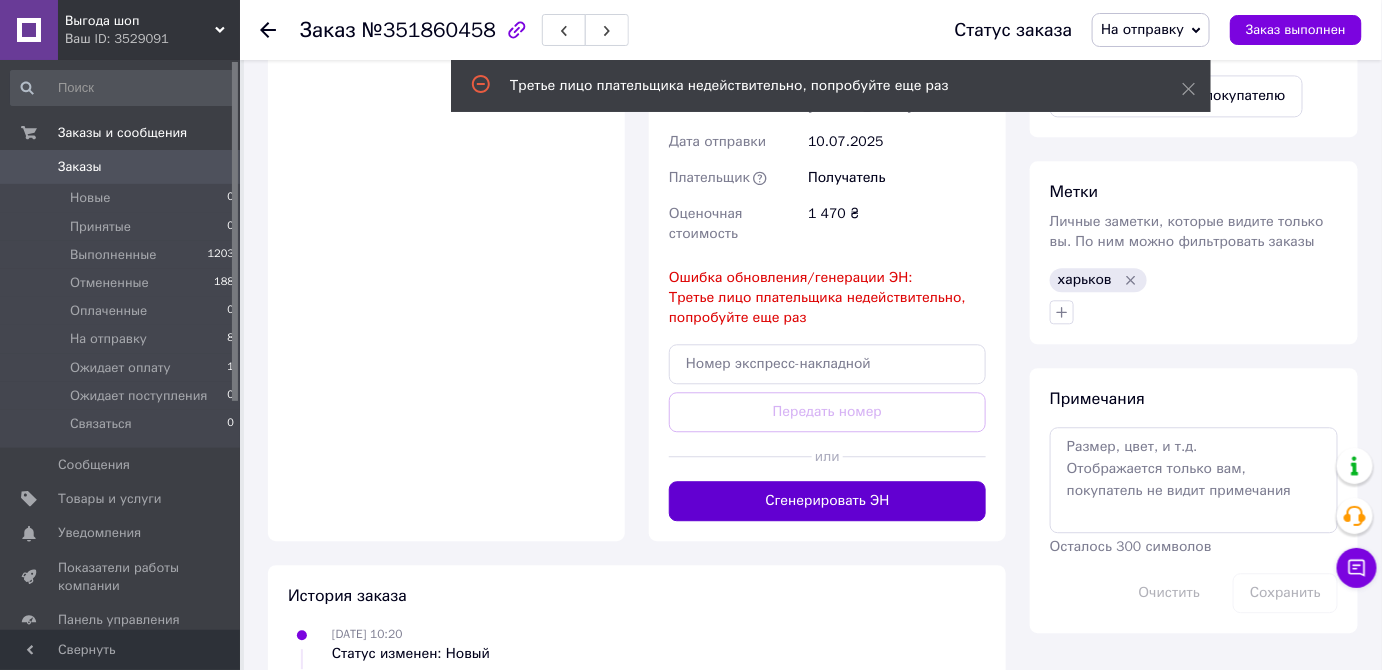 click on "Сгенерировать ЭН" at bounding box center [827, 501] 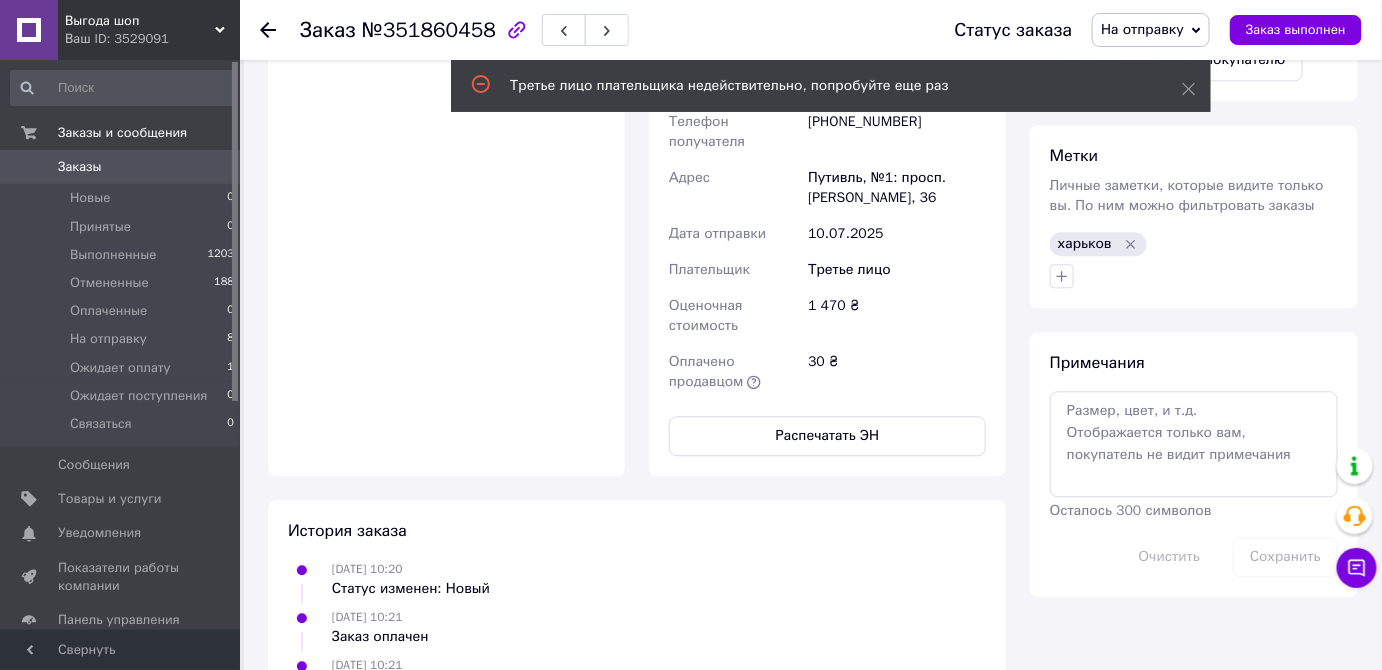 scroll, scrollTop: 1090, scrollLeft: 0, axis: vertical 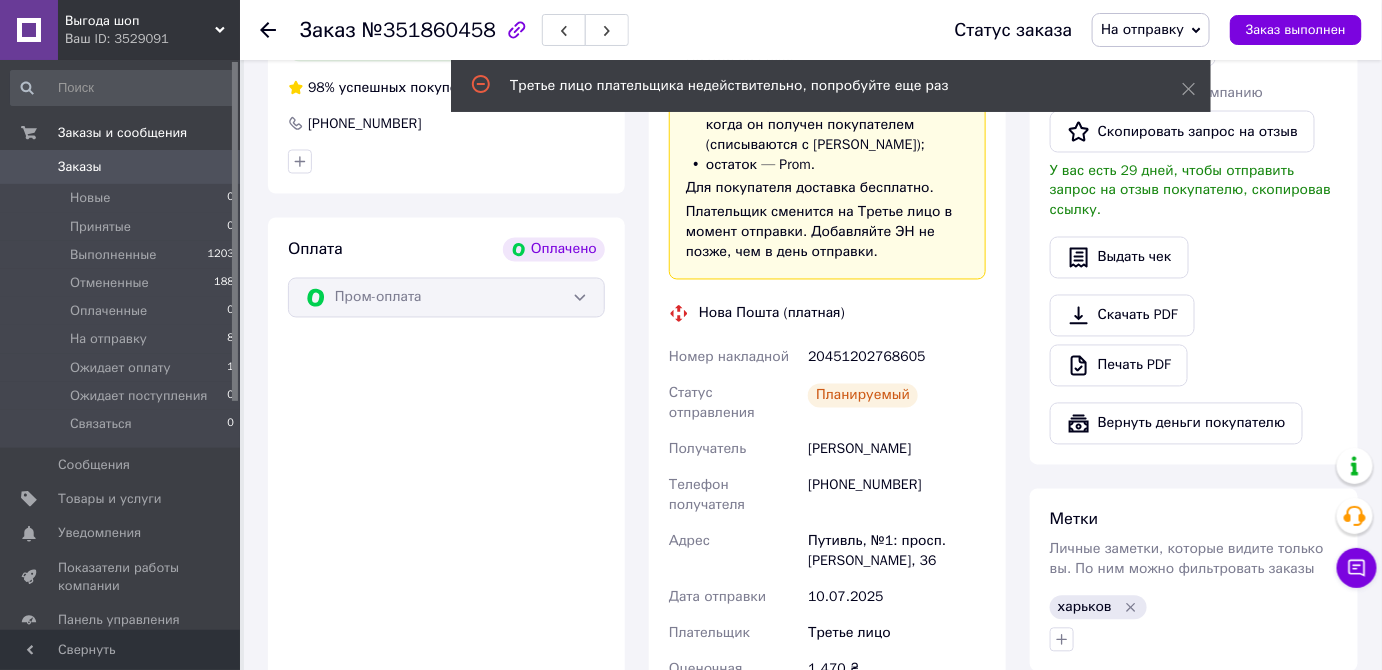 click on "20451202768605" at bounding box center [897, 358] 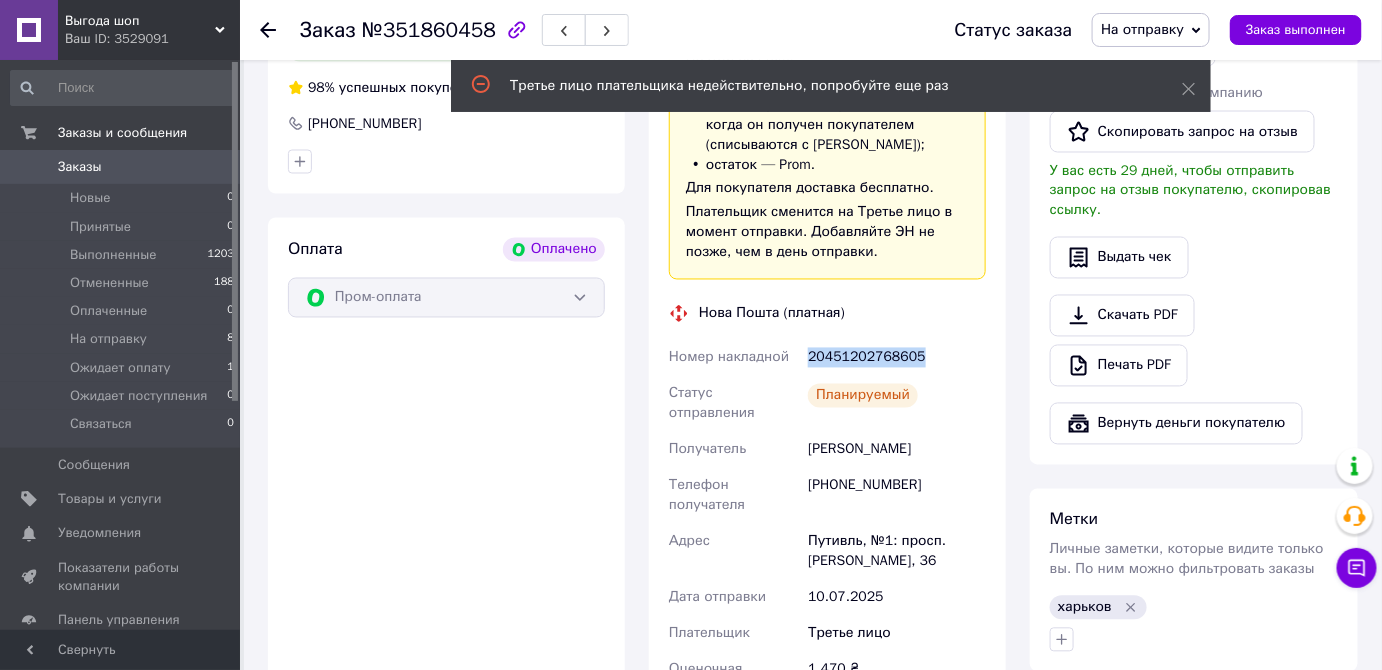 click on "20451202768605" at bounding box center (897, 358) 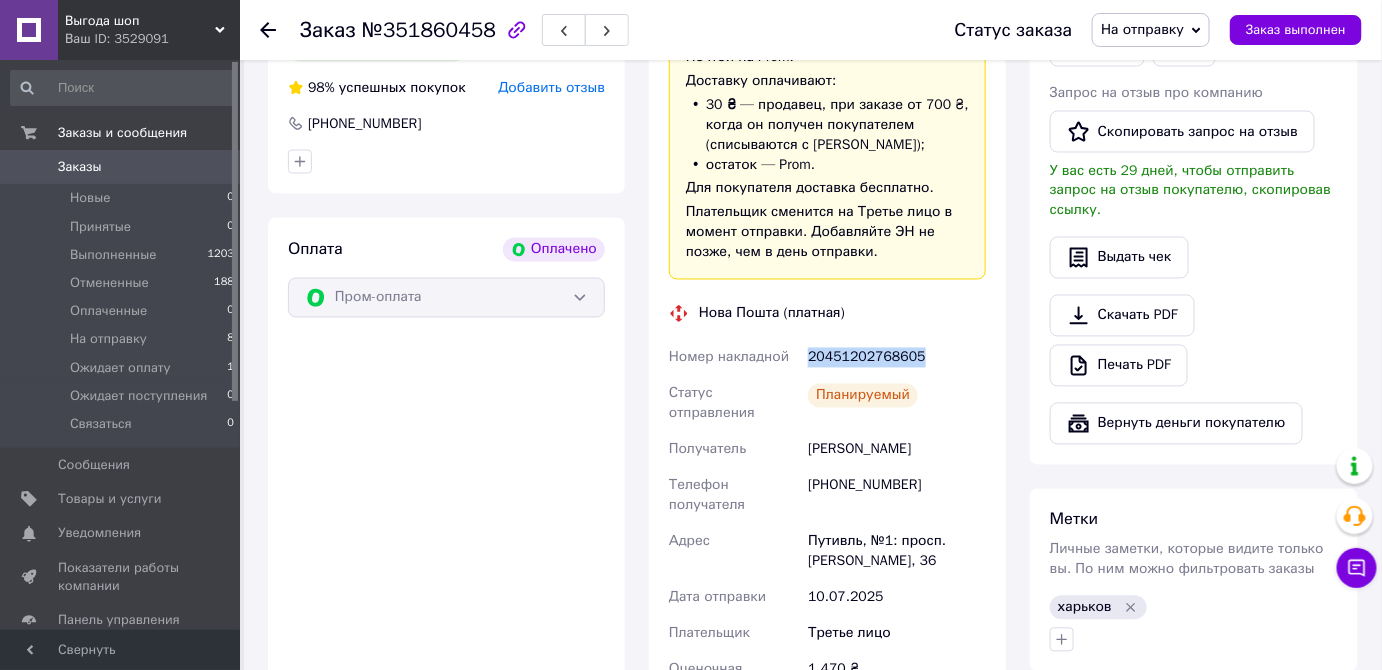 copy on "20451202768605" 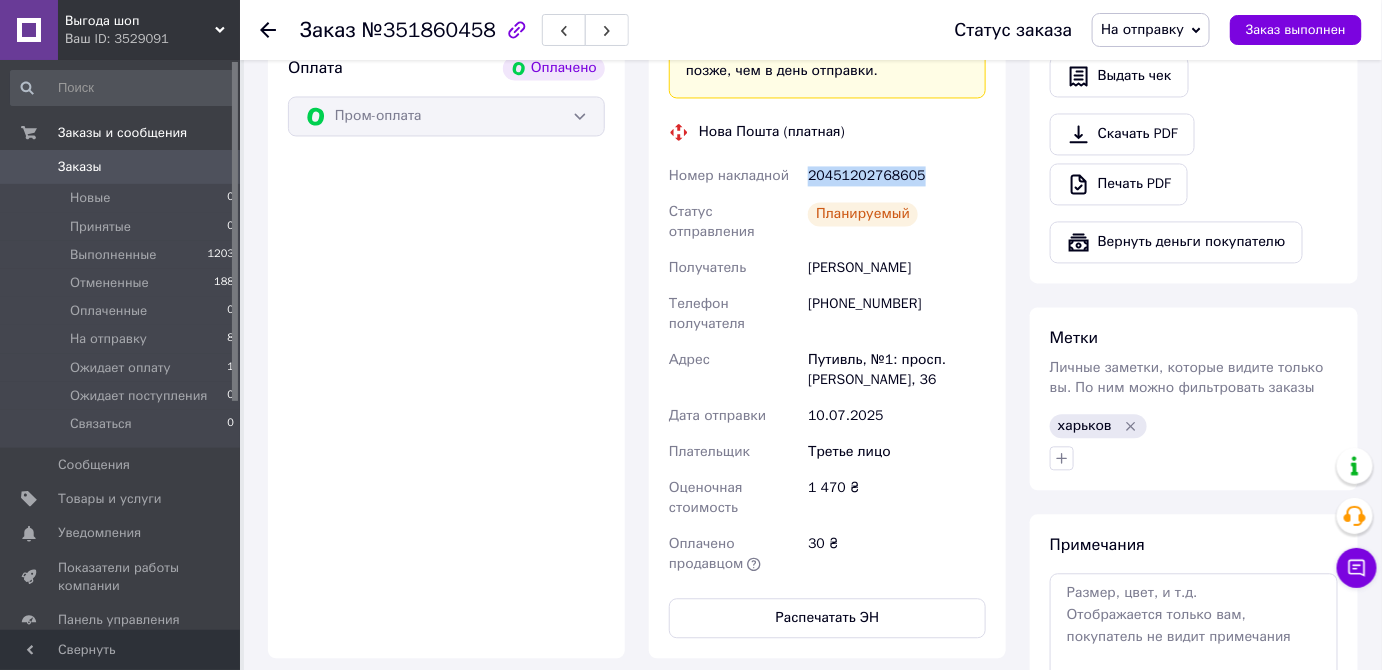 scroll, scrollTop: 1454, scrollLeft: 0, axis: vertical 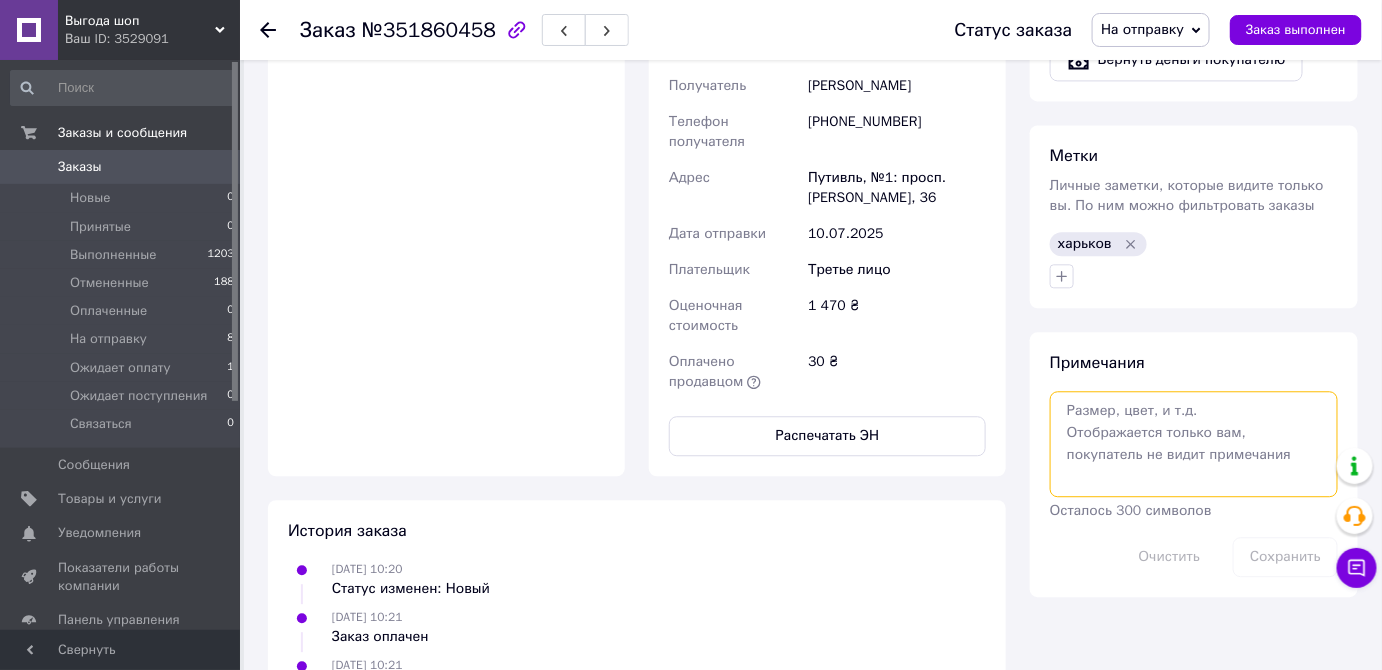 paste on "20451202768605" 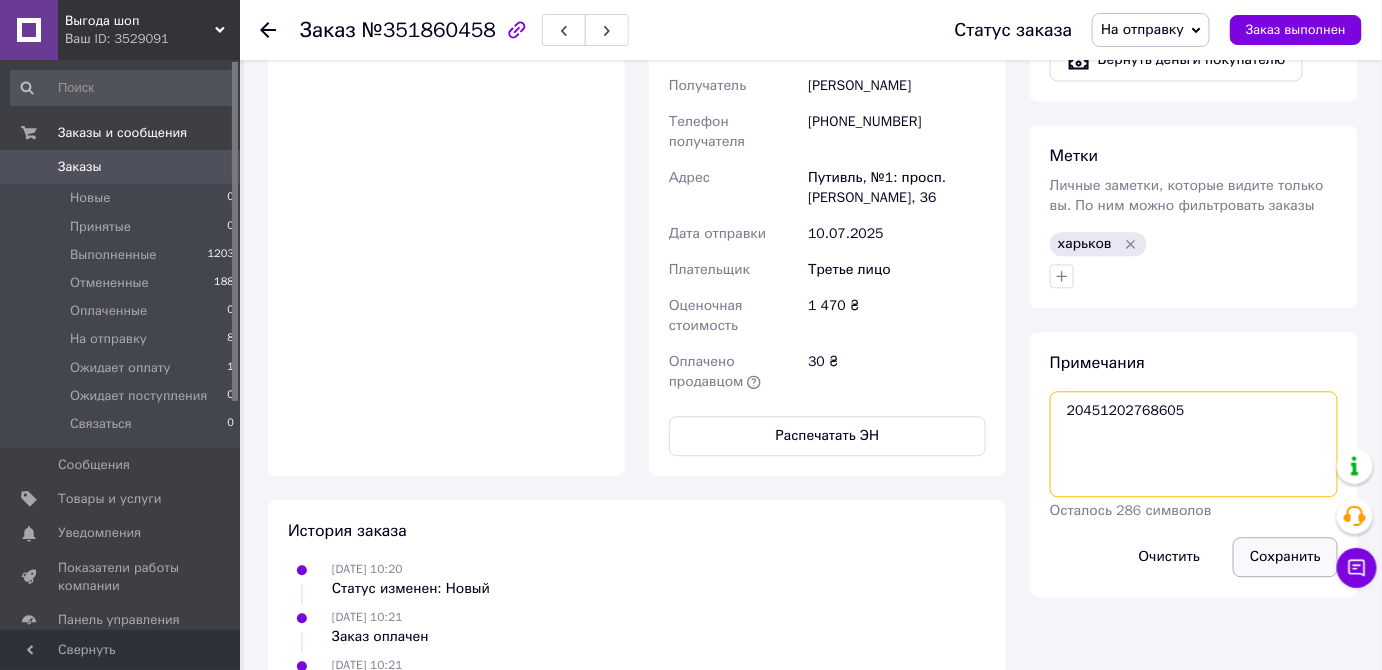 type on "20451202768605" 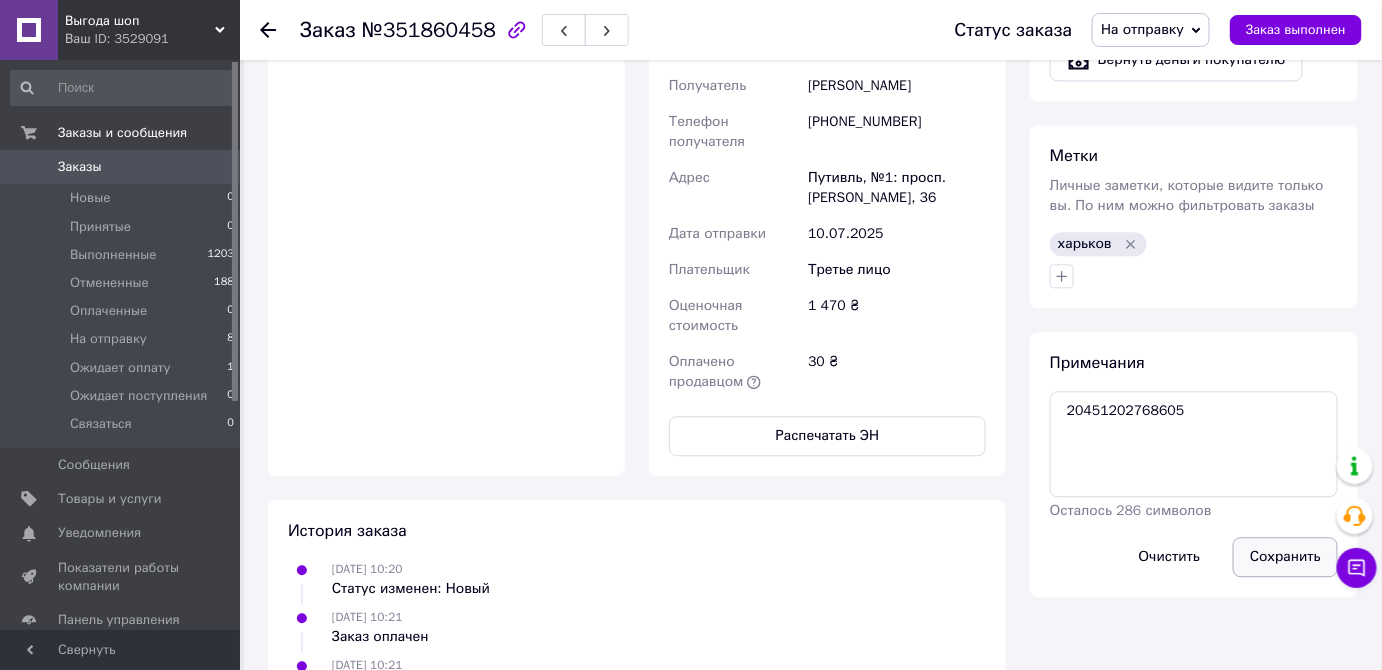 click on "Сохранить" at bounding box center [1285, 557] 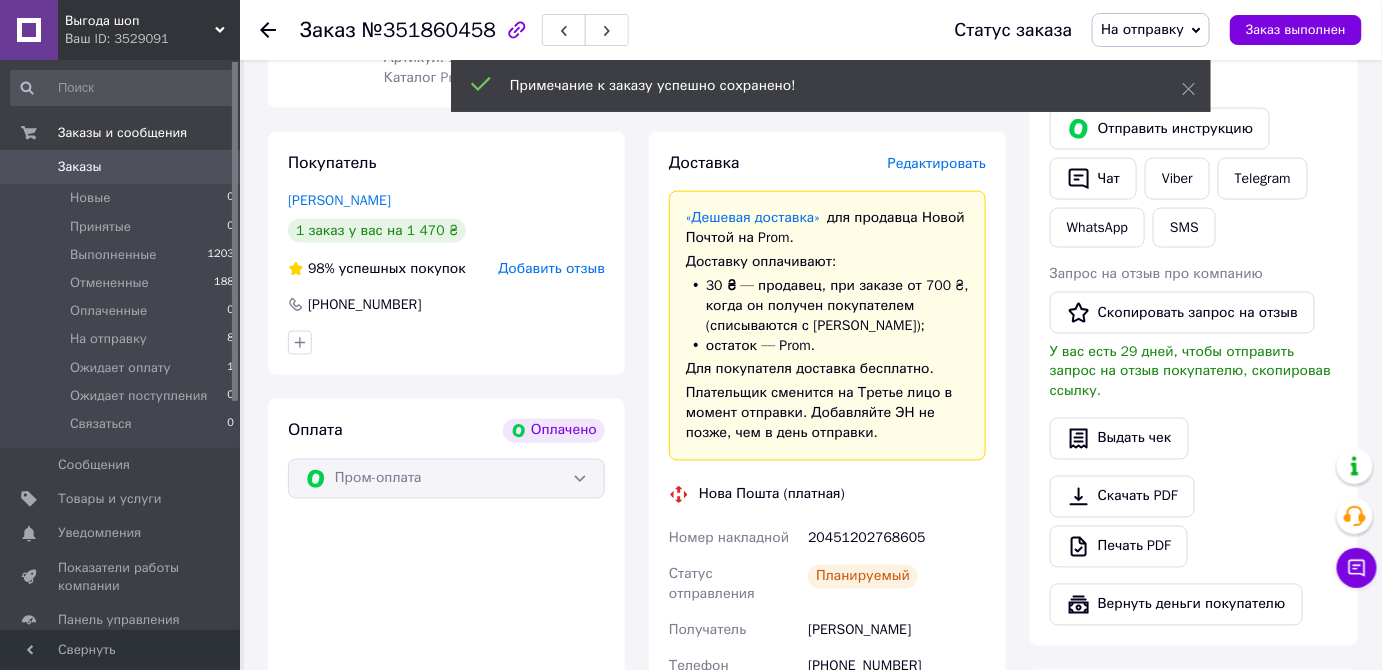 scroll, scrollTop: 727, scrollLeft: 0, axis: vertical 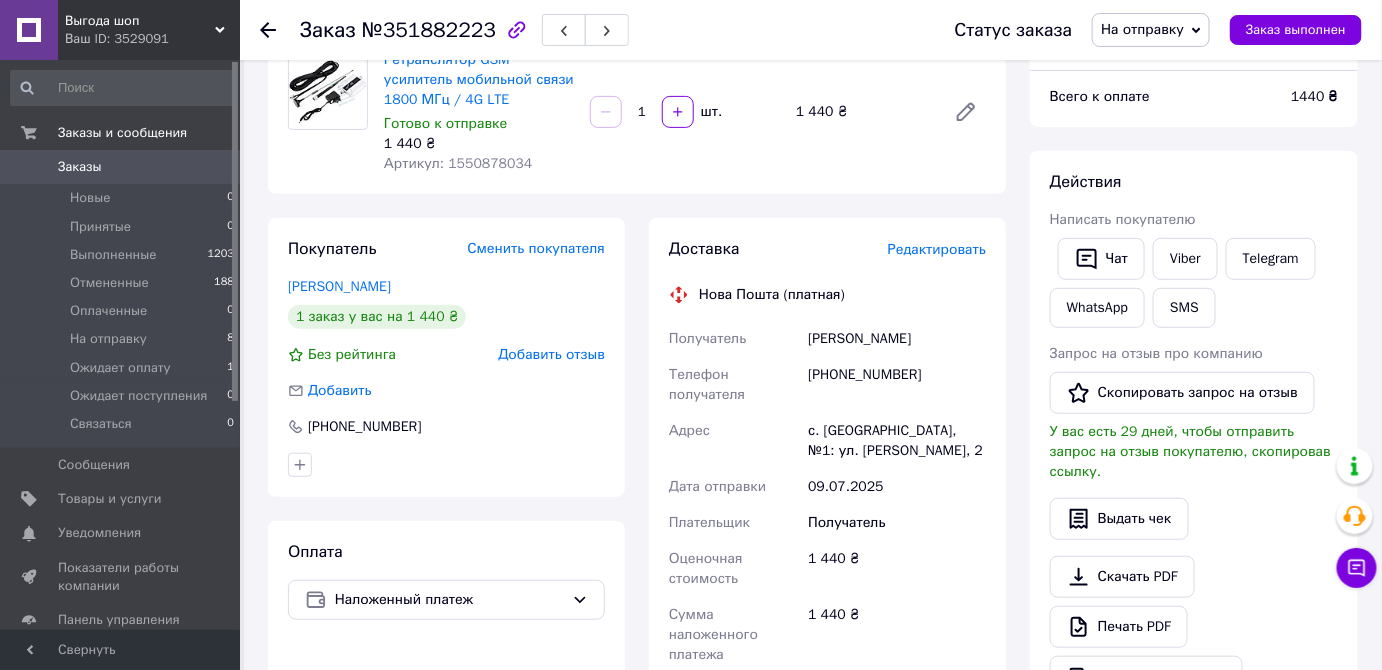 click on "Редактировать" at bounding box center (937, 249) 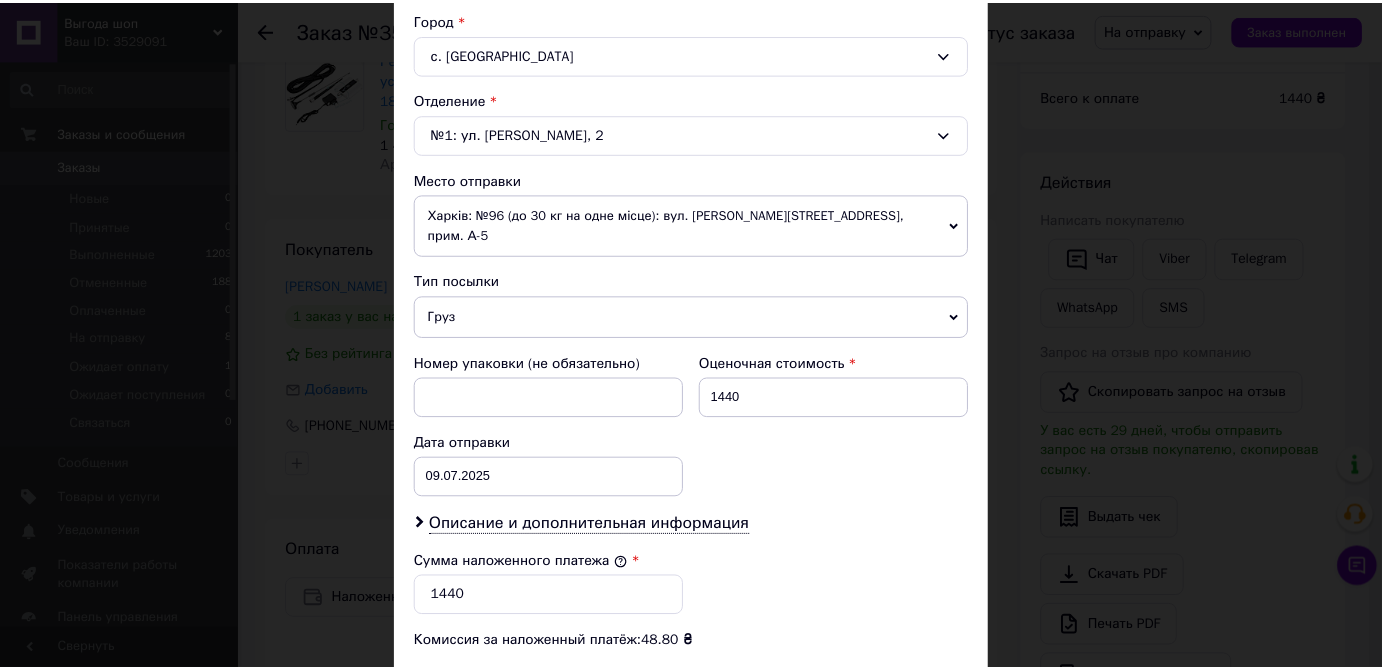 scroll, scrollTop: 847, scrollLeft: 0, axis: vertical 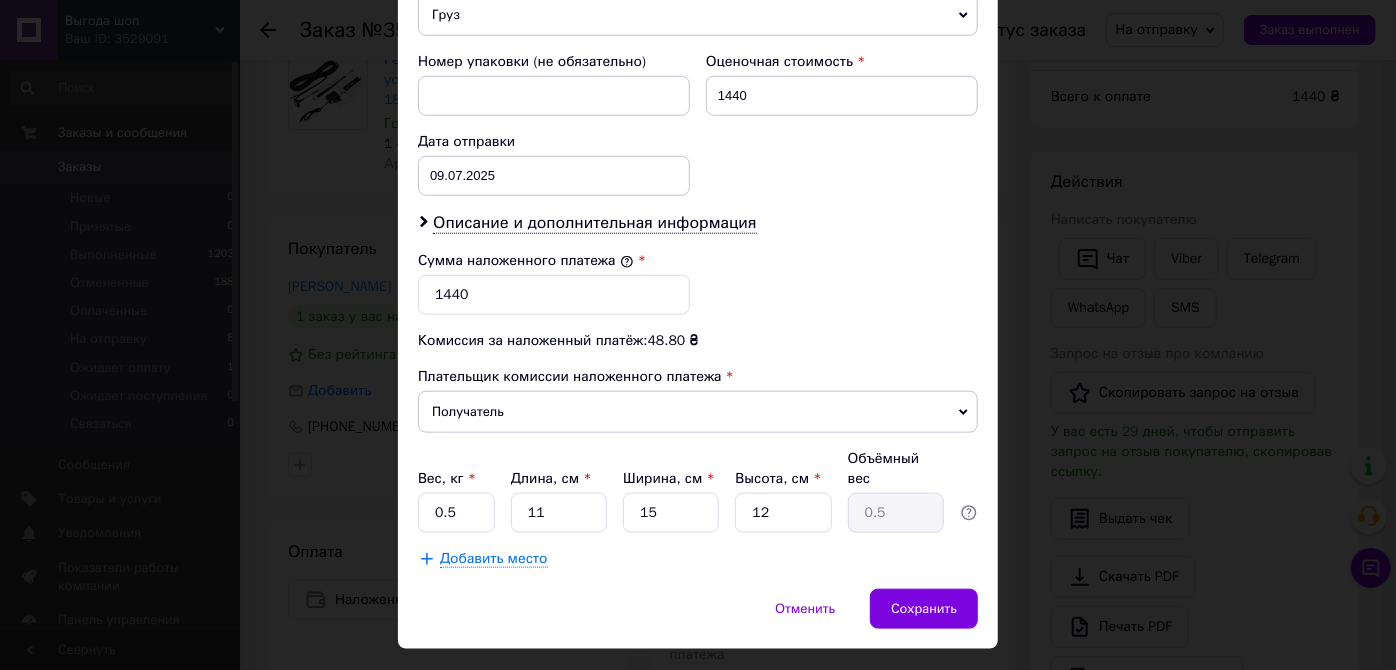 click on "× Редактирование доставки Способ доставки Нова Пошта (платная) Плательщик Получатель Отправитель Фамилия получателя [PERSON_NAME] Имя получателя [PERSON_NAME] Отчество получателя Васильович Телефон получателя [PHONE_NUMBER] Тип доставки В отделении Курьером В почтомате Город с. [GEOGRAPHIC_DATA] Отделение №1: ул. [PERSON_NAME], 2 Место отправки Харків: №96 (до 30 кг на одне місце): вул. [PERSON_NAME][STREET_ADDRESS], прим. А-5 Нет совпадений. Попробуйте изменить условия поиска Добавить еще место отправки Тип посылки Груз Документы Номер упаковки (не обязательно) Оценочная стоимость 1440 Дата отправки <" at bounding box center [698, 335] 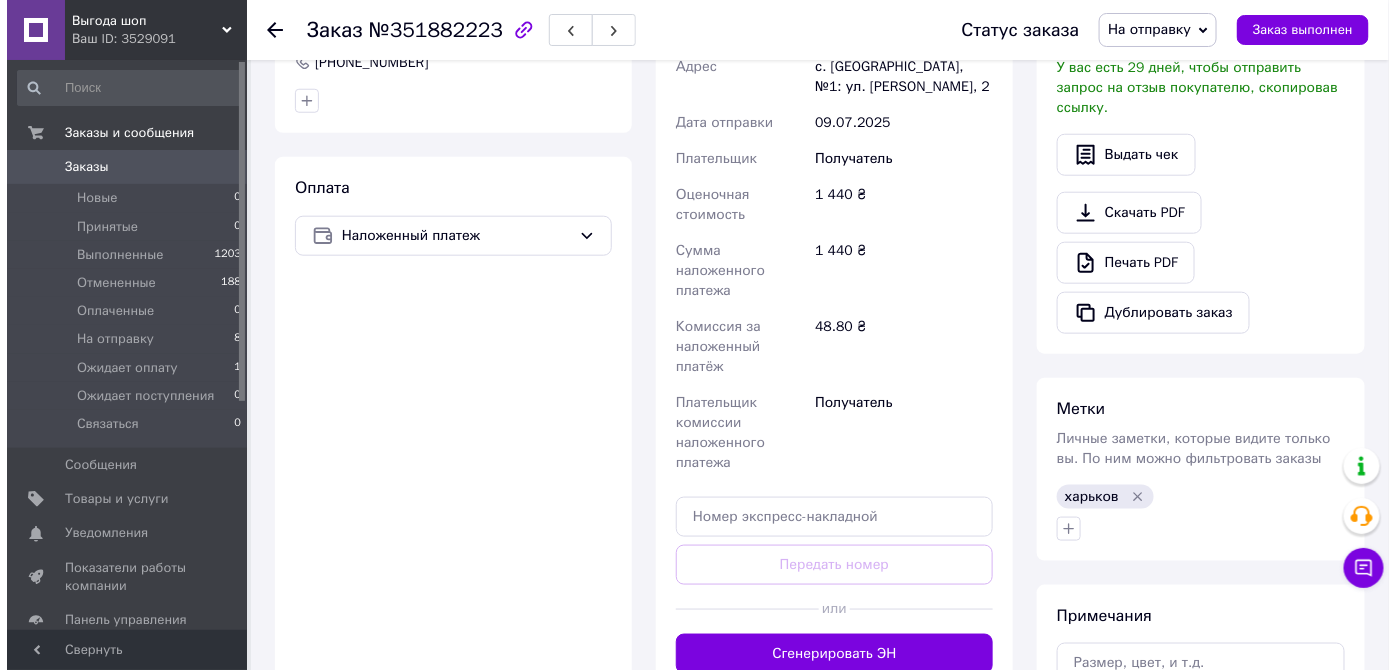 scroll, scrollTop: 636, scrollLeft: 0, axis: vertical 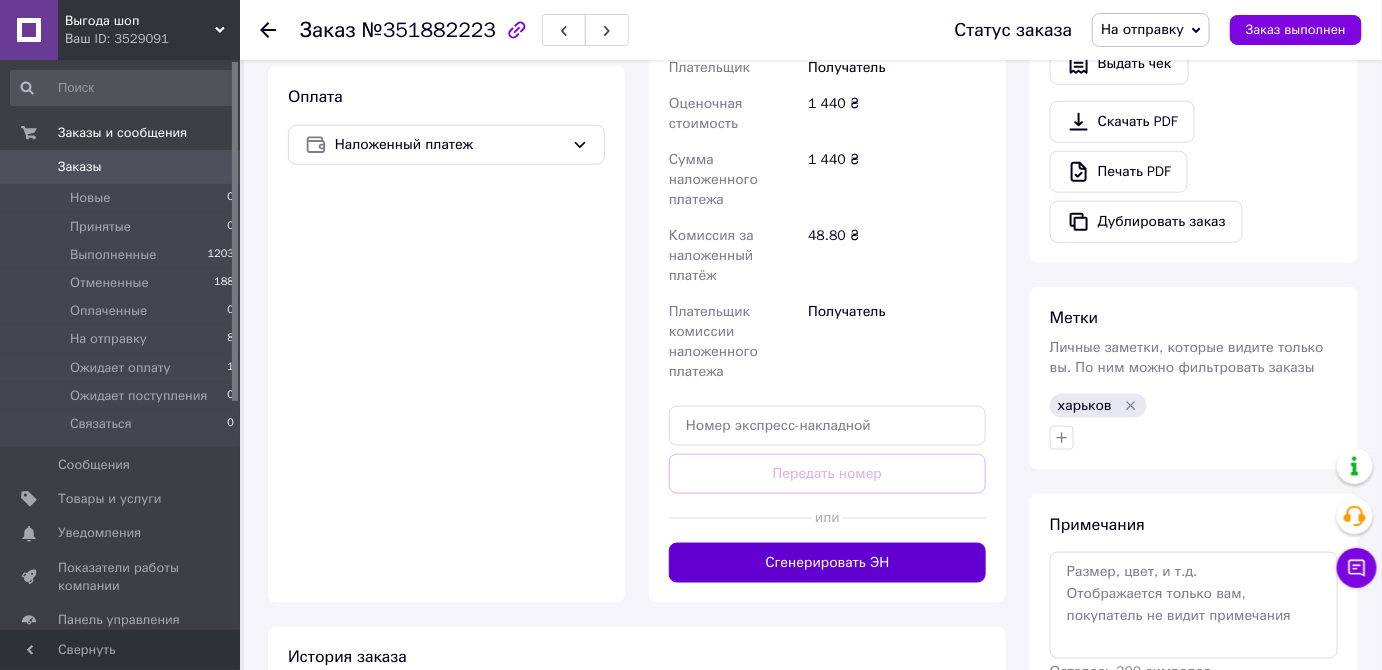 click on "Сгенерировать ЭН" at bounding box center (827, 563) 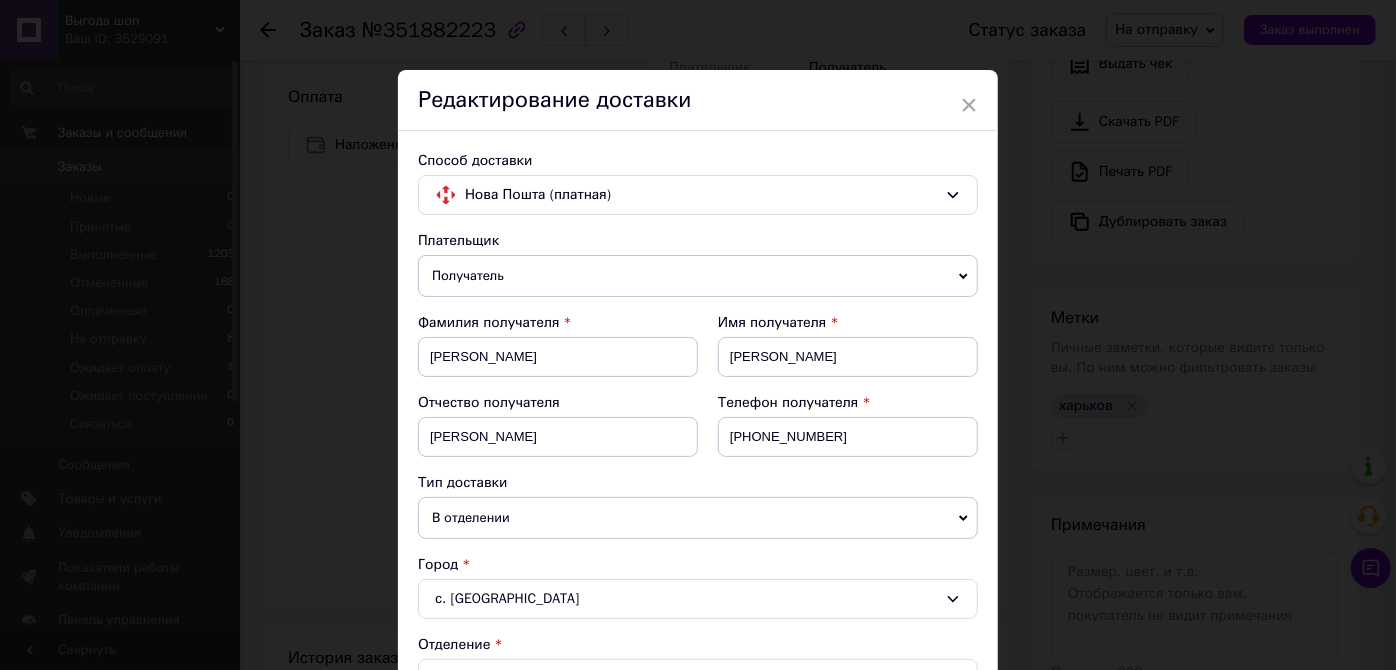 scroll, scrollTop: 545, scrollLeft: 0, axis: vertical 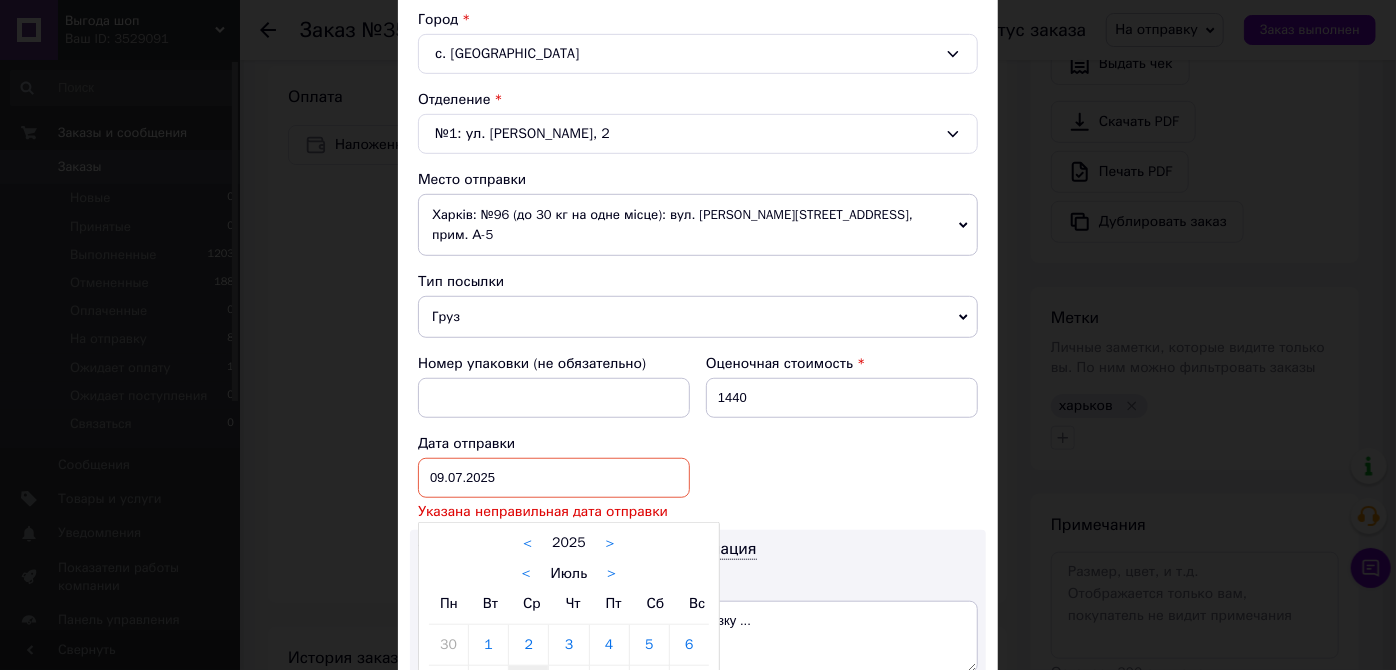 click on "[DATE] < 2025 > < Июль > Пн Вт Ср Чт Пт Сб Вс 30 1 2 3 4 5 6 7 8 9 10 11 12 13 14 15 16 17 18 19 20 21 22 23 24 25 26 27 28 29 30 31 1 2 3 4 5 6 7 8 9 10" at bounding box center (554, 478) 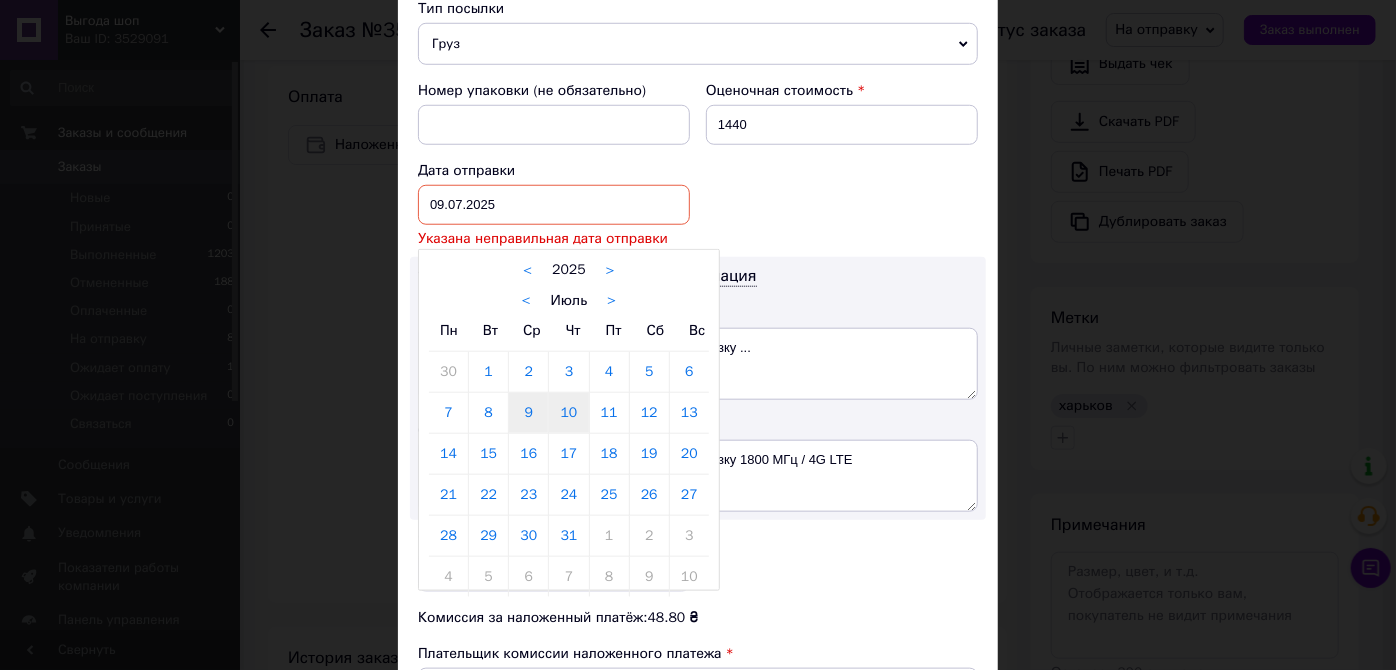 click on "10" at bounding box center [568, 413] 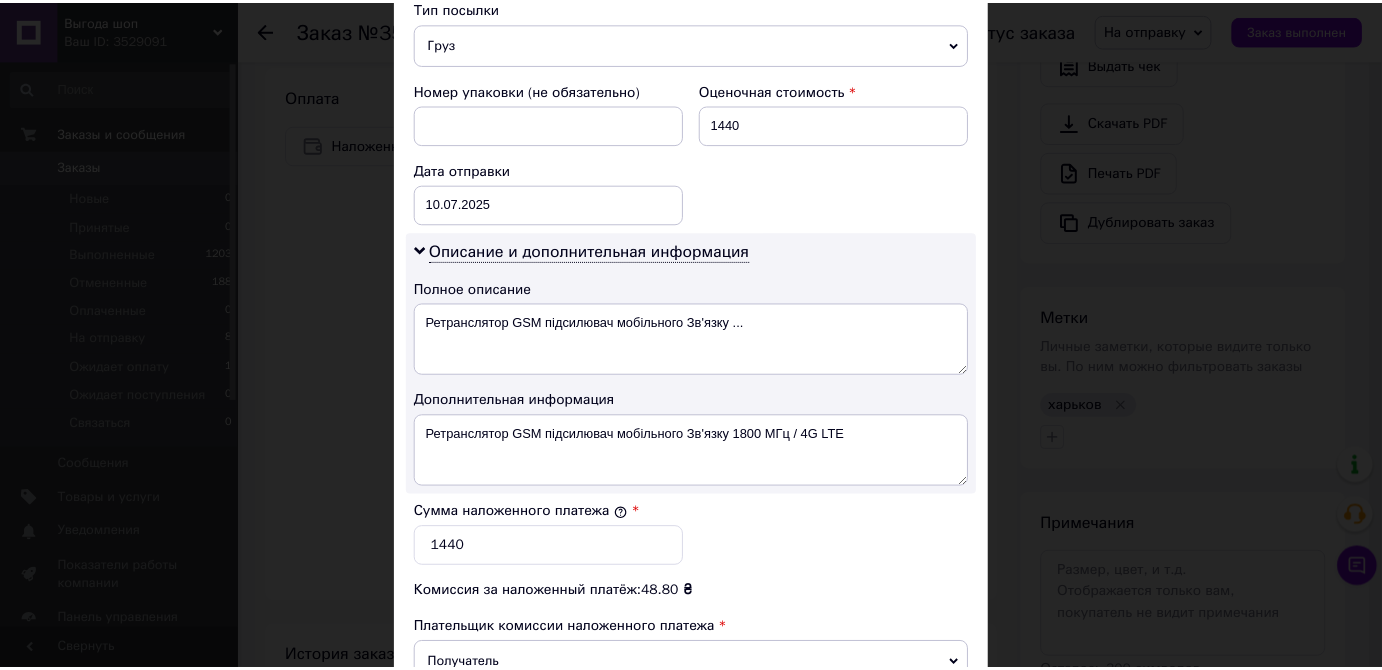 scroll, scrollTop: 1069, scrollLeft: 0, axis: vertical 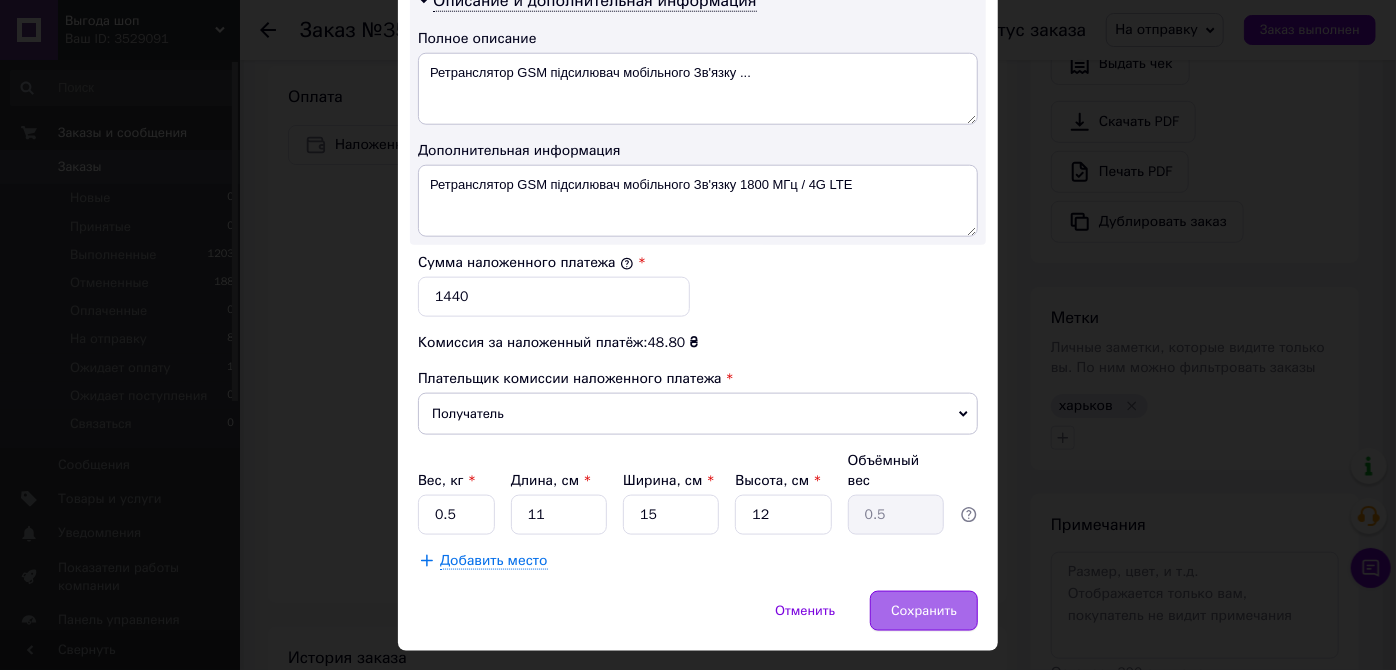 click on "Сохранить" at bounding box center [924, 611] 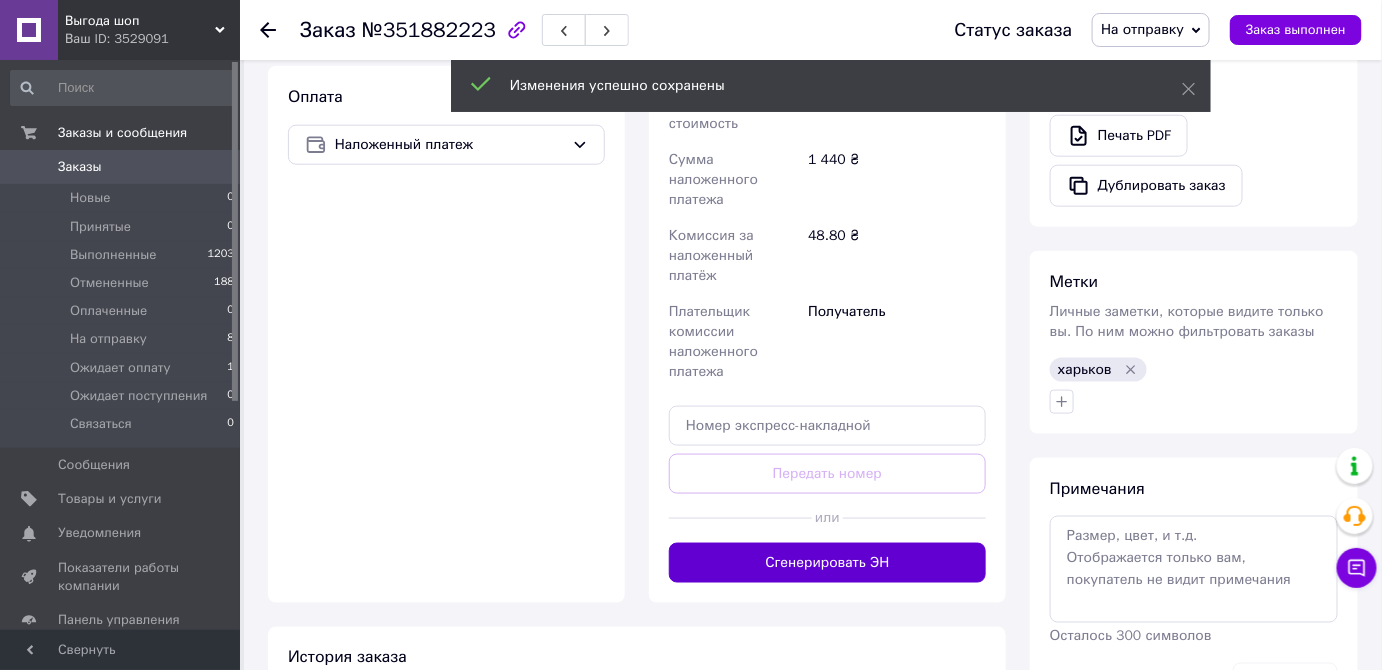 click on "Сгенерировать ЭН" at bounding box center (827, 563) 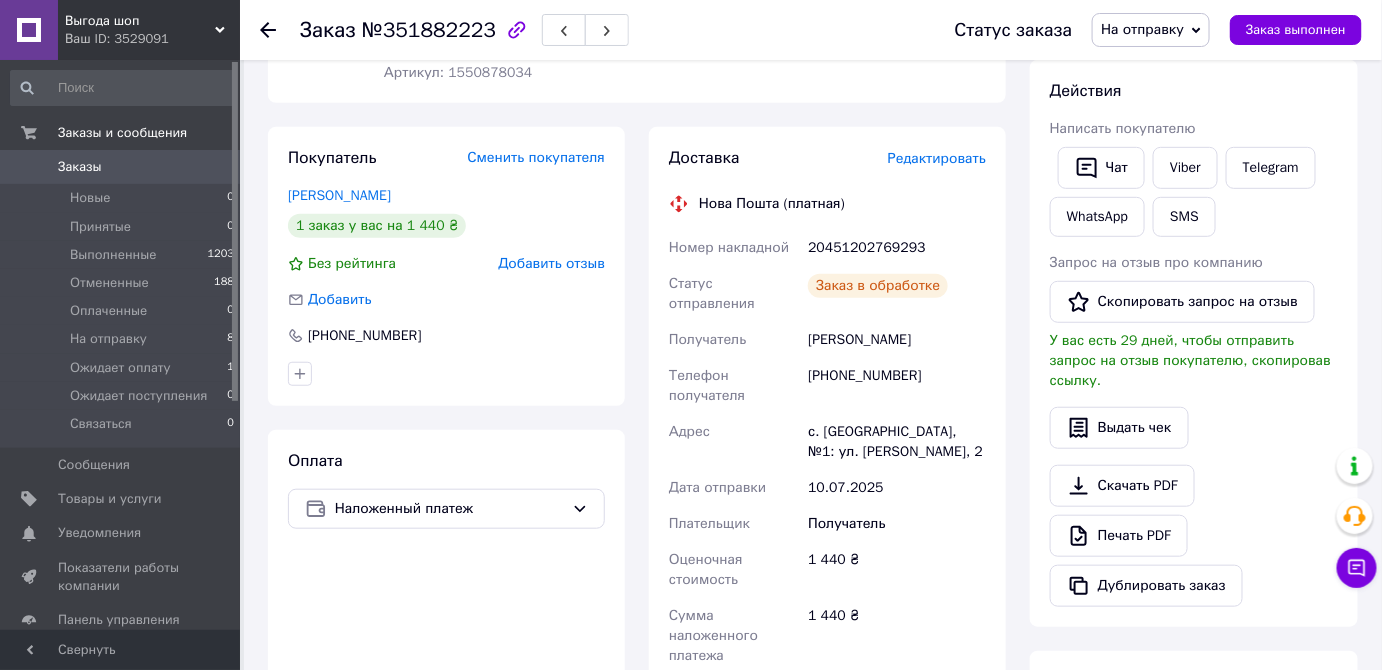 scroll, scrollTop: 181, scrollLeft: 0, axis: vertical 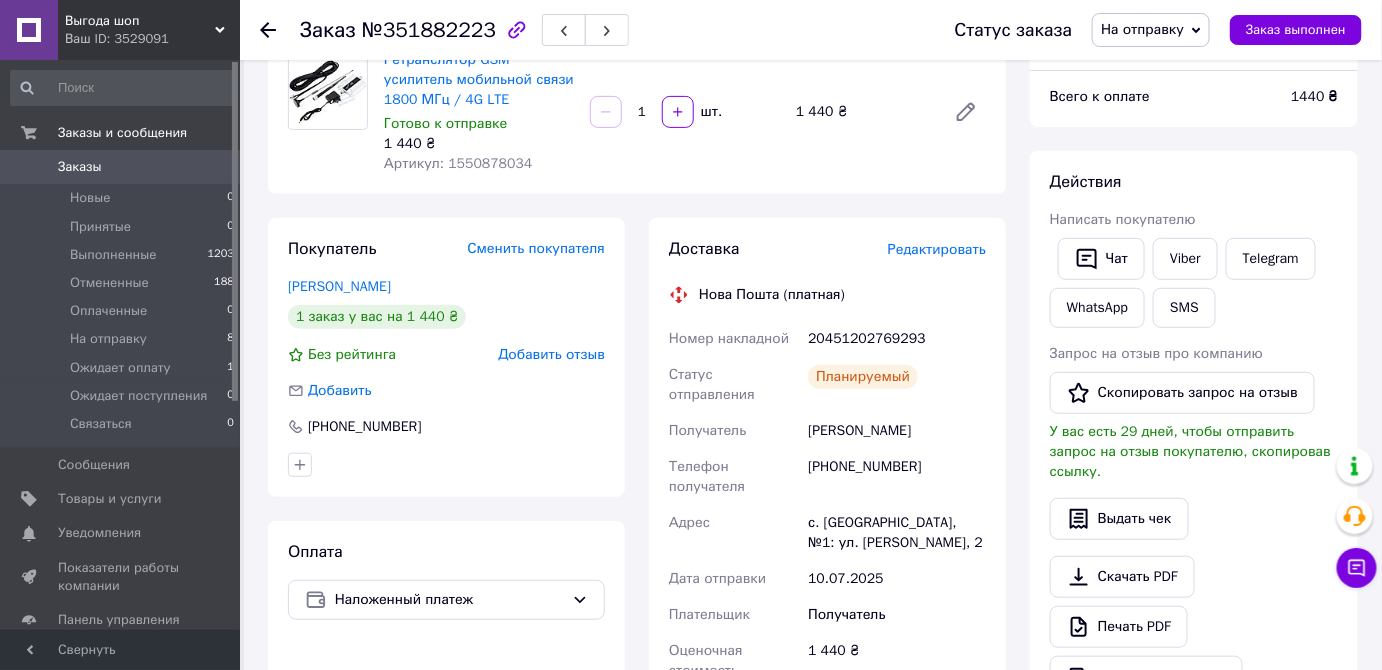 click on "20451202769293" at bounding box center [897, 339] 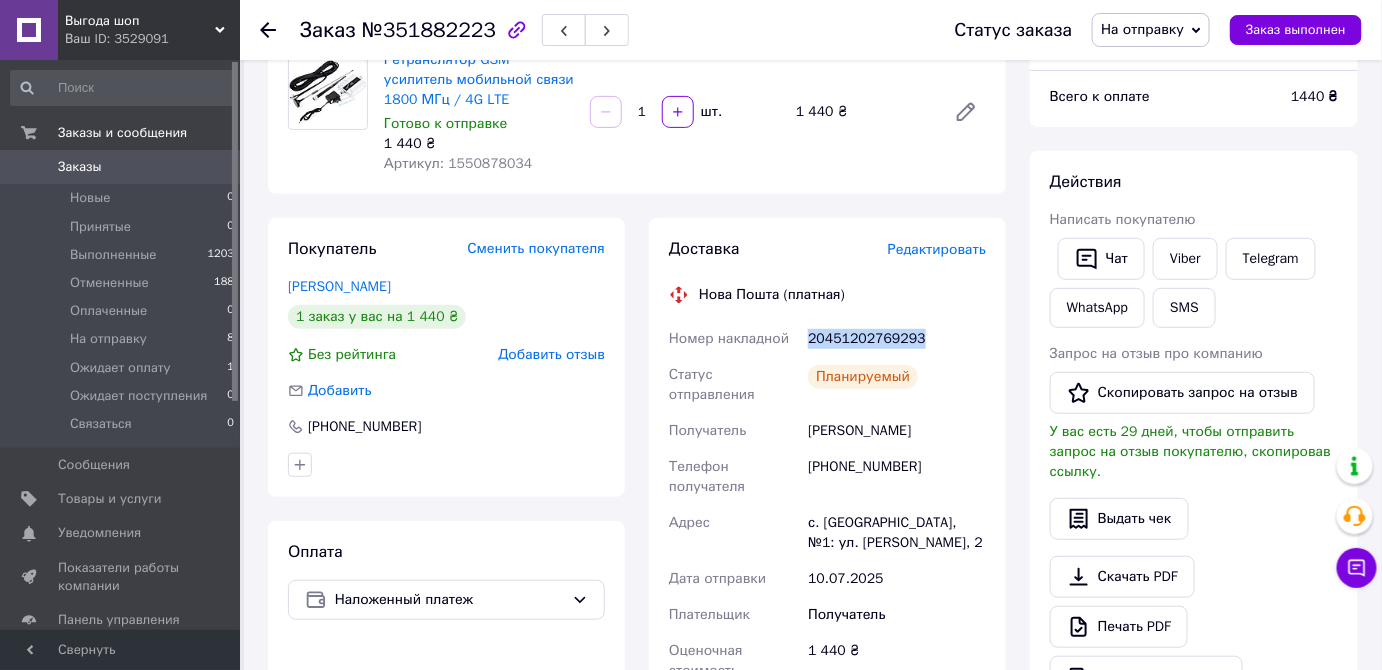 click on "20451202769293" at bounding box center (897, 339) 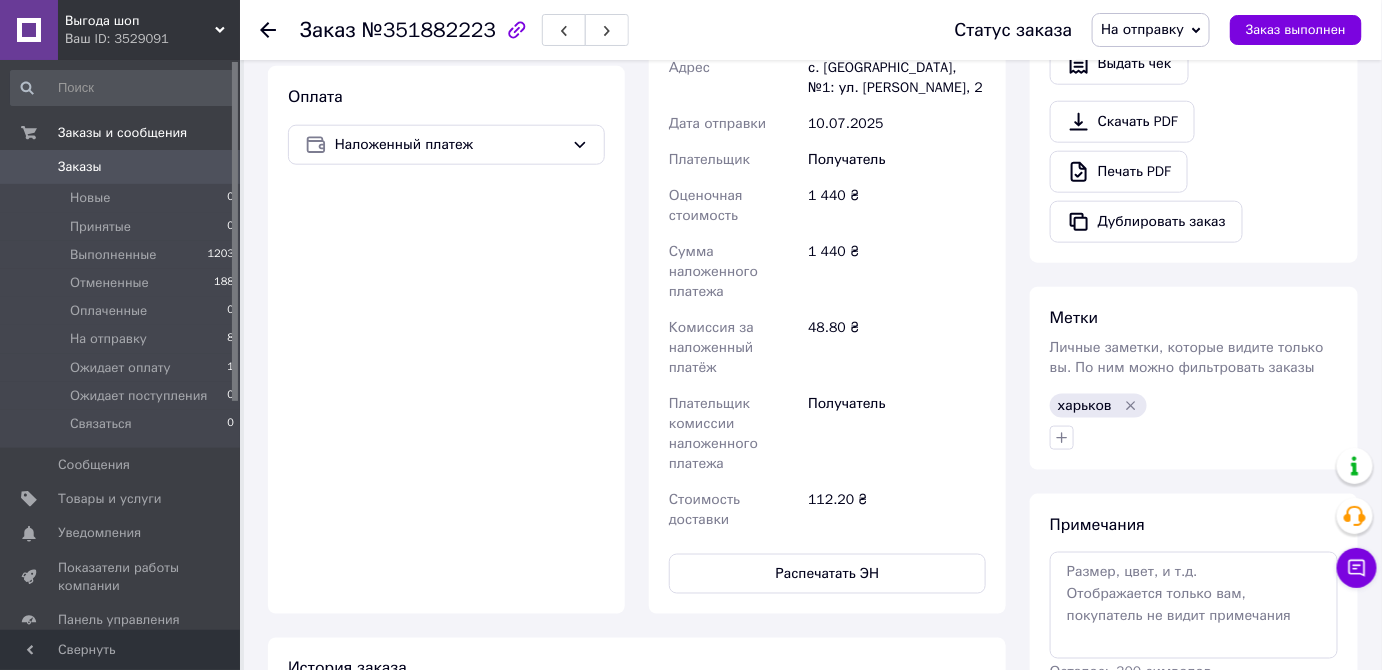 scroll, scrollTop: 909, scrollLeft: 0, axis: vertical 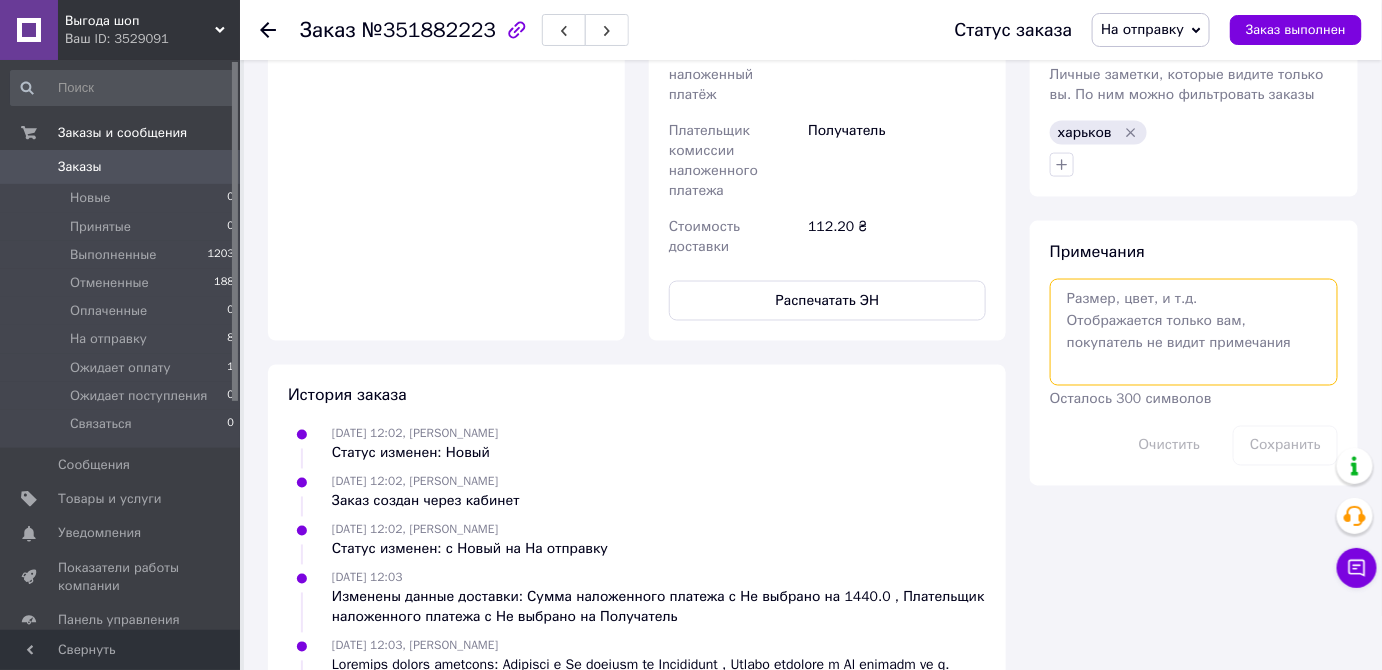 paste on "20451202769293" 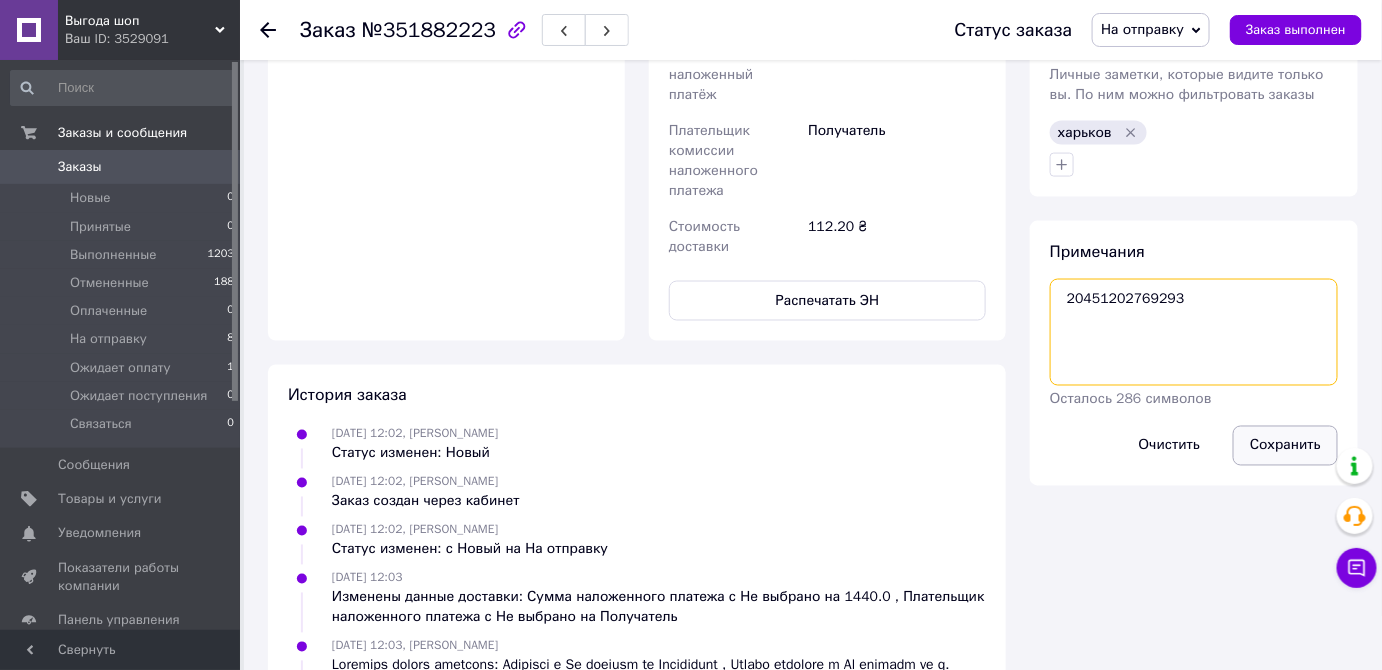 type on "20451202769293" 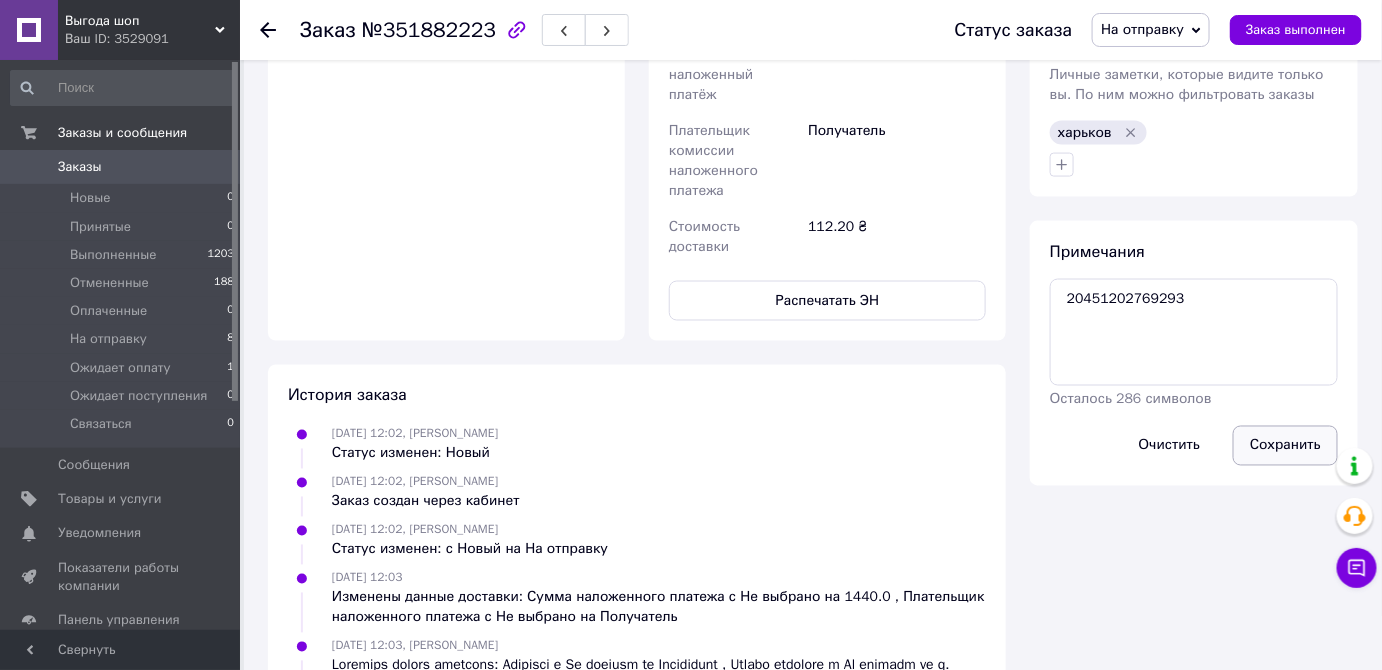 click on "Сохранить" at bounding box center [1285, 446] 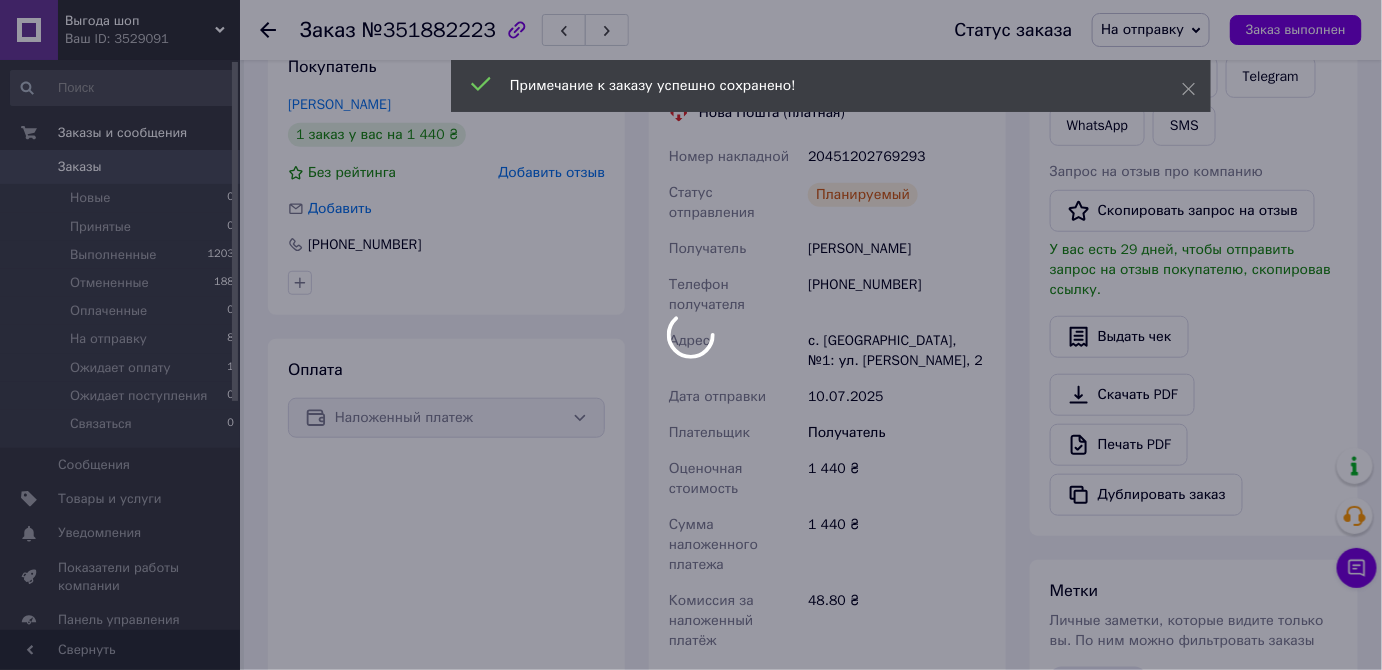 scroll, scrollTop: 0, scrollLeft: 0, axis: both 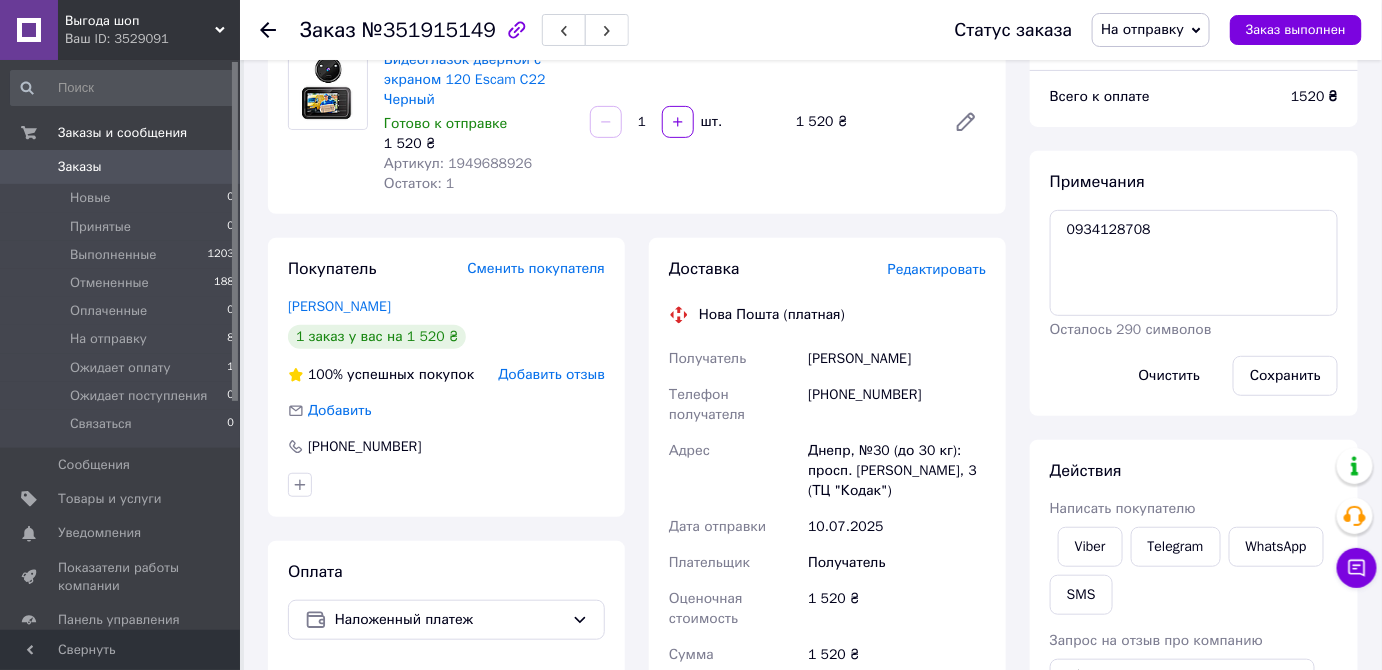 click on "Редактировать" at bounding box center [937, 269] 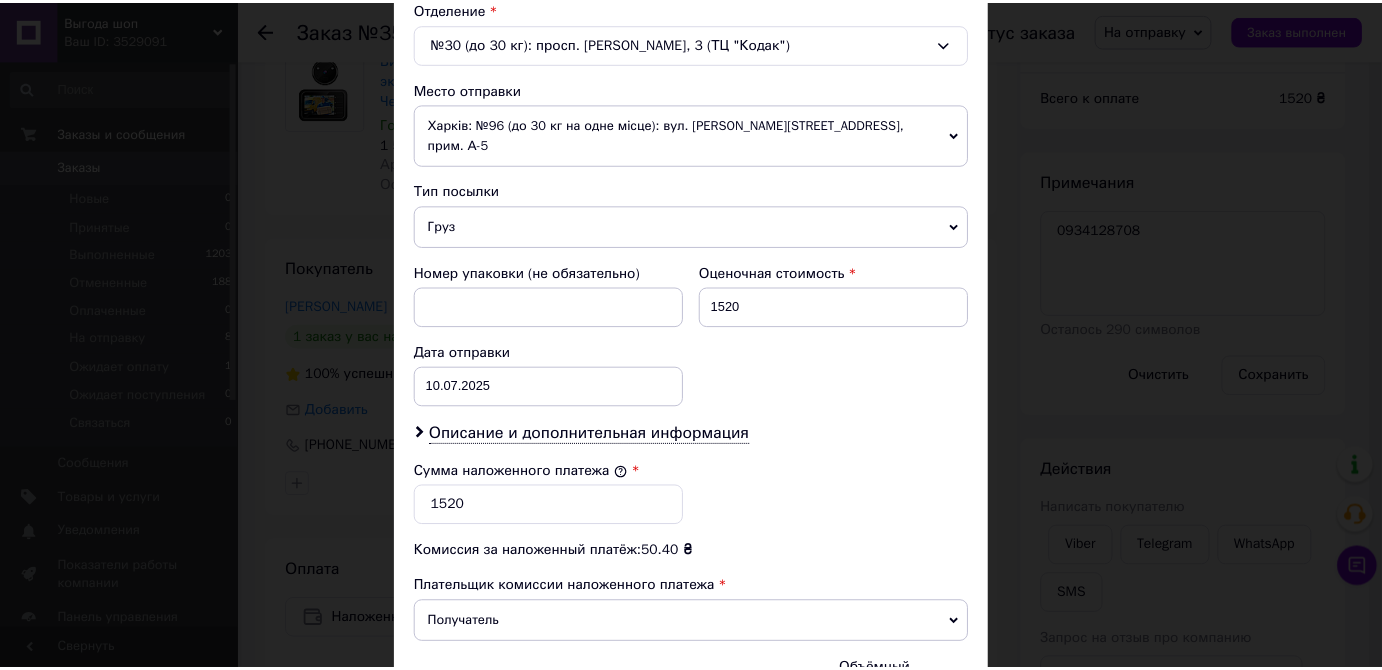 scroll, scrollTop: 847, scrollLeft: 0, axis: vertical 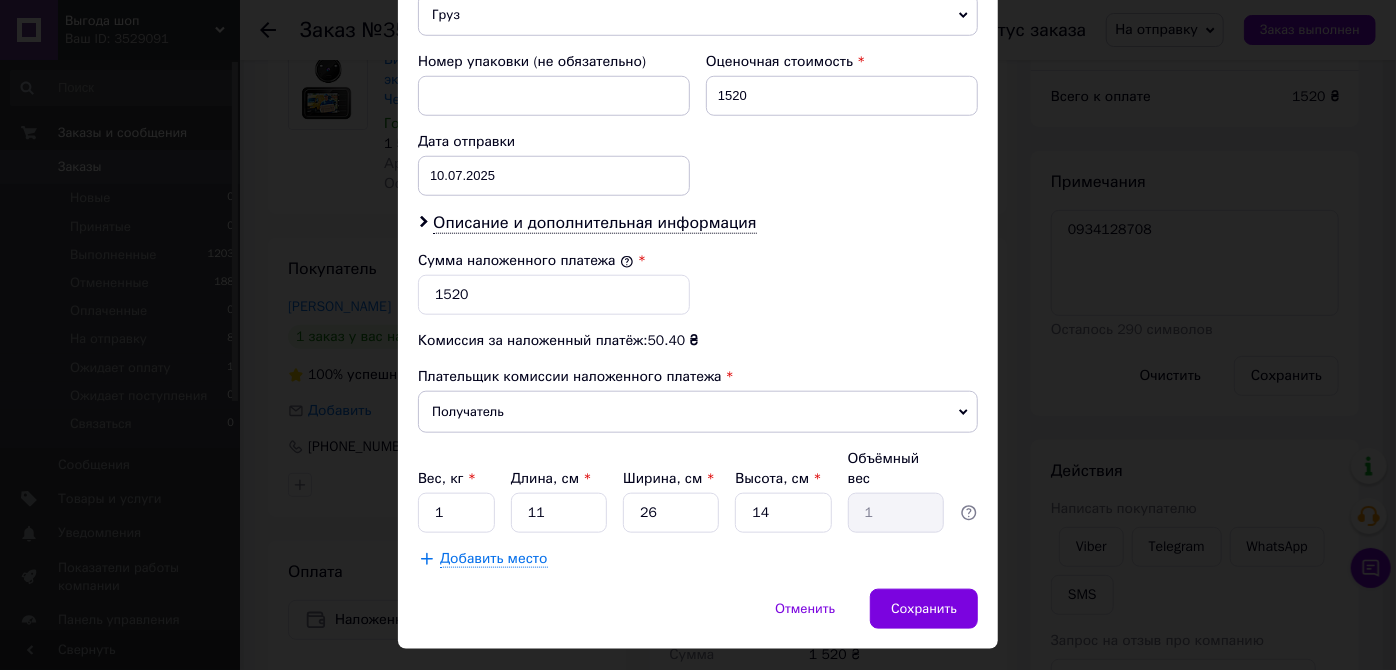 click on "× Редактирование доставки Способ доставки Нова Пошта (платная) Плательщик Получатель Отправитель Фамилия получателя Товстоног Имя получателя Надія Отчество получателя Телефон получателя [PHONE_NUMBER] Тип доставки В отделении Курьером В почтомате Город Днепр Отделение №30 (до 30 кг): просп. [PERSON_NAME], 3 (ТЦ "Кодак") Место отправки Харків: №96 (до 30 кг на одне місце): вул. [PERSON_NAME][STREET_ADDRESS], прим. А-5 Нет совпадений. Попробуйте изменить условия поиска Добавить еще место отправки Тип посылки Груз Документы Номер упаковки (не обязательно) Оценочная стоимость 1520 Дата отправки <" at bounding box center (698, 335) 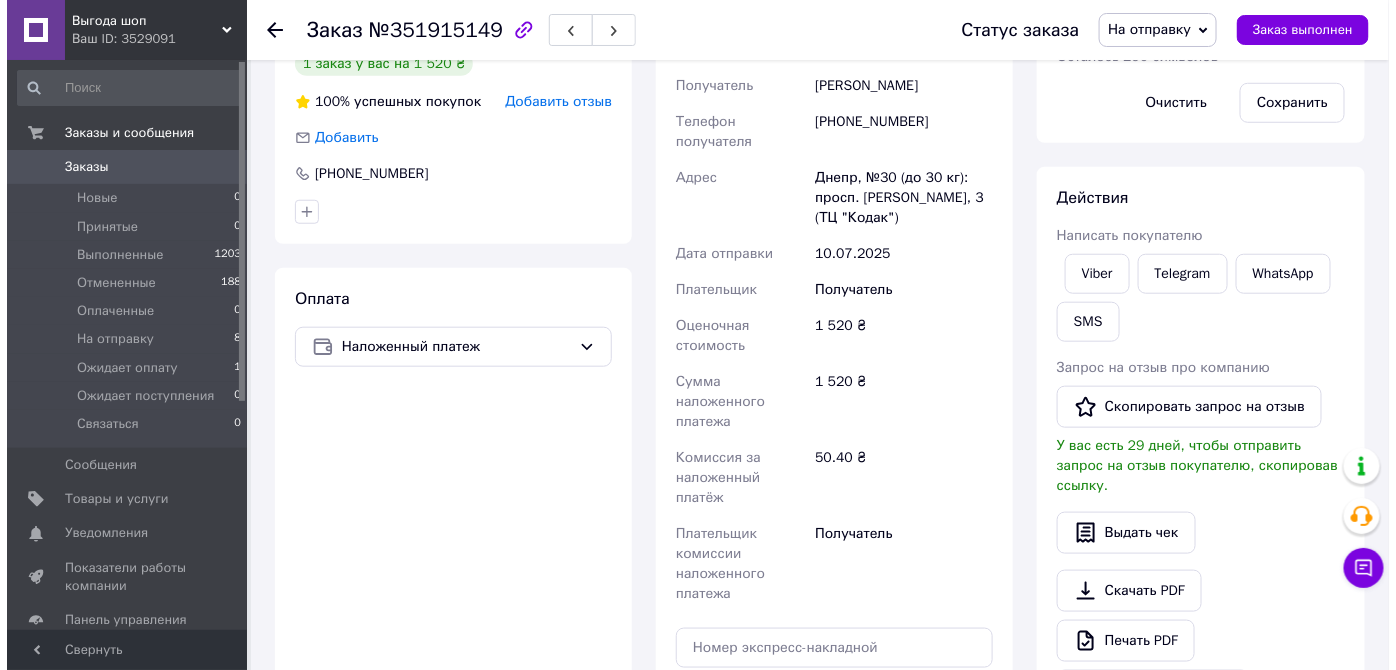 scroll, scrollTop: 181, scrollLeft: 0, axis: vertical 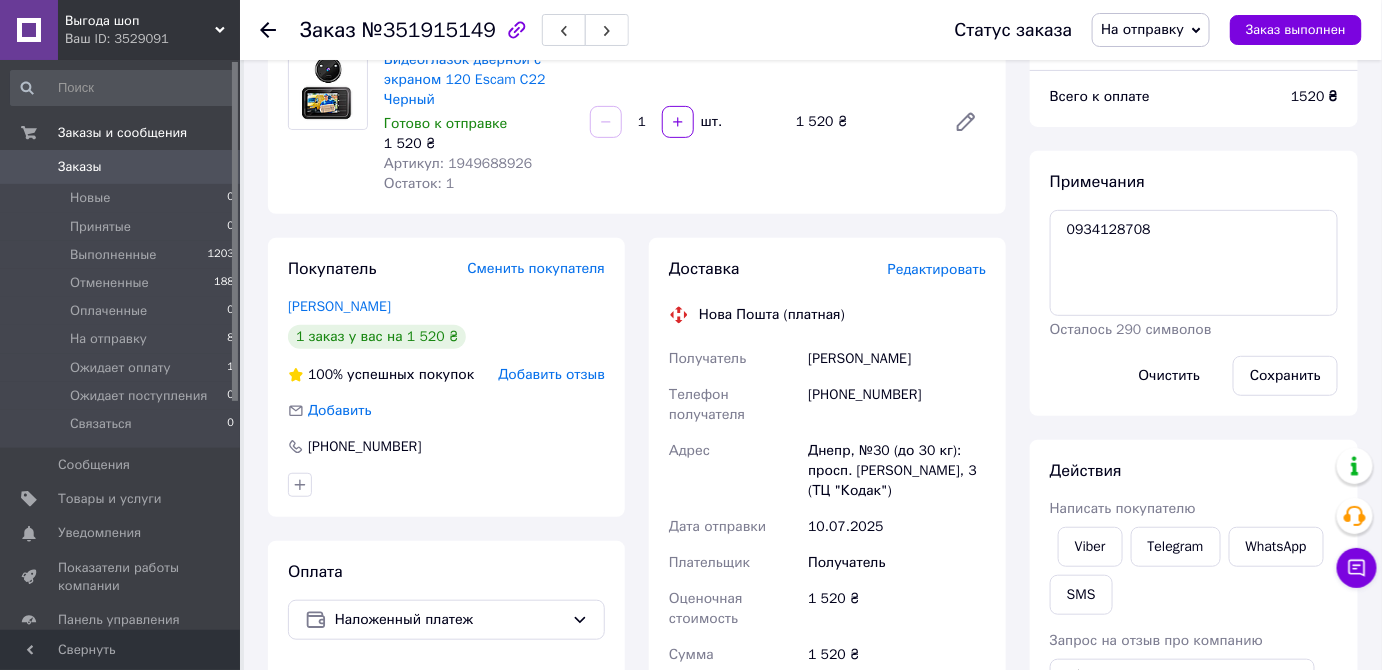 click on "Редактировать" at bounding box center (937, 269) 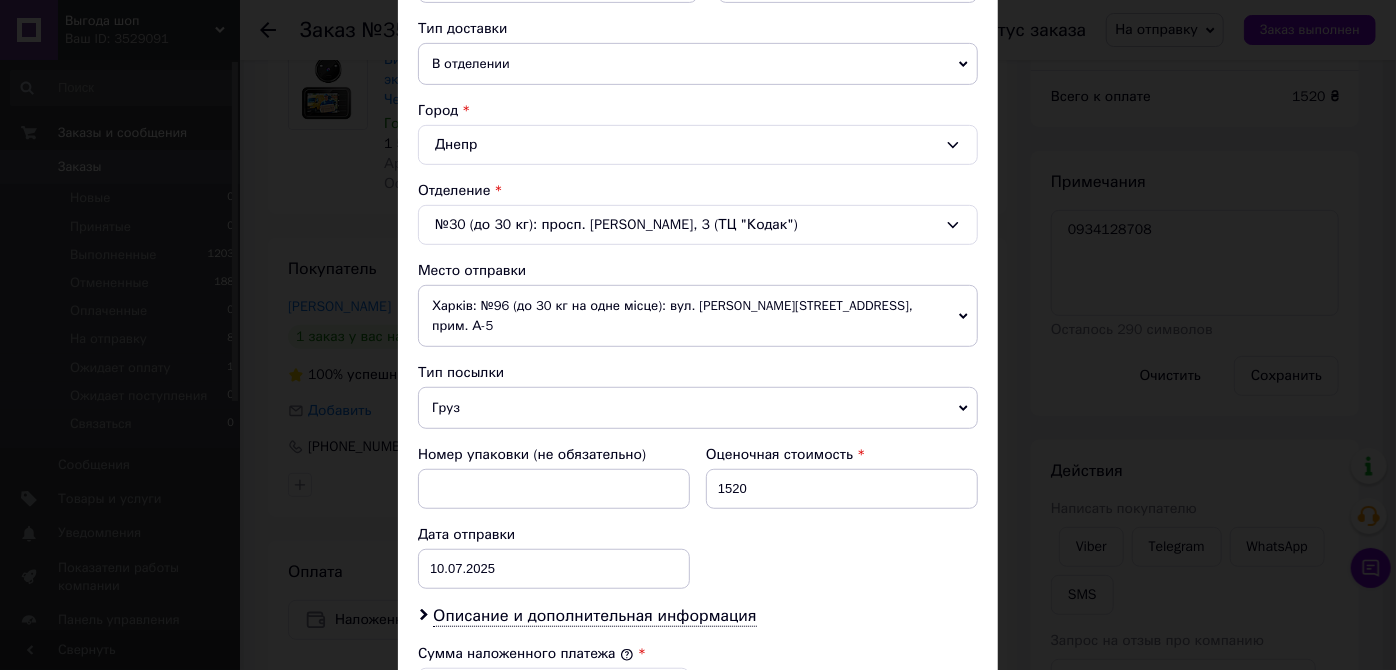 scroll, scrollTop: 818, scrollLeft: 0, axis: vertical 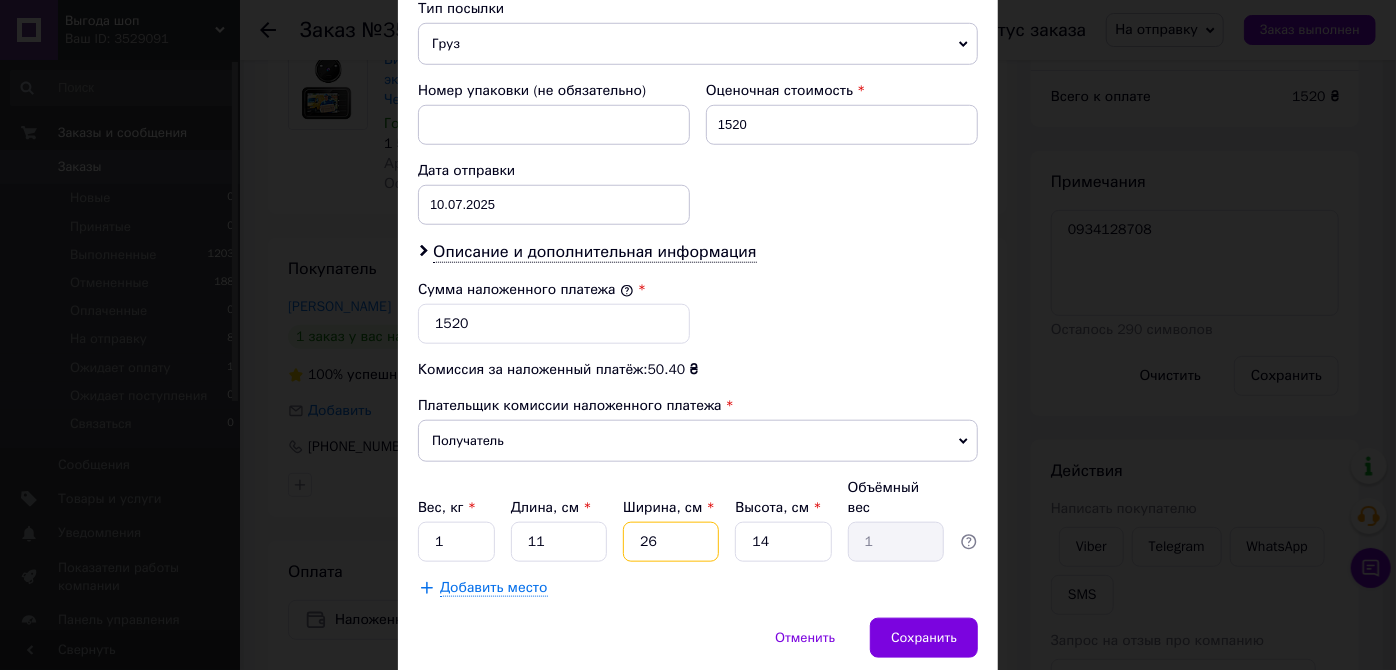click on "26" at bounding box center [671, 542] 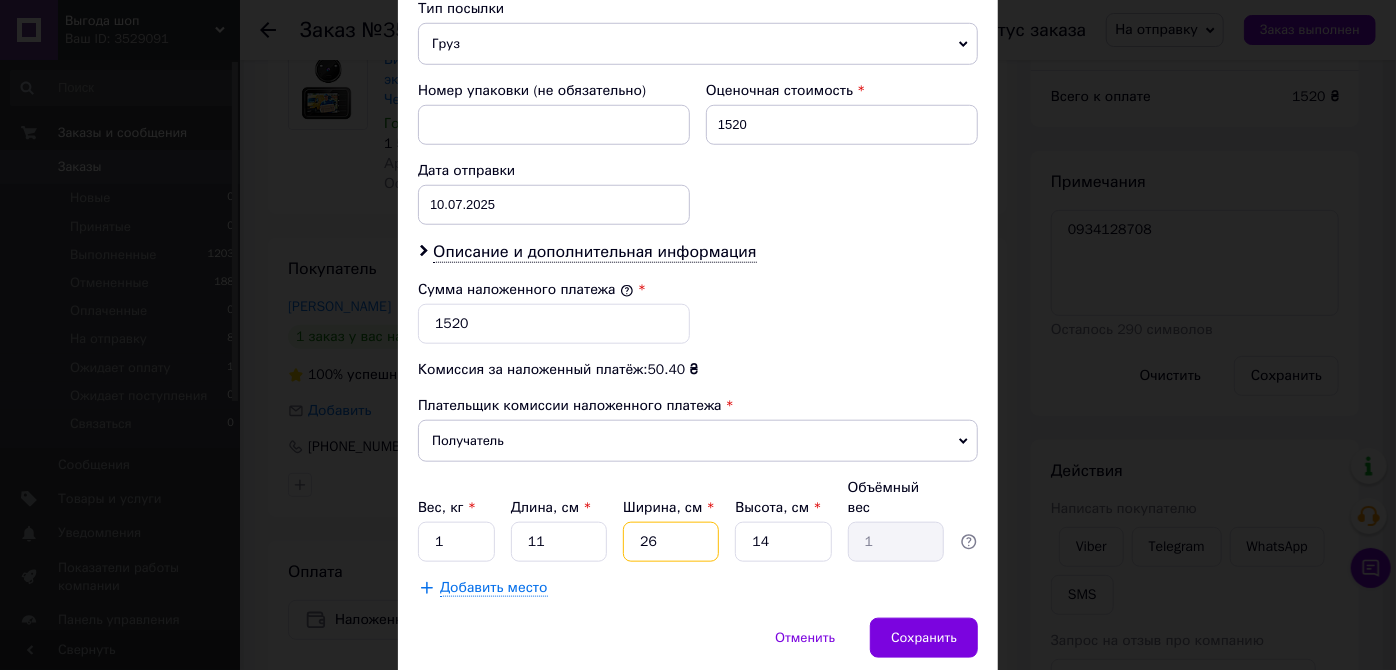 type on "6" 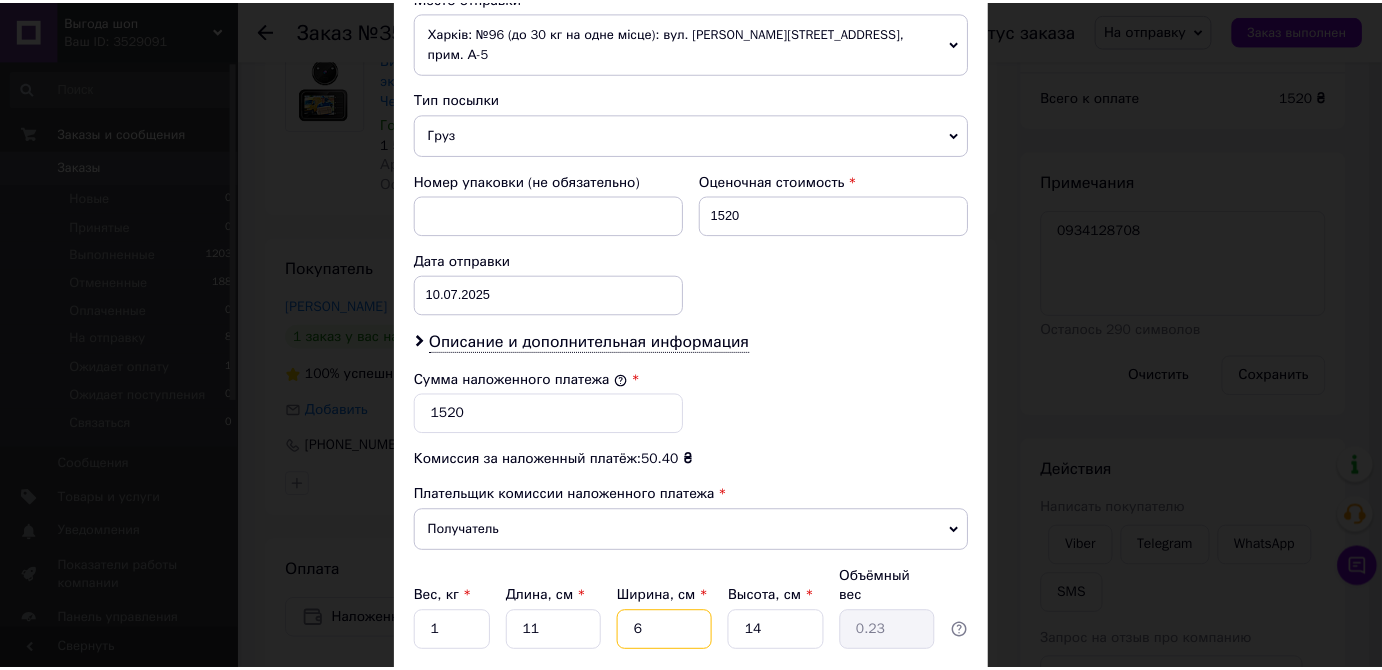 scroll, scrollTop: 847, scrollLeft: 0, axis: vertical 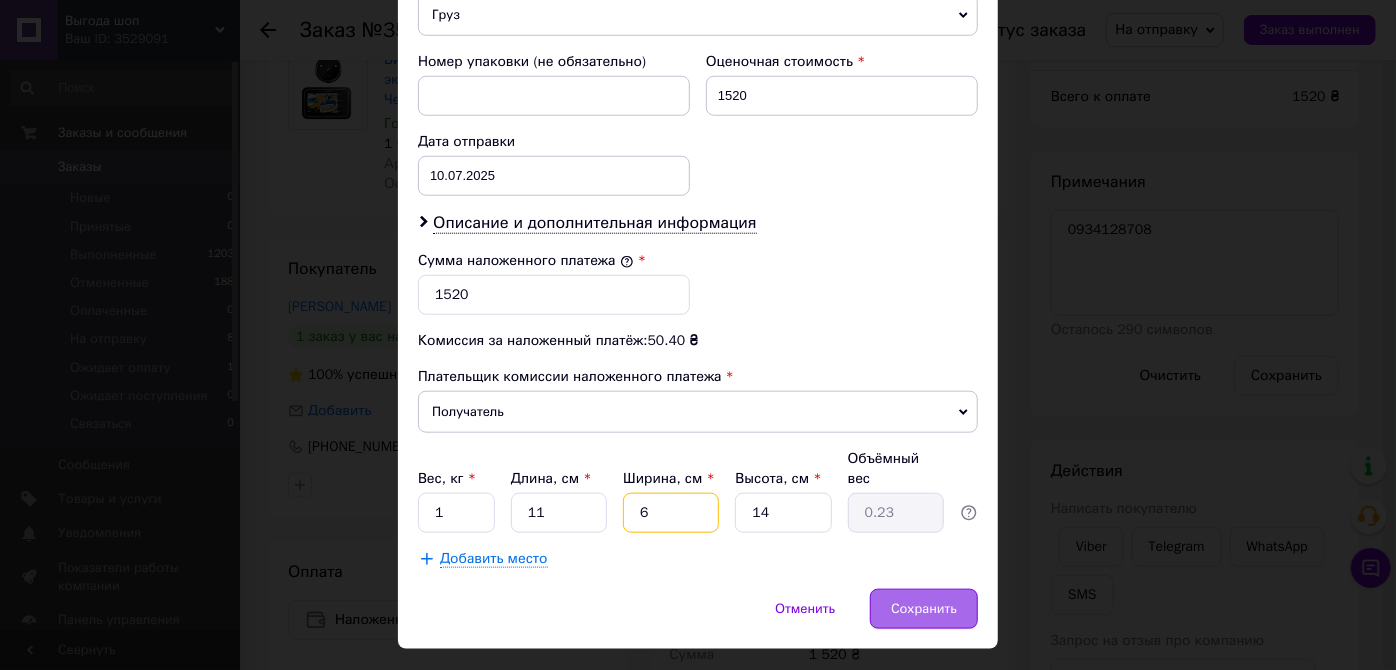 type on "6" 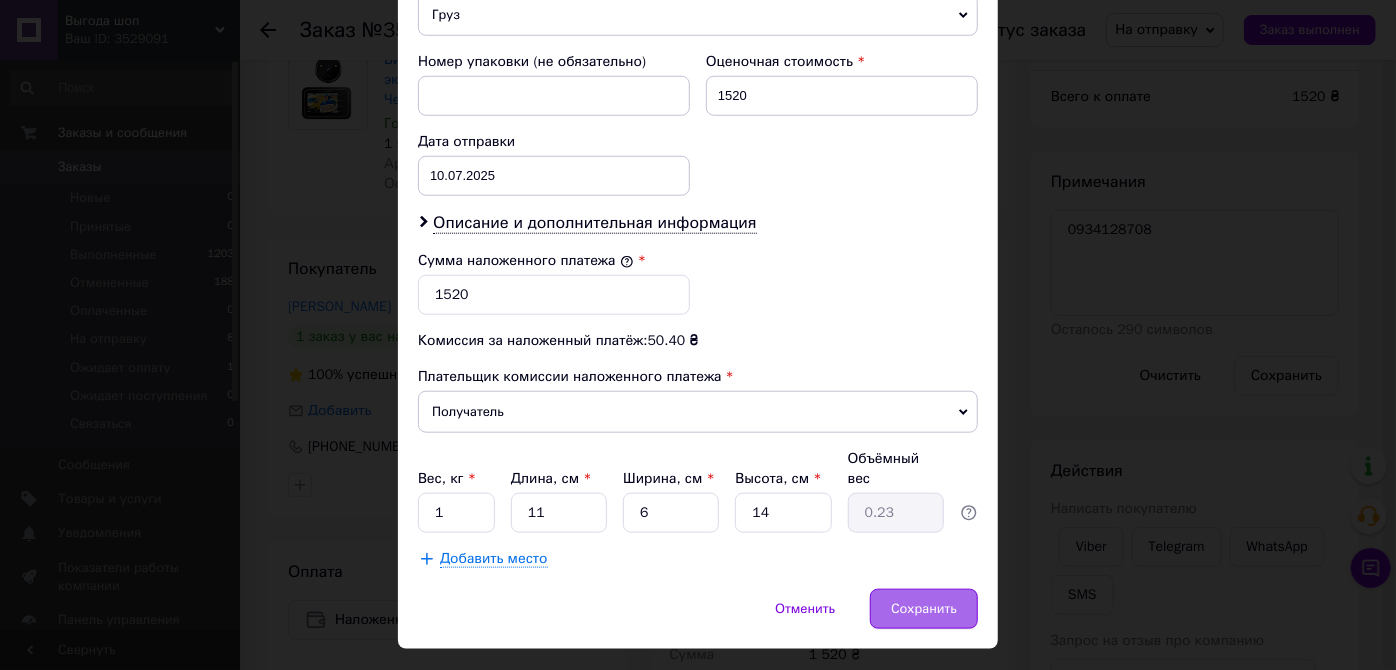 click on "Сохранить" at bounding box center (924, 609) 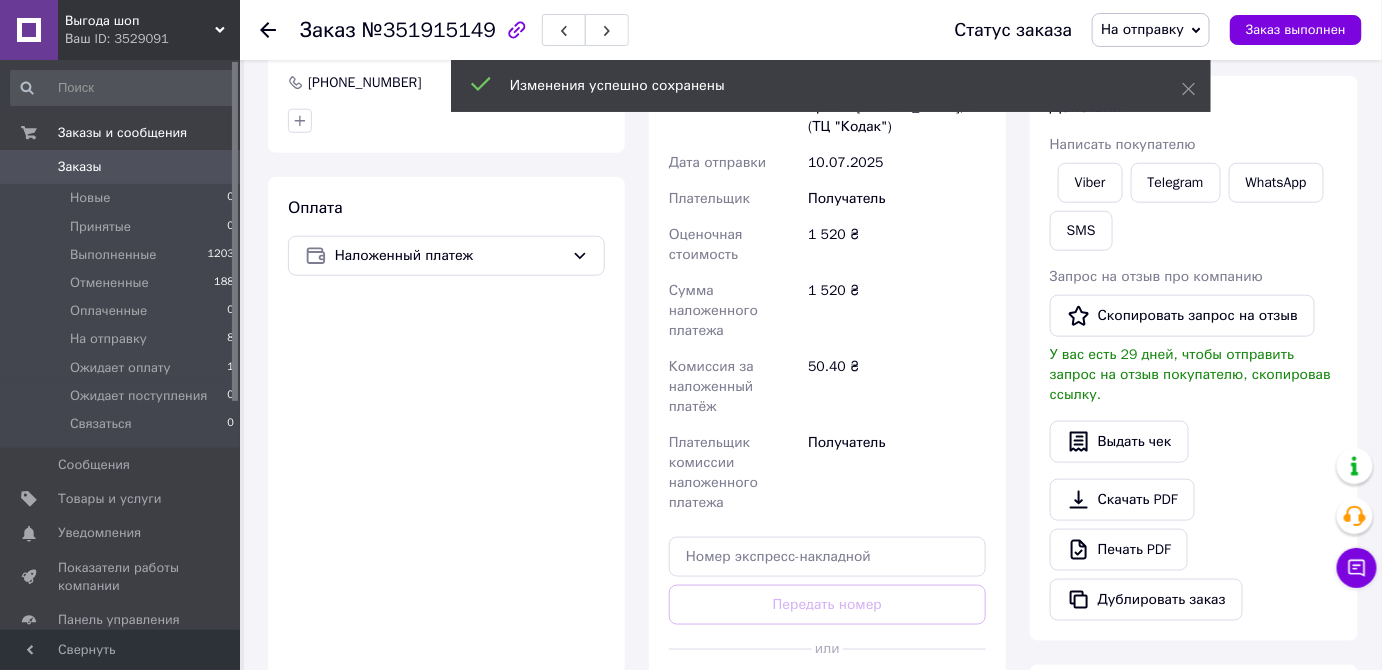 scroll, scrollTop: 818, scrollLeft: 0, axis: vertical 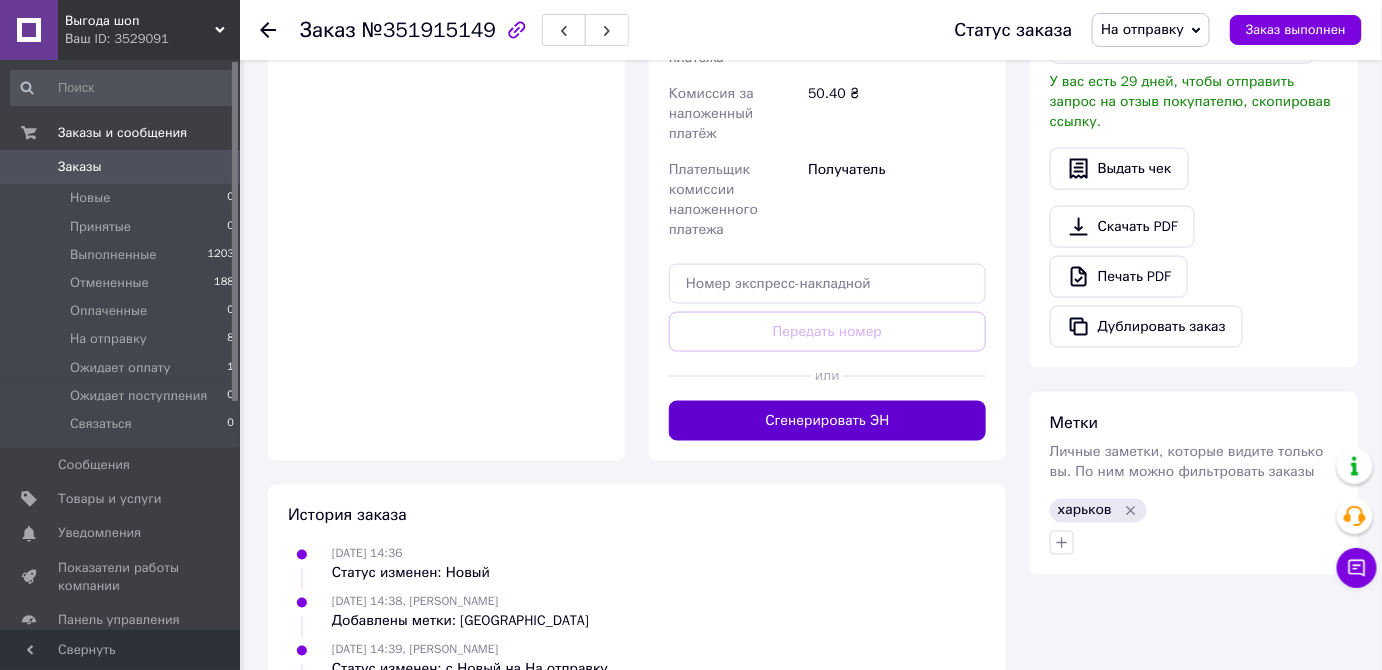click on "Сгенерировать ЭН" at bounding box center (827, 421) 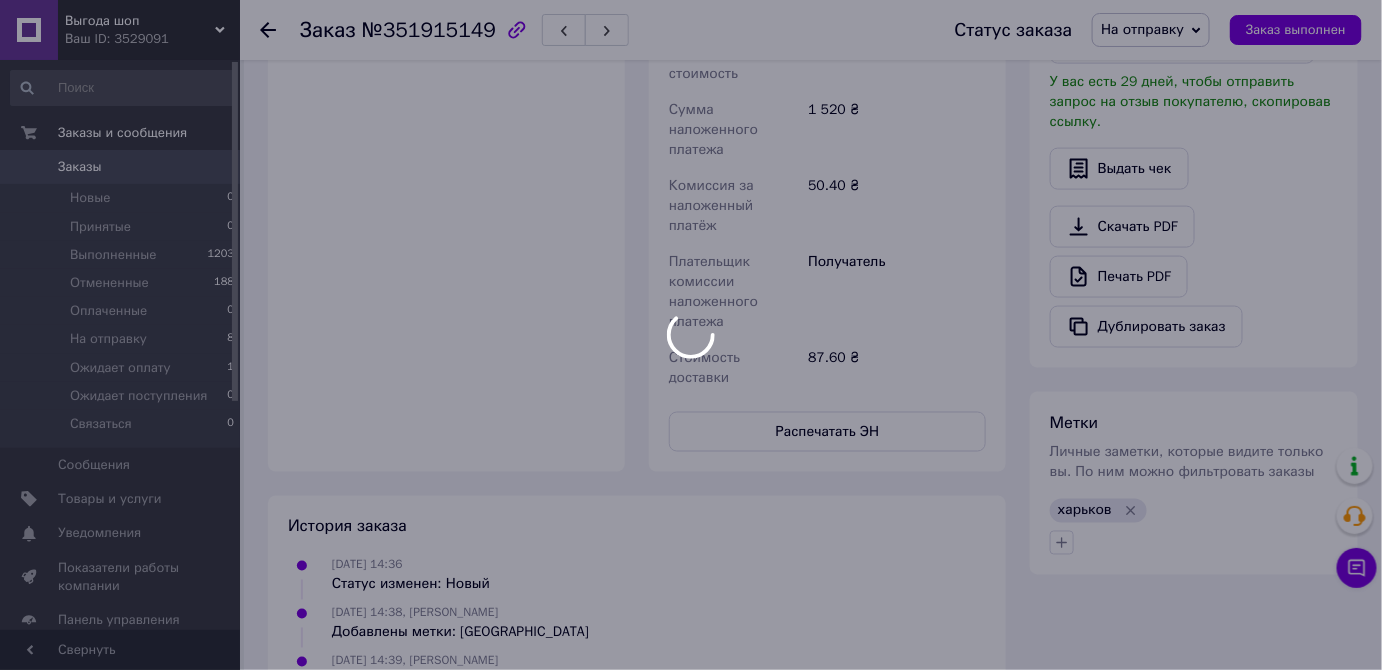 scroll, scrollTop: 12, scrollLeft: 0, axis: vertical 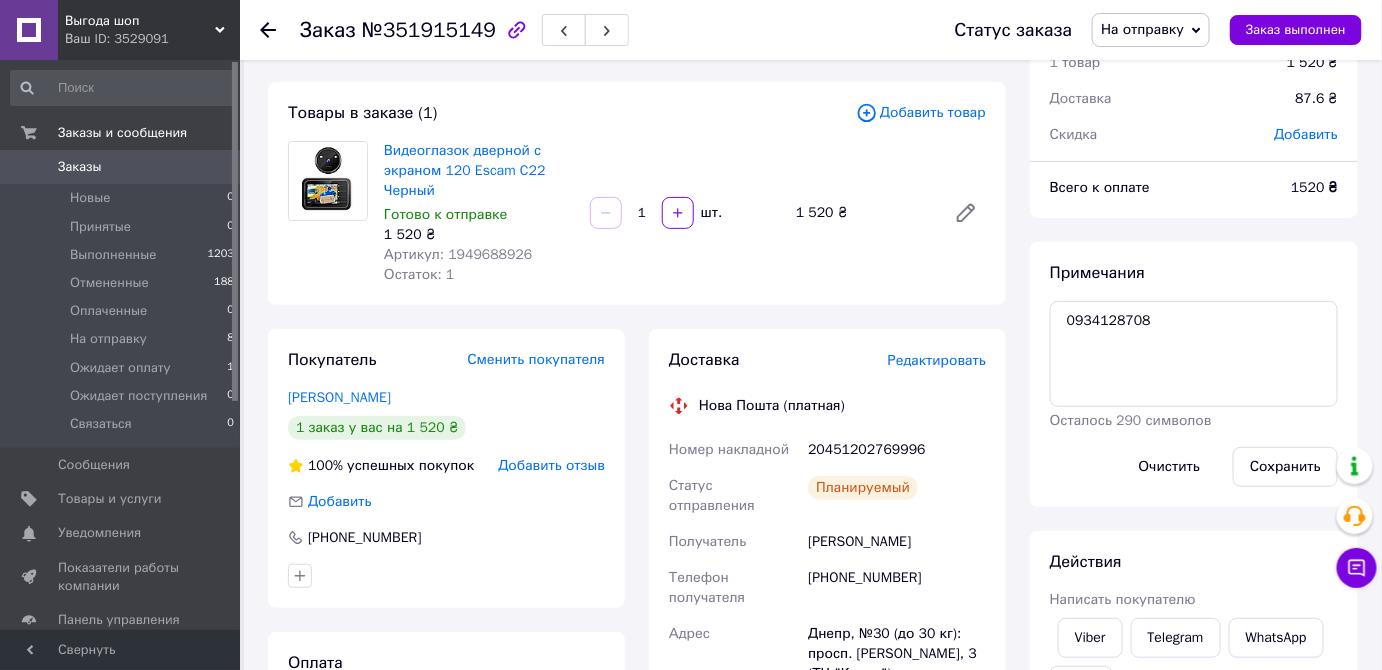 click on "20451202769996" at bounding box center [897, 450] 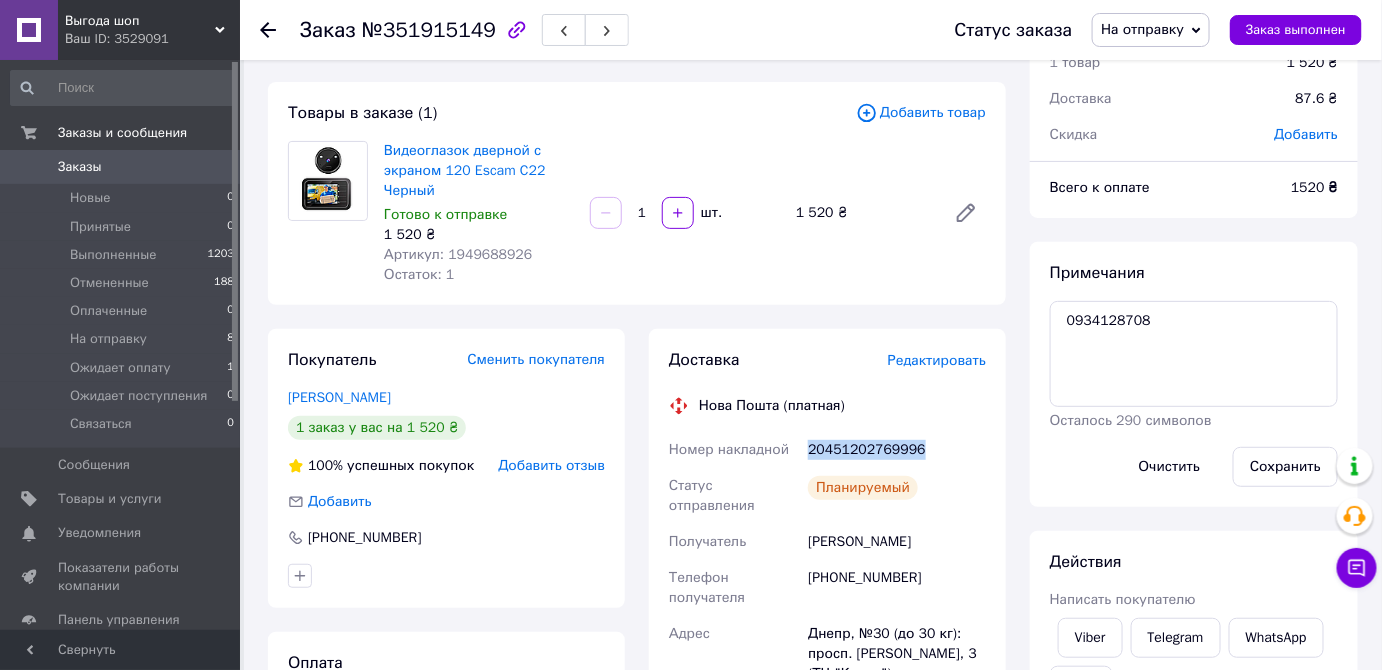 click on "20451202769996" at bounding box center (897, 450) 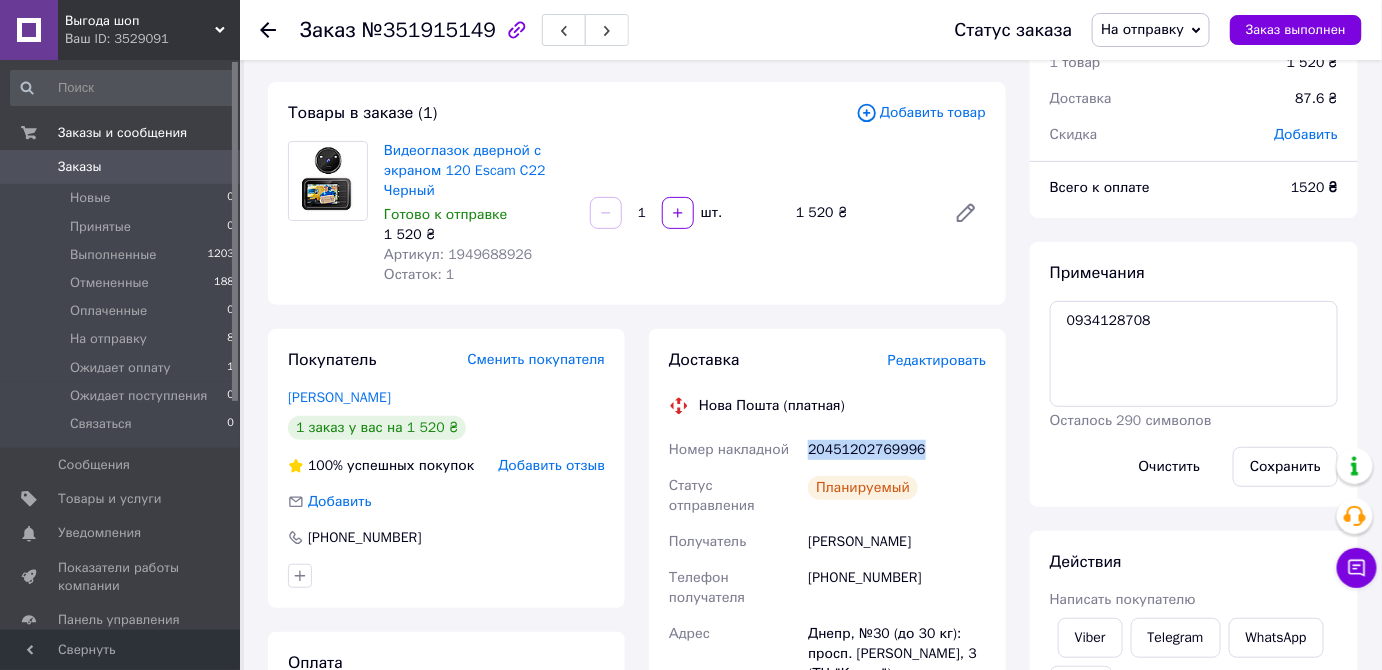 copy on "20451202769996" 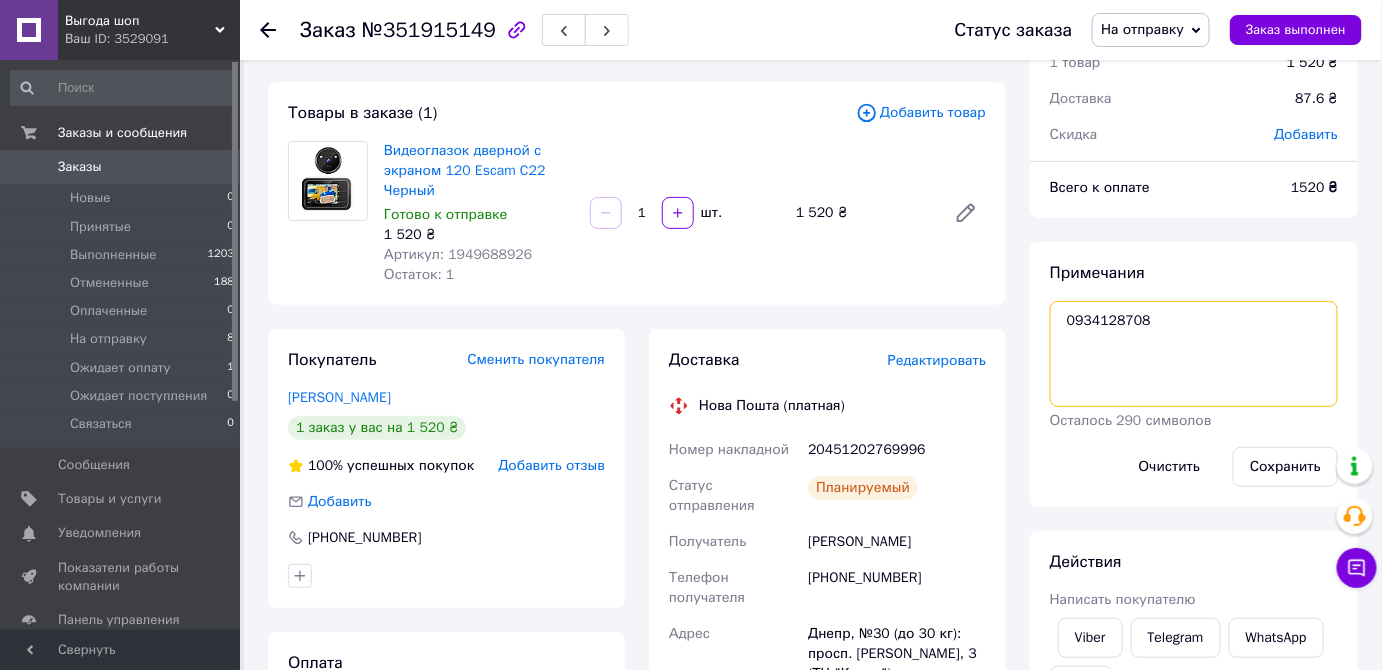 click on "0934128708" at bounding box center [1194, 354] 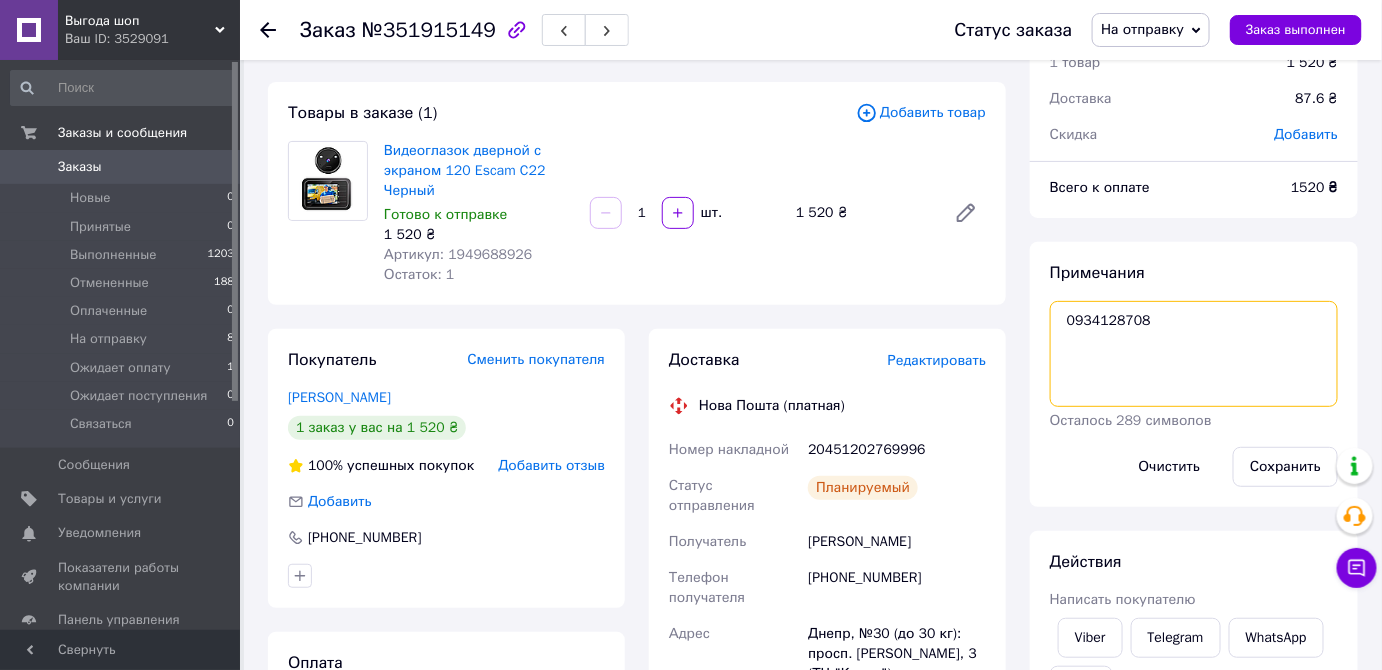paste on "20451202769996" 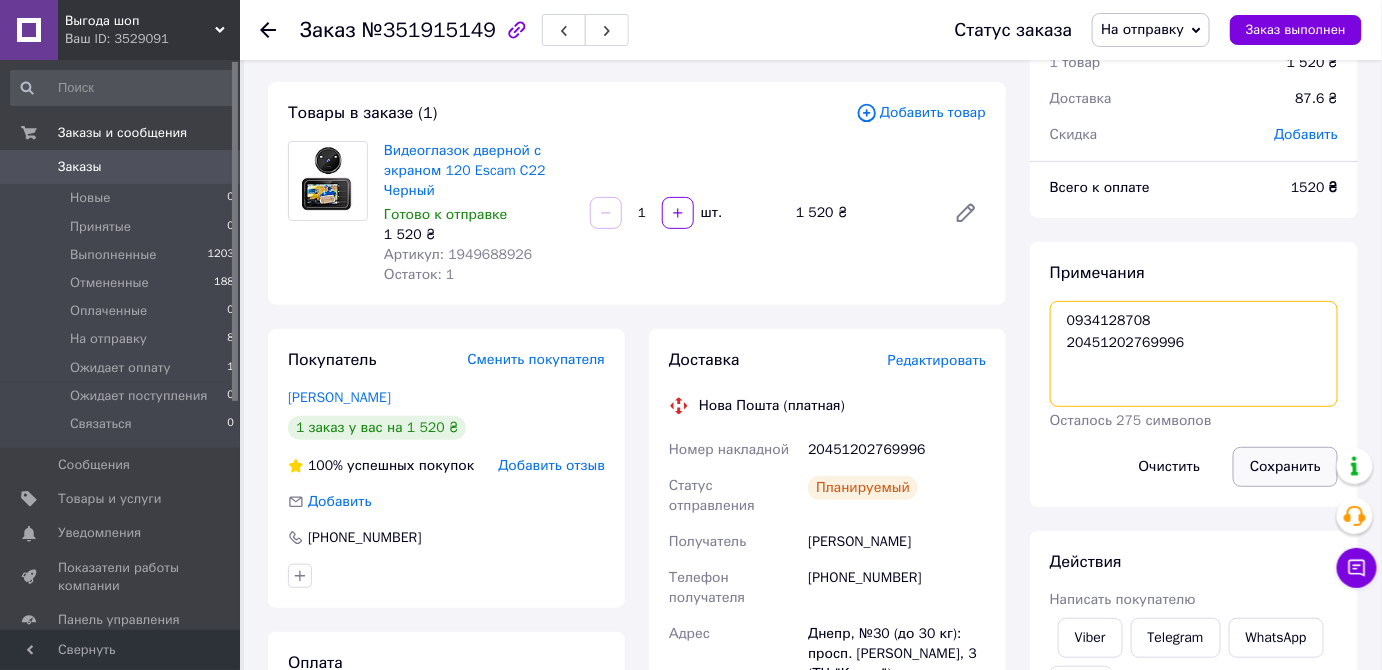 type on "0934128708
20451202769996" 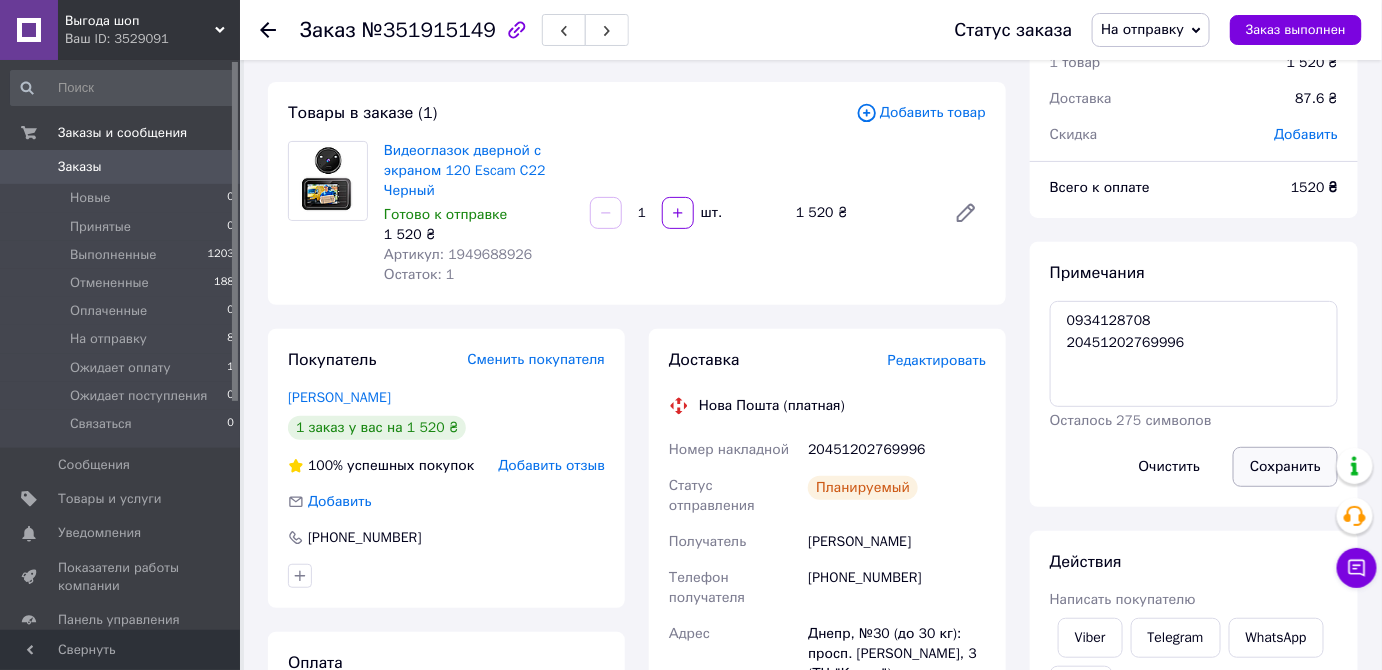 click on "Сохранить" at bounding box center (1285, 467) 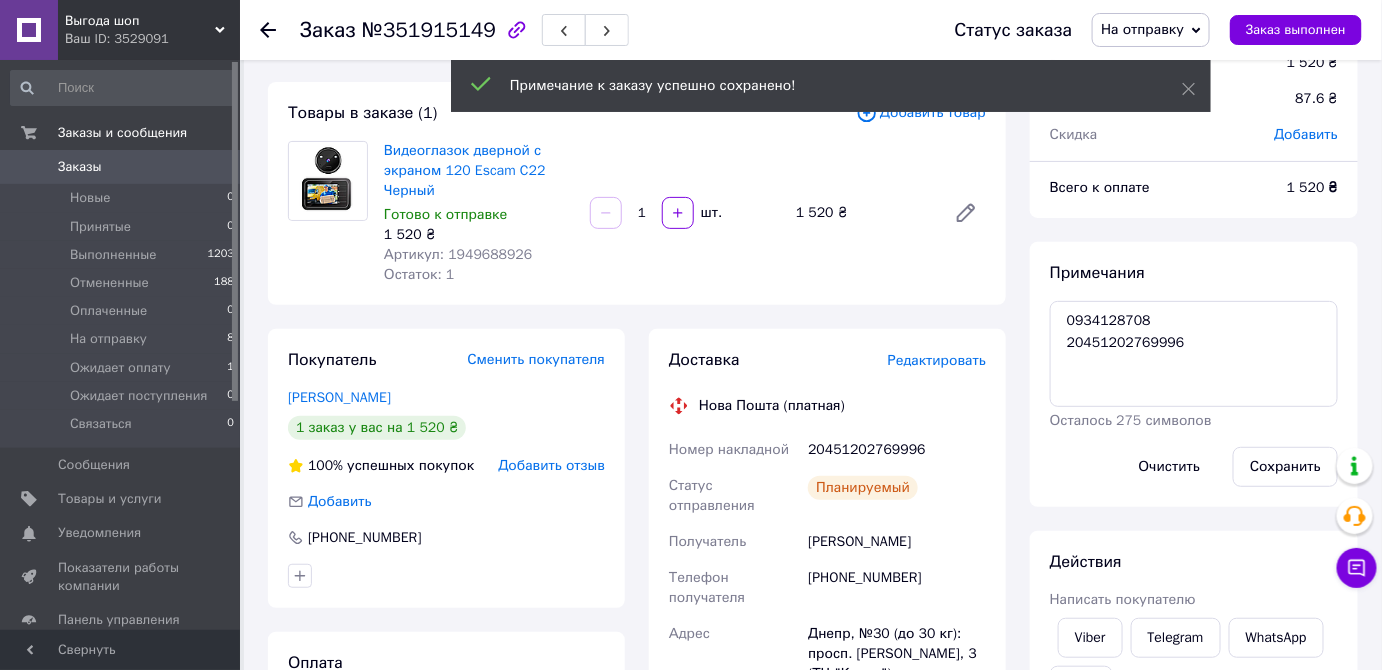 scroll, scrollTop: 60, scrollLeft: 0, axis: vertical 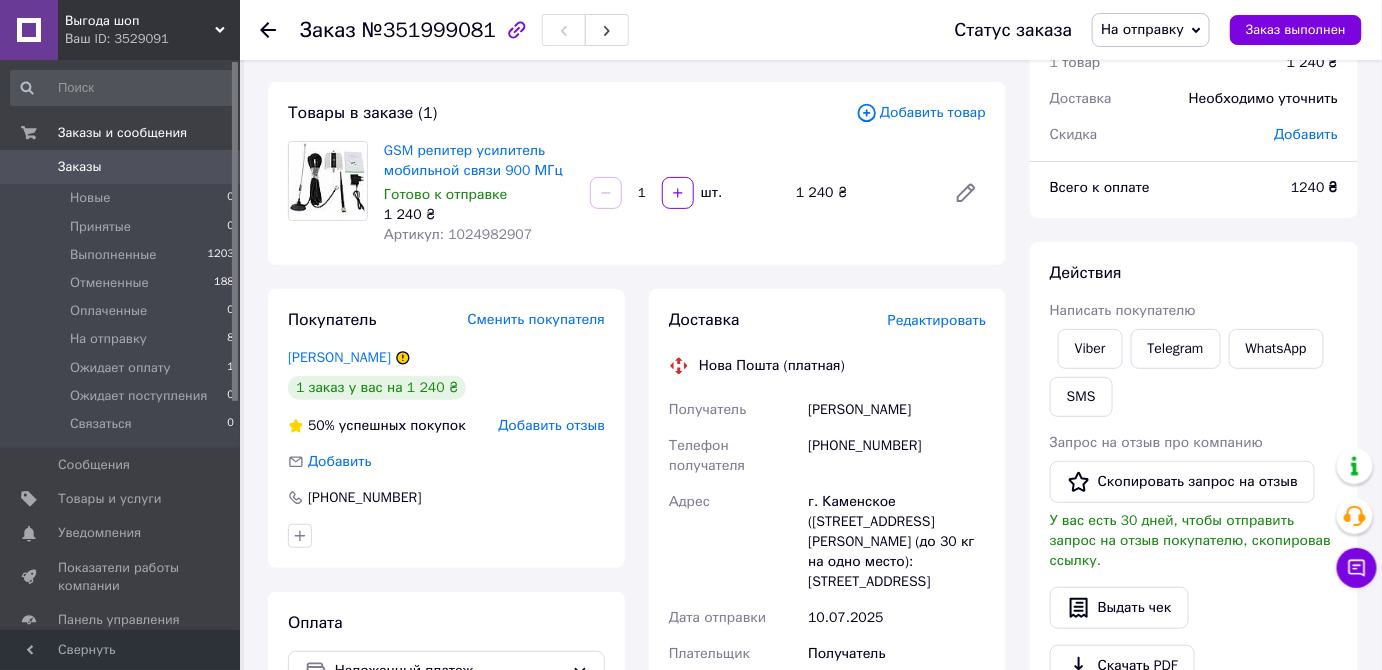 click on "Редактировать" at bounding box center (937, 320) 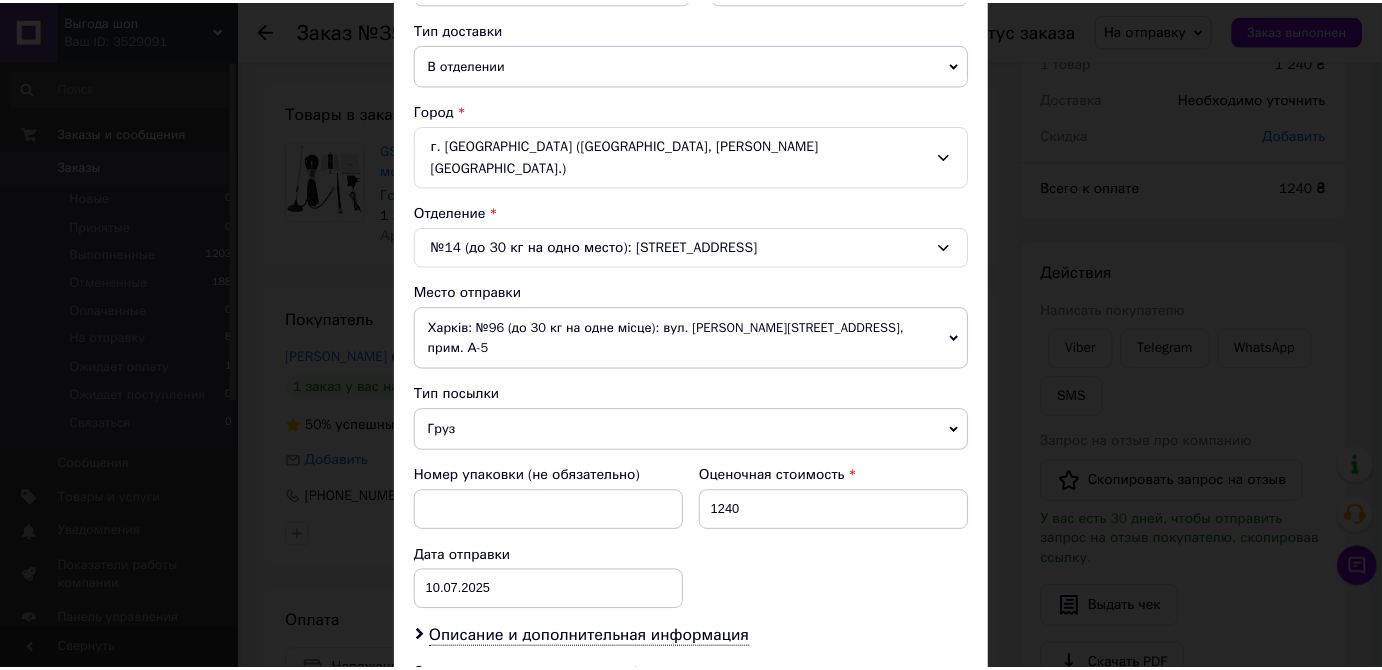 scroll, scrollTop: 818, scrollLeft: 0, axis: vertical 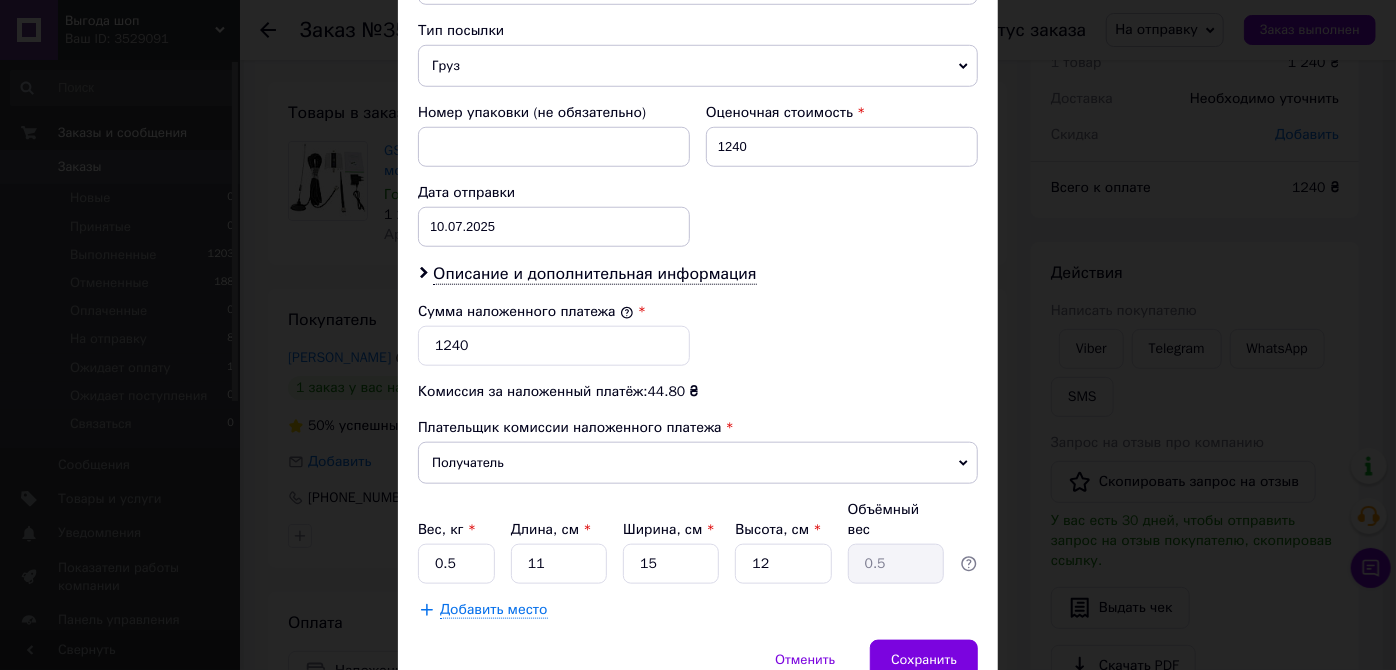 click on "× Редактирование доставки Способ доставки Нова Пошта (платная) Плательщик Получатель Отправитель Фамилия получателя [PERSON_NAME] Имя получателя [PERSON_NAME] Отчество получателя Телефон получателя [PHONE_NUMBER] Тип доставки В отделении Курьером В почтомате Город г. Каменское ([GEOGRAPHIC_DATA], [PERSON_NAME][GEOGRAPHIC_DATA].) Отделение №14 (до 30 кг на одно место): [STREET_ADDRESS] Место отправки Харків: №96 (до 30 кг на одне місце): вул. [PERSON_NAME][STREET_ADDRESS], прим. А-5 Нет совпадений. Попробуйте изменить условия поиска Добавить еще место отправки Тип посылки Груз Документы 1240 Дата отправки <" at bounding box center (698, 335) 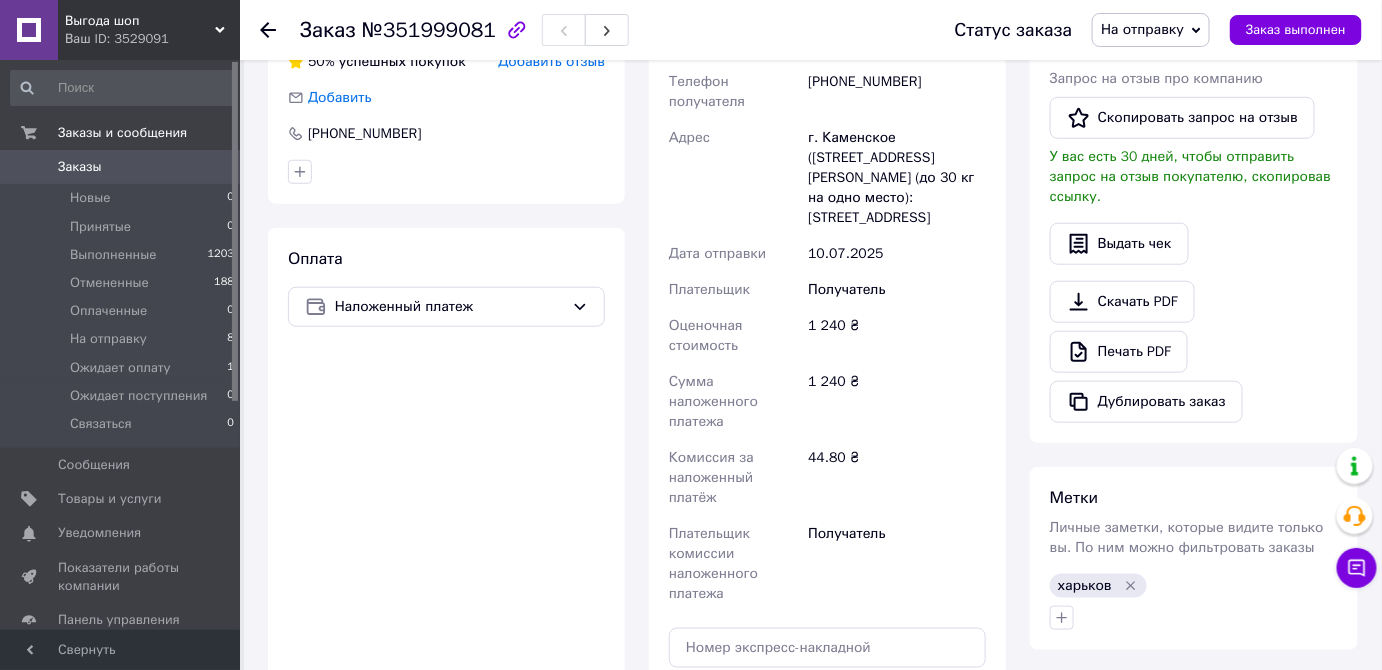 scroll, scrollTop: 818, scrollLeft: 0, axis: vertical 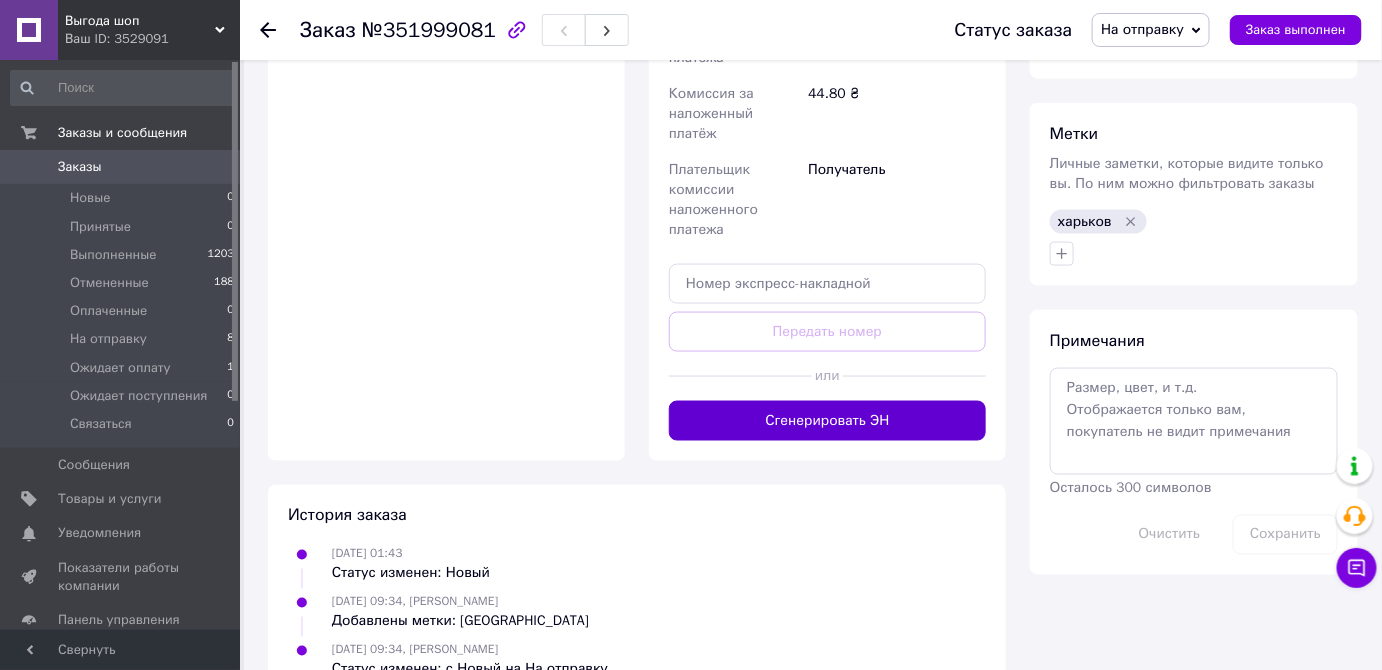 click on "Сгенерировать ЭН" at bounding box center (827, 421) 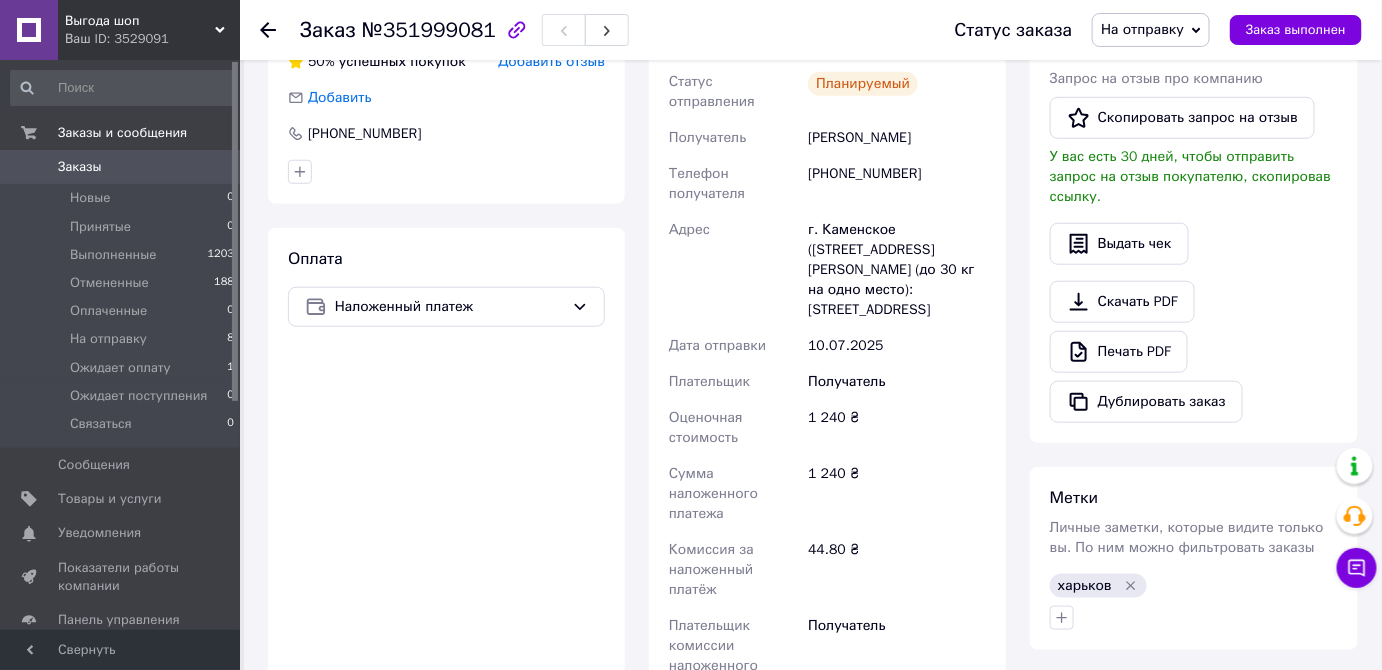 scroll, scrollTop: 90, scrollLeft: 0, axis: vertical 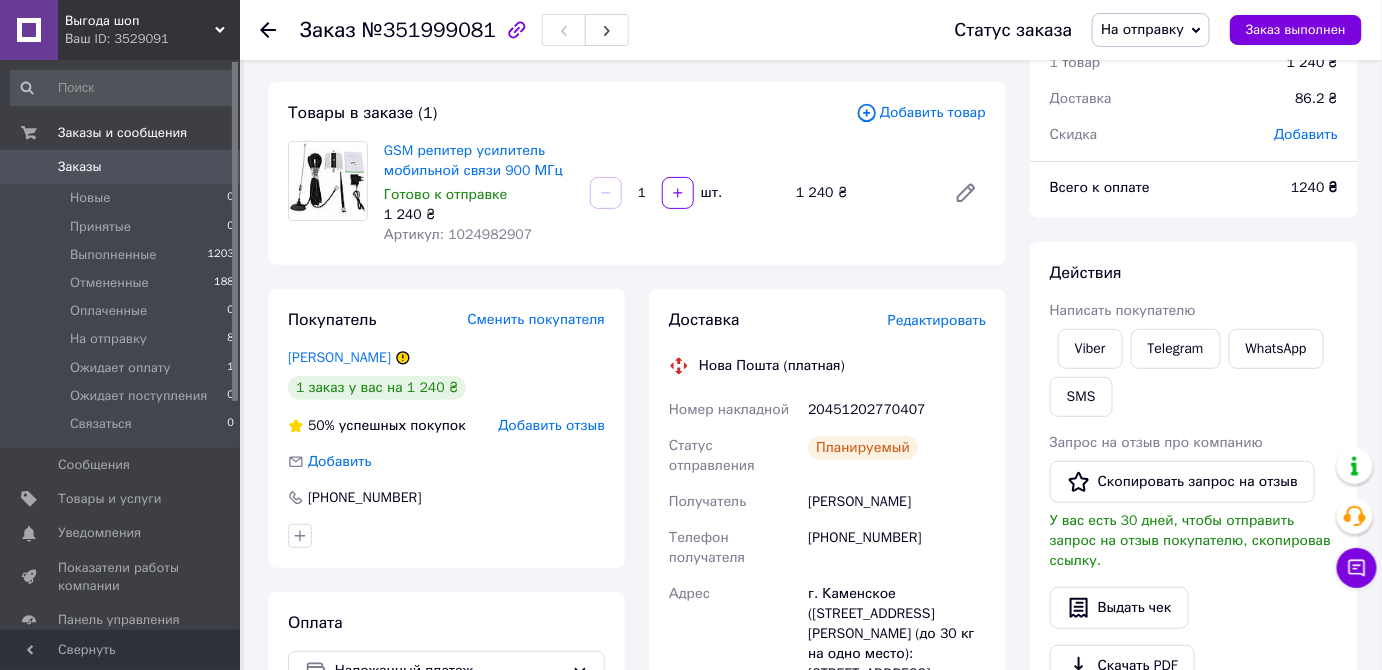 click on "20451202770407" at bounding box center (897, 410) 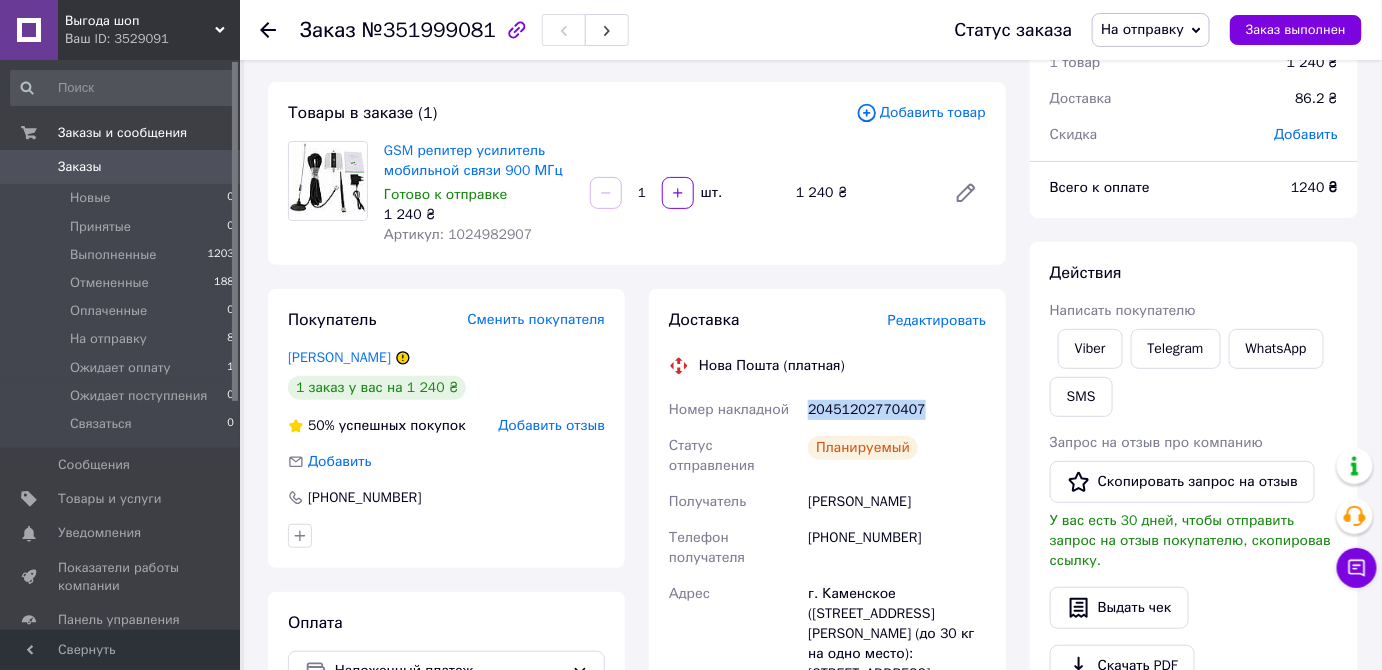 click on "20451202770407" at bounding box center (897, 410) 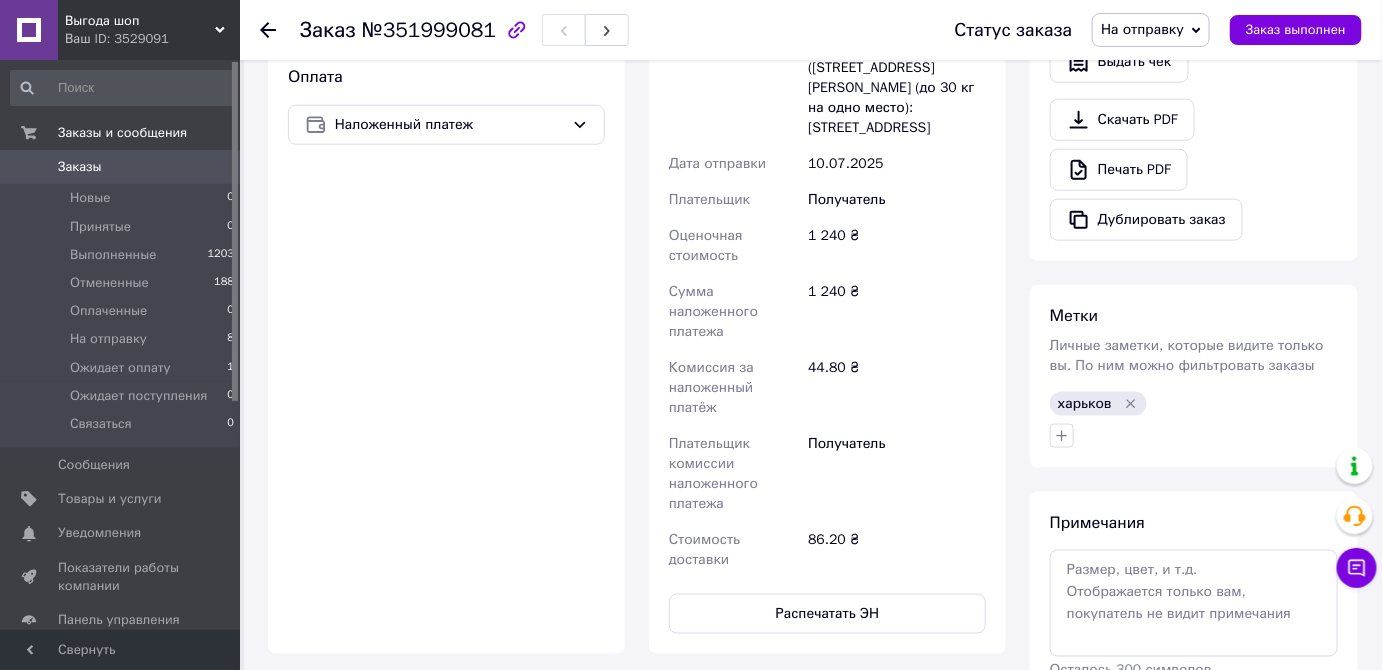 scroll, scrollTop: 818, scrollLeft: 0, axis: vertical 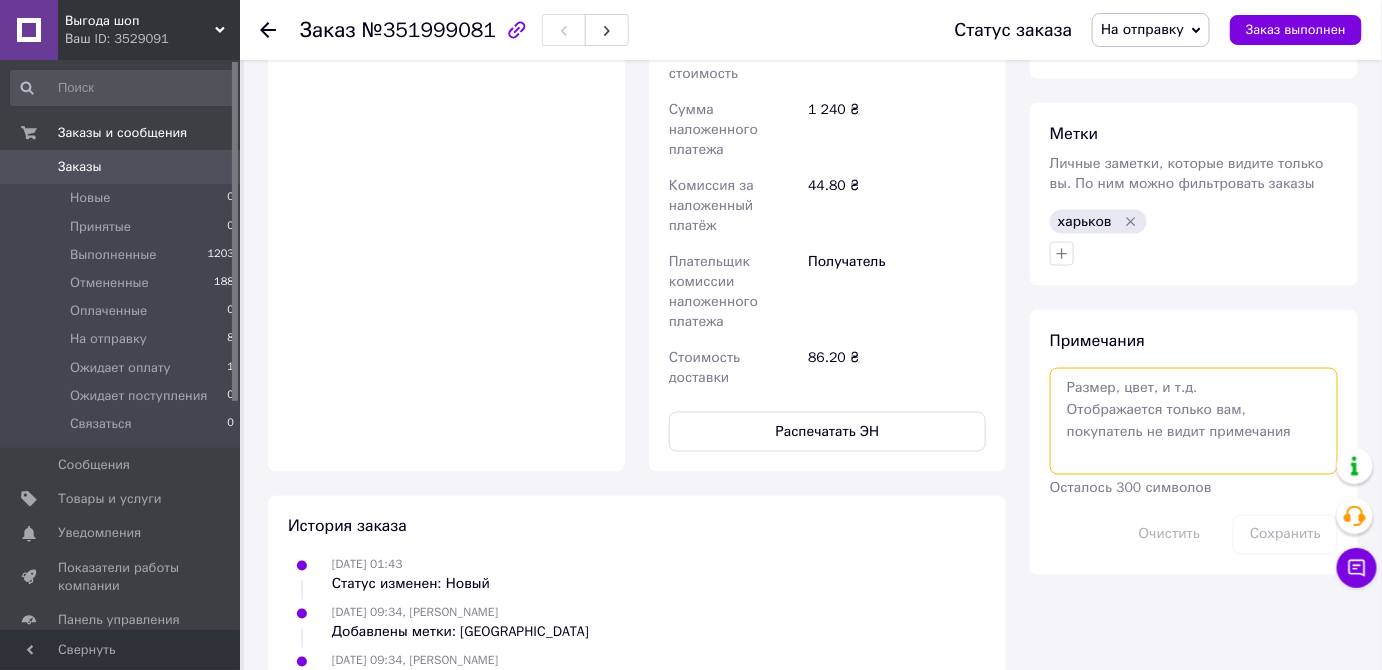 paste on "20451202770407" 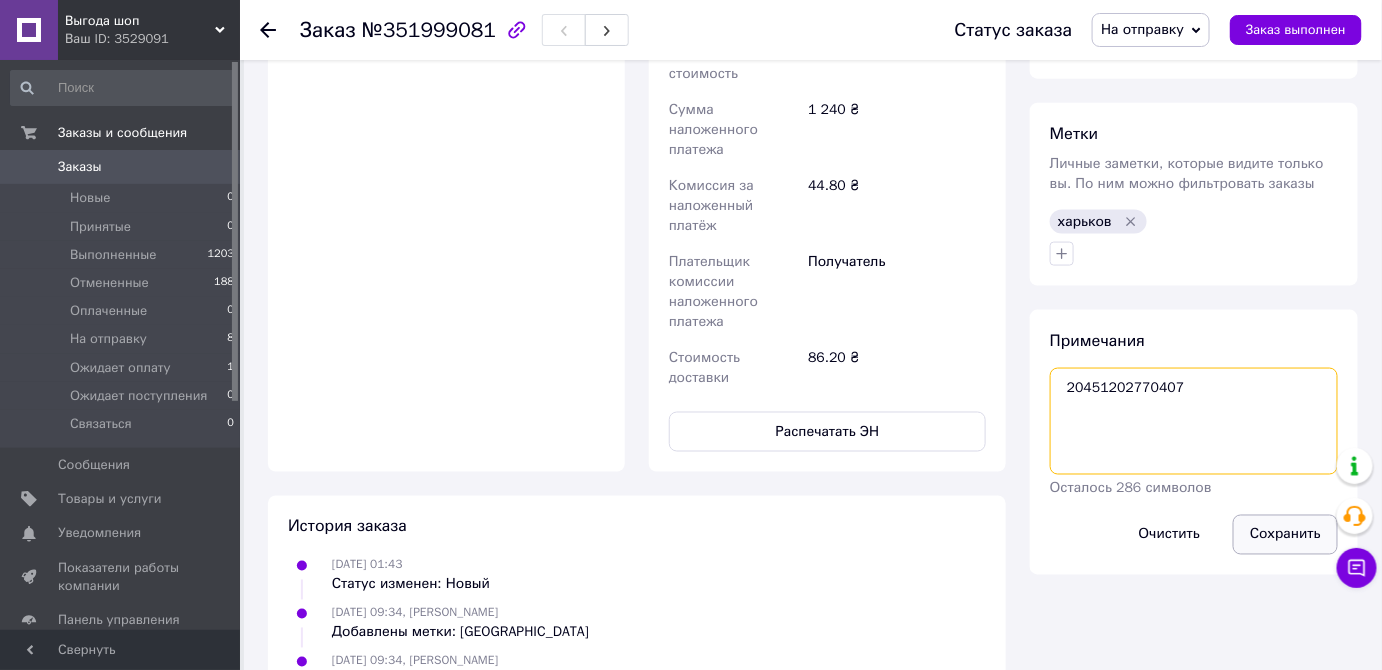 type on "20451202770407" 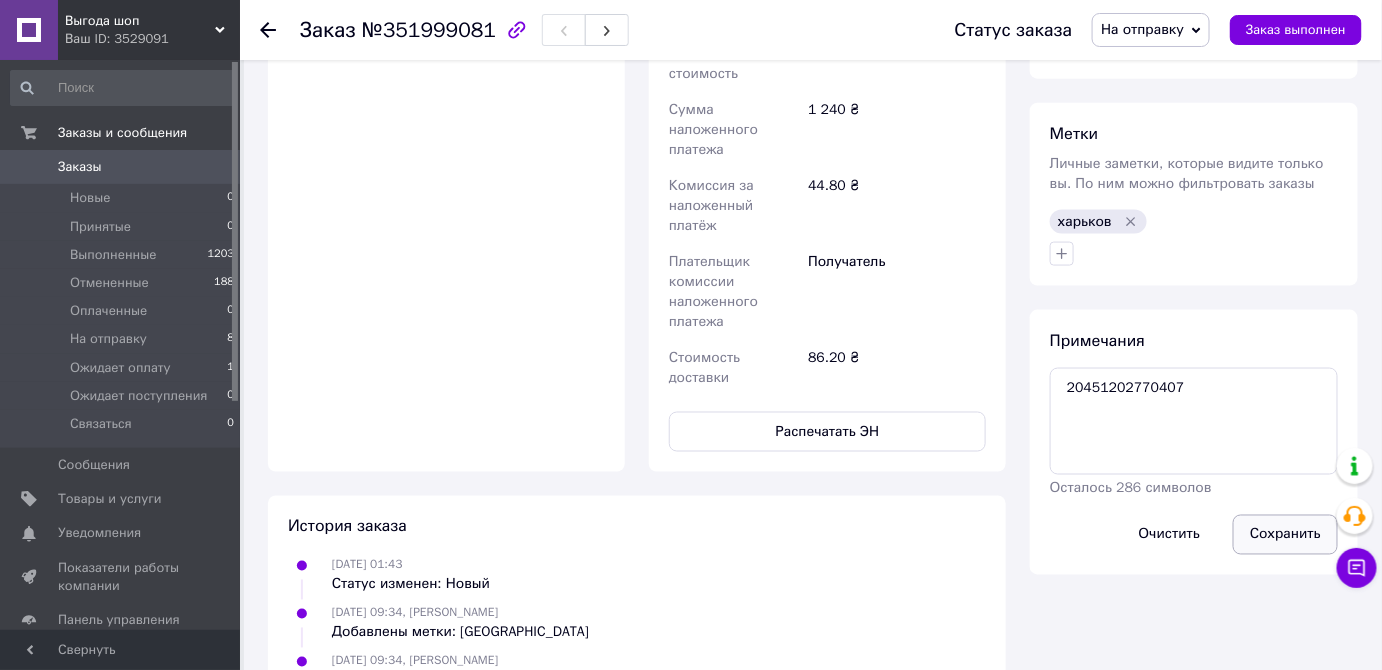 click on "Сохранить" at bounding box center (1285, 535) 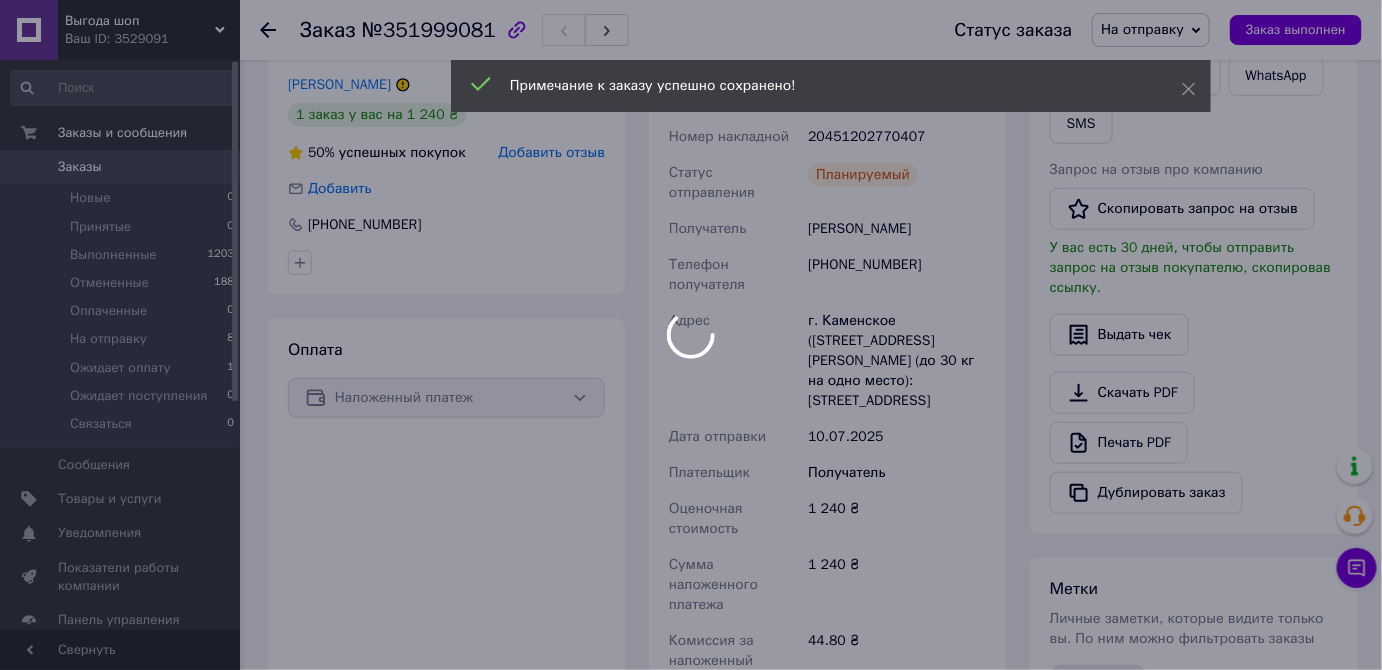 scroll, scrollTop: 0, scrollLeft: 0, axis: both 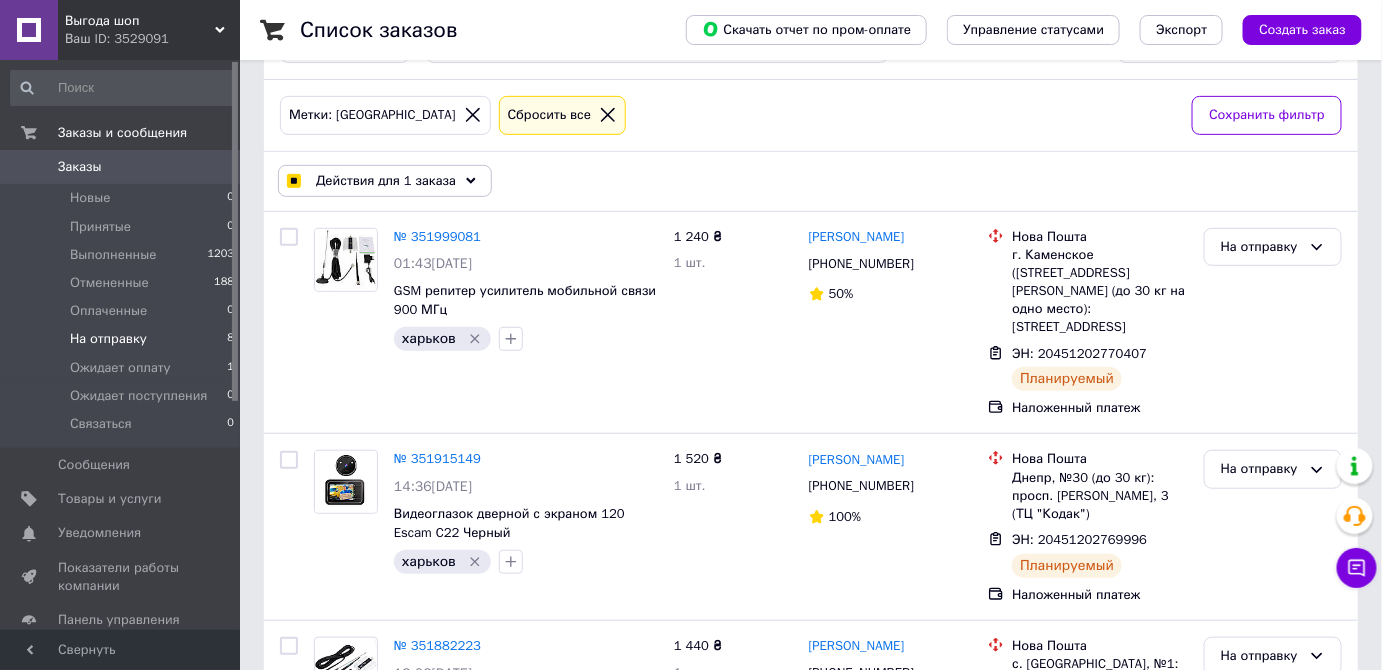 click on "На отправку" at bounding box center [108, 339] 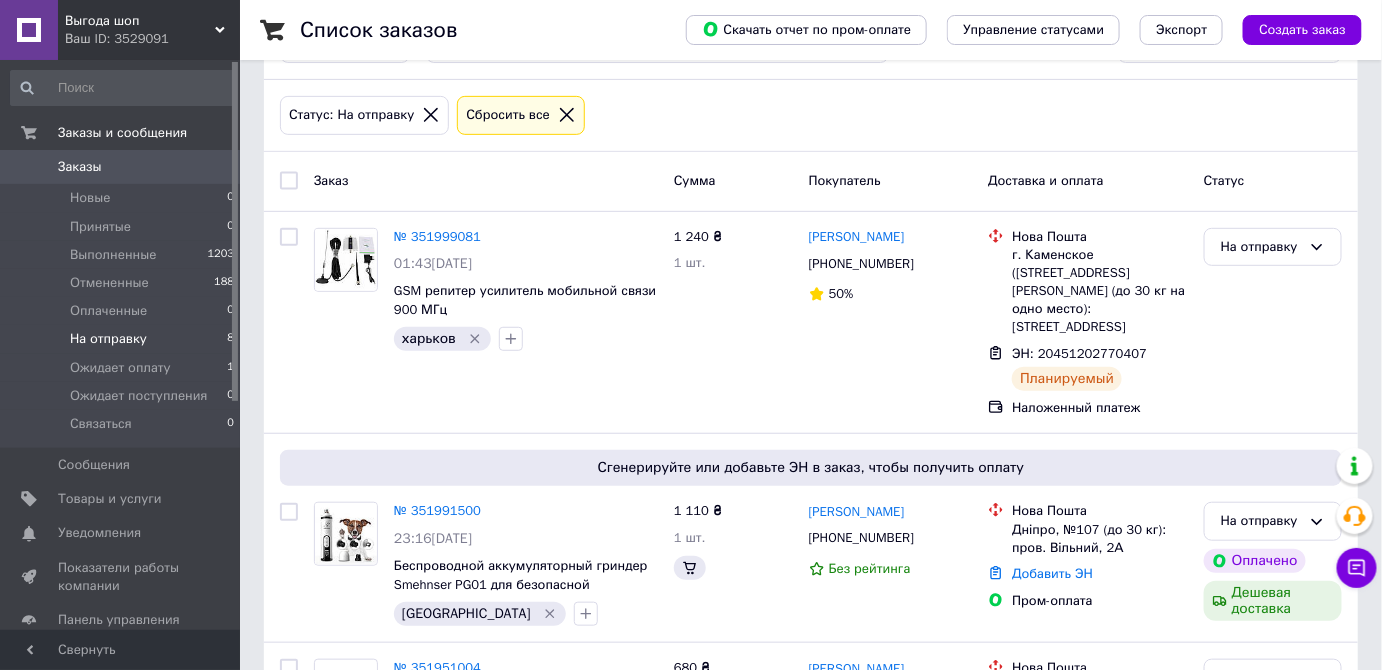 scroll, scrollTop: 0, scrollLeft: 0, axis: both 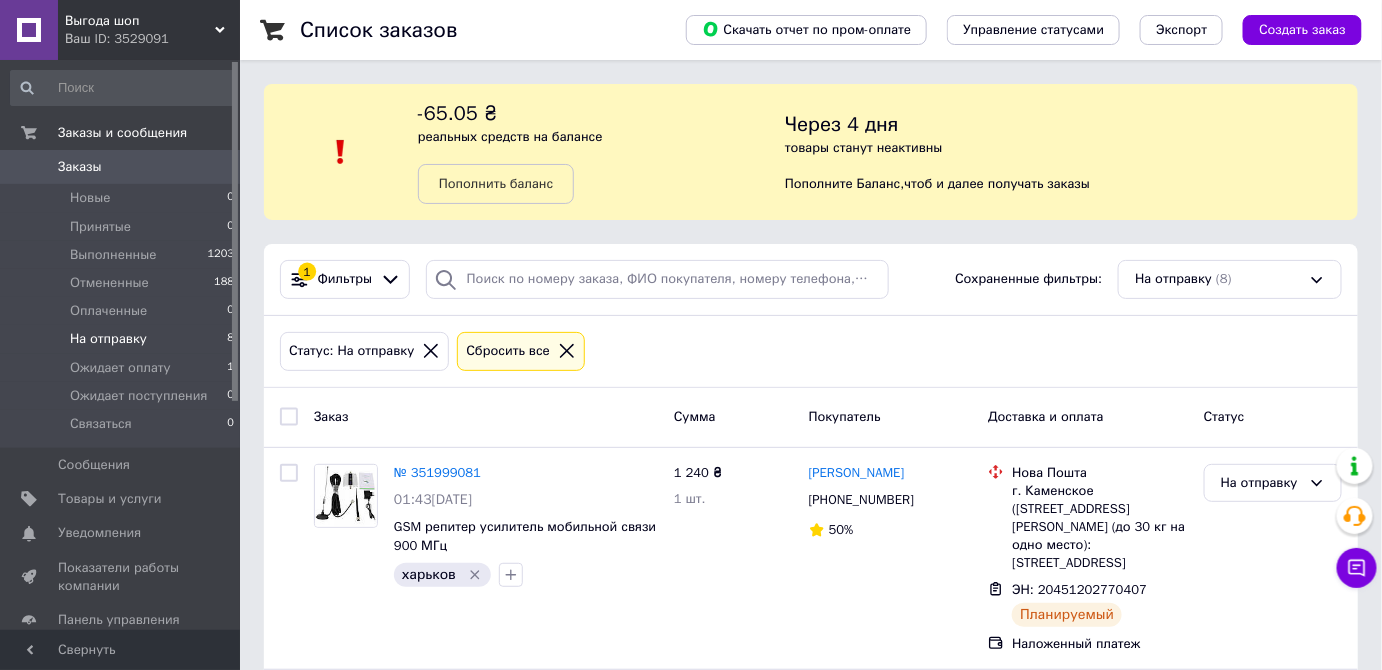 click at bounding box center [289, 417] 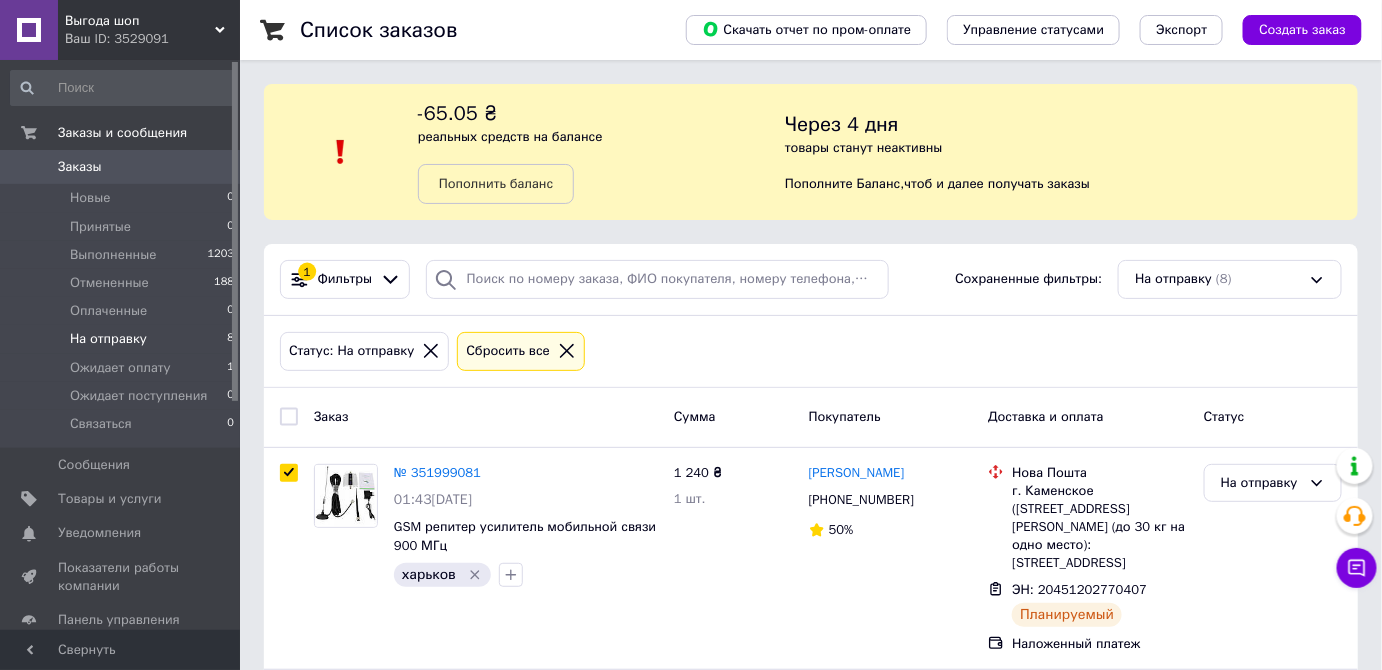 checkbox on "true" 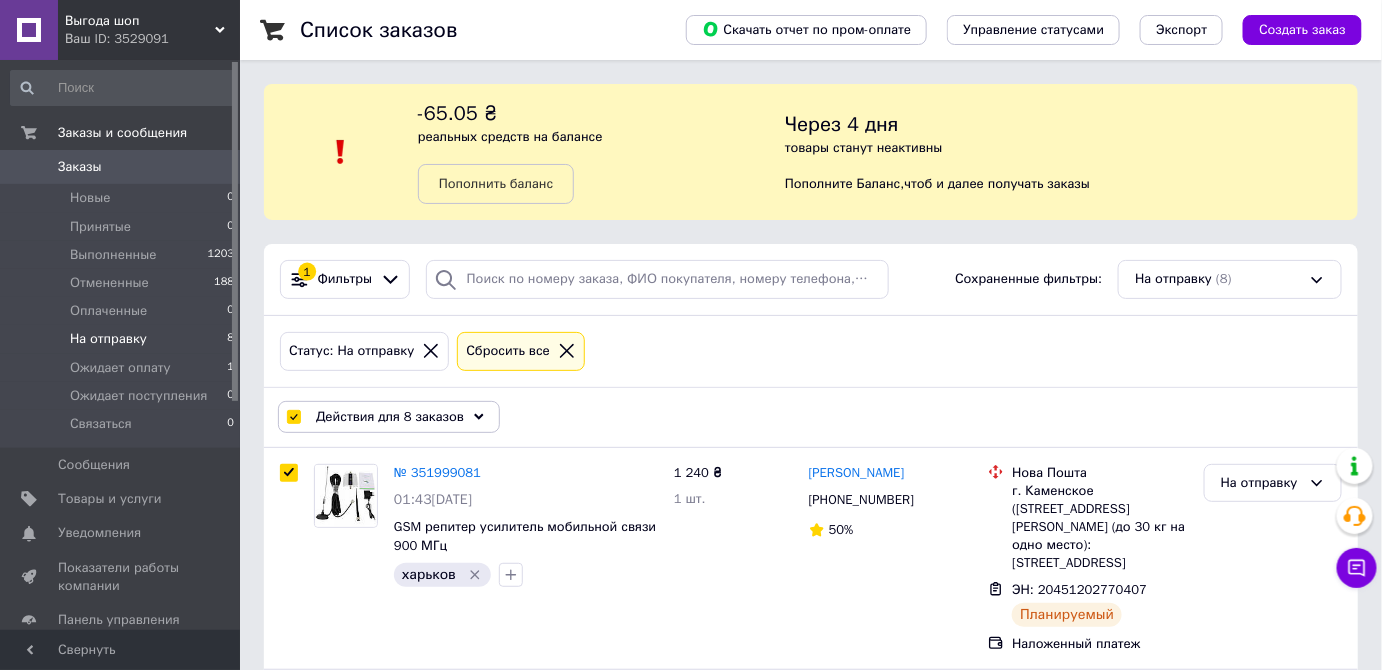 click on "Действия для 8 заказов" at bounding box center [389, 417] 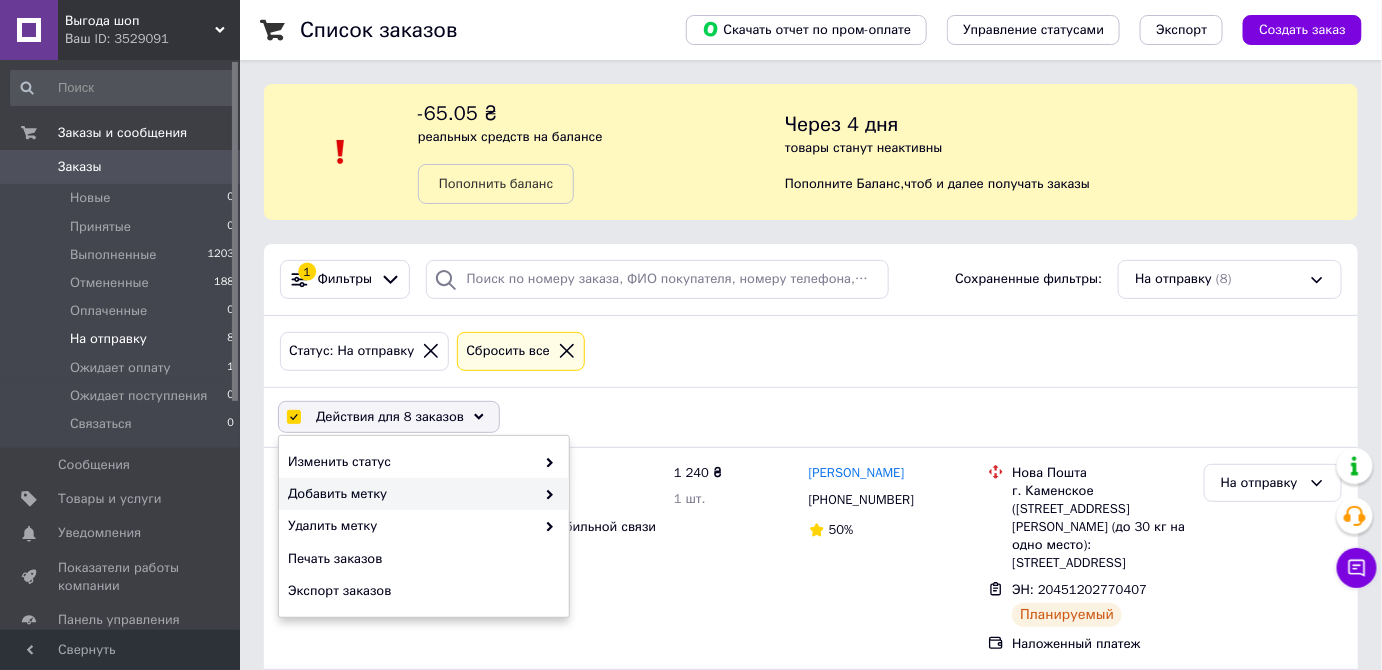 click on "Добавить метку" at bounding box center [411, 494] 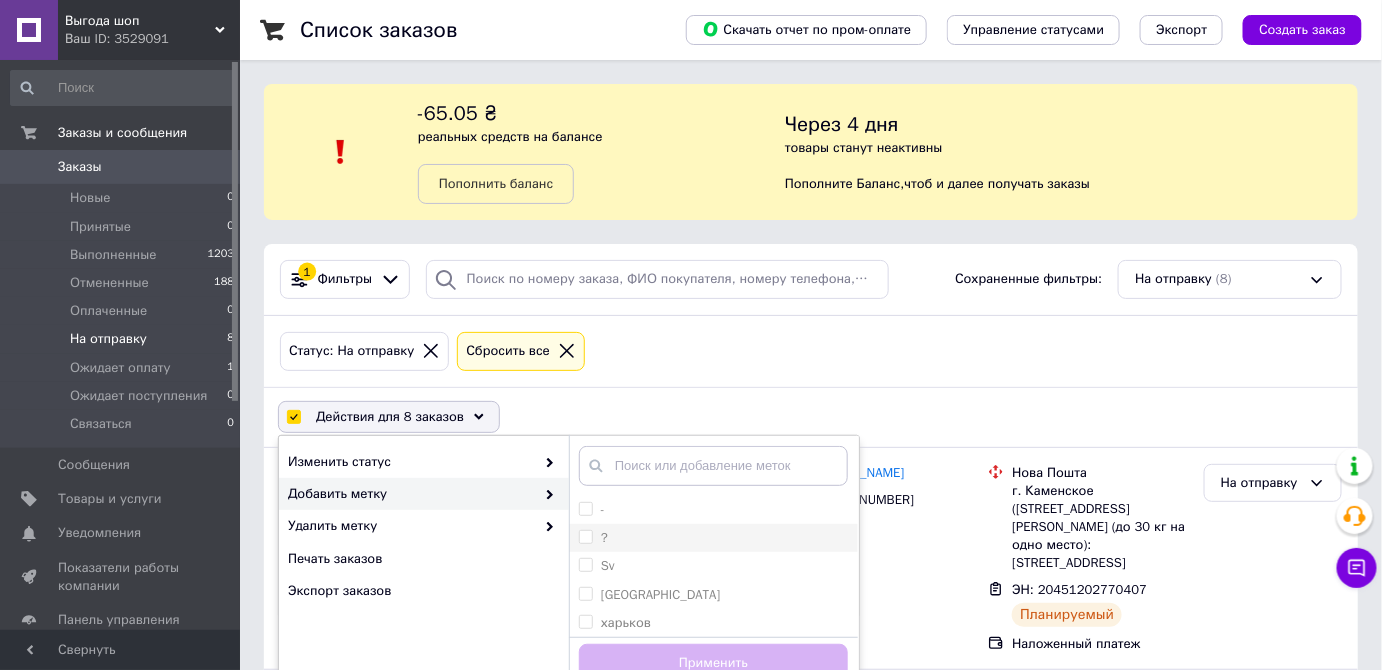 click on "?" at bounding box center [585, 536] 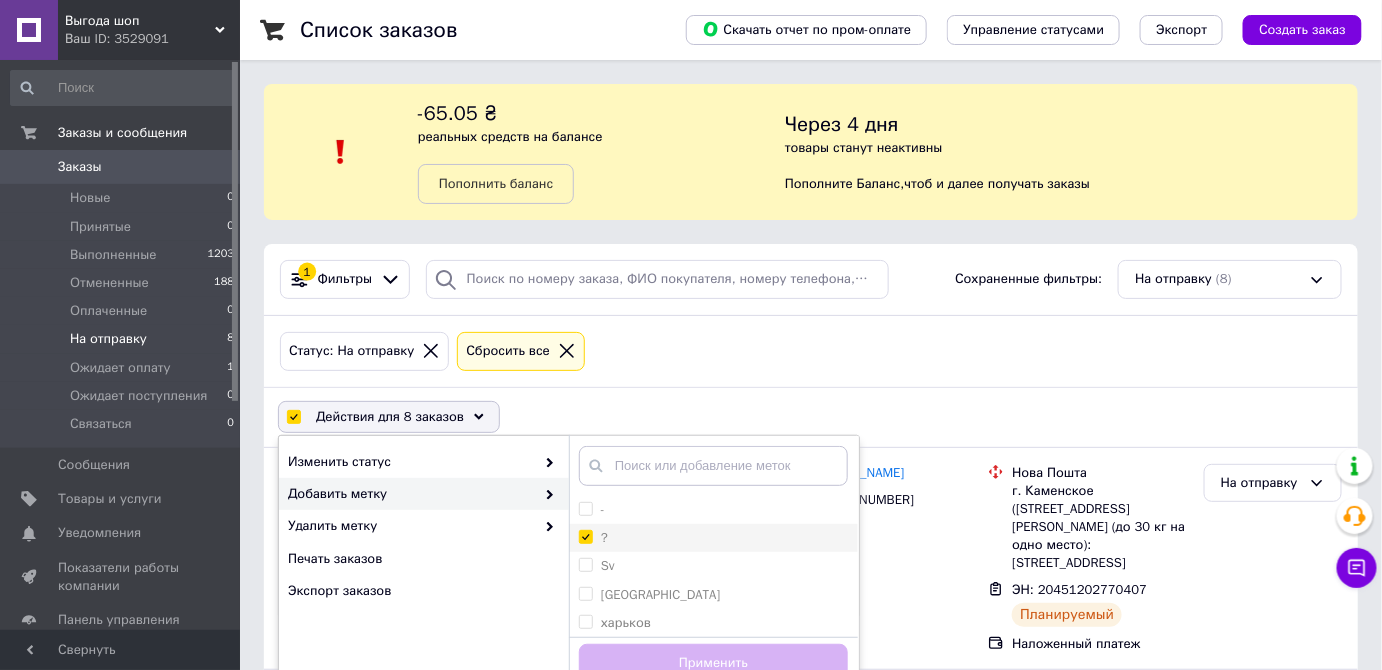 checkbox on "true" 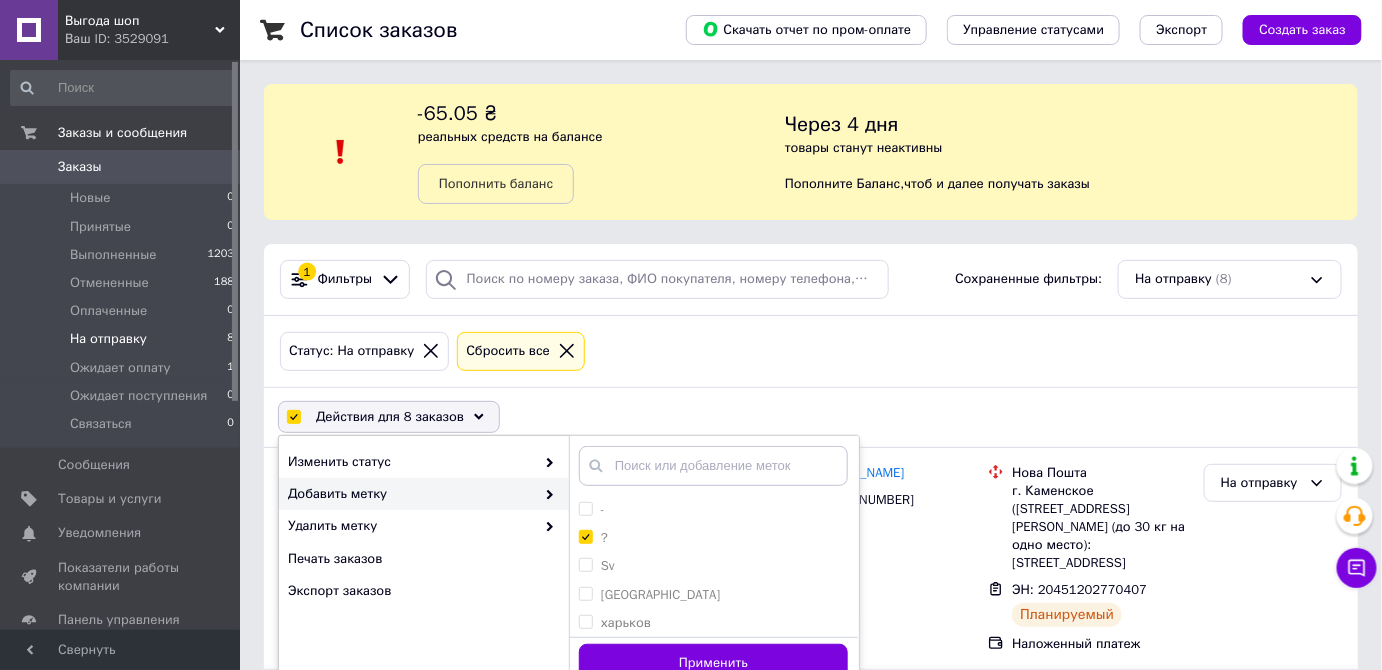 scroll, scrollTop: 181, scrollLeft: 0, axis: vertical 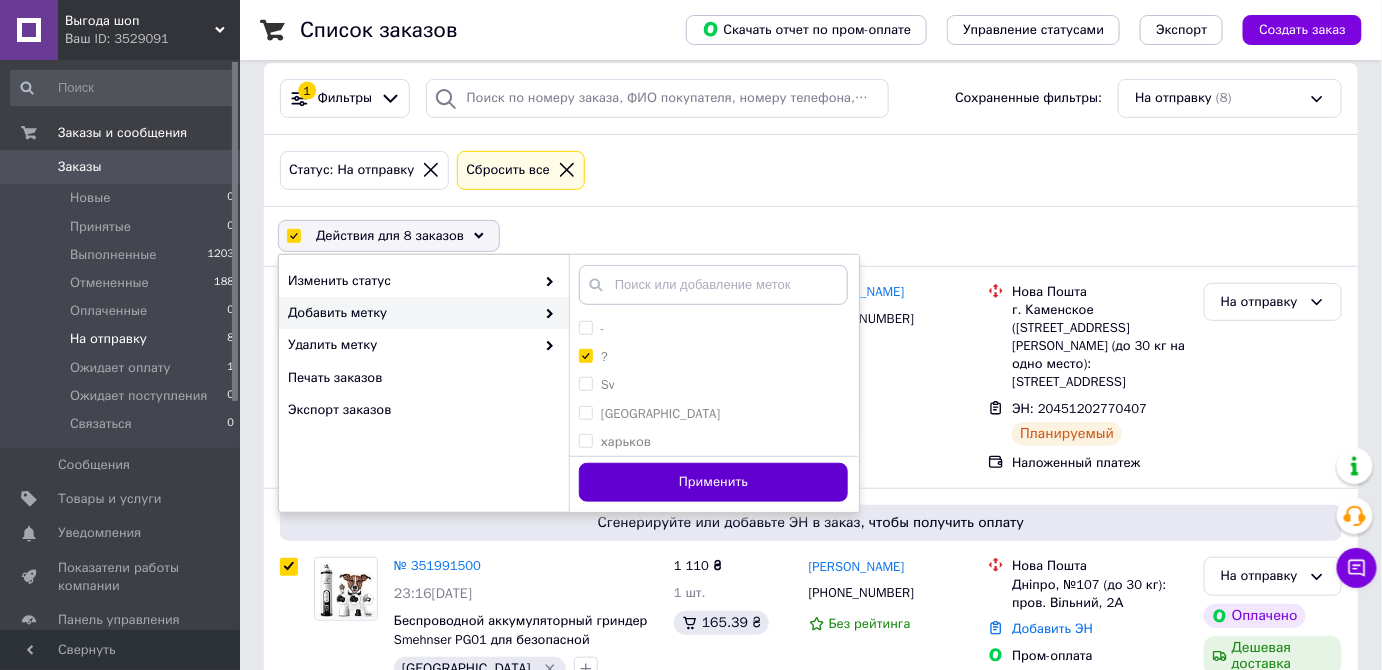 click on "Применить" at bounding box center (713, 482) 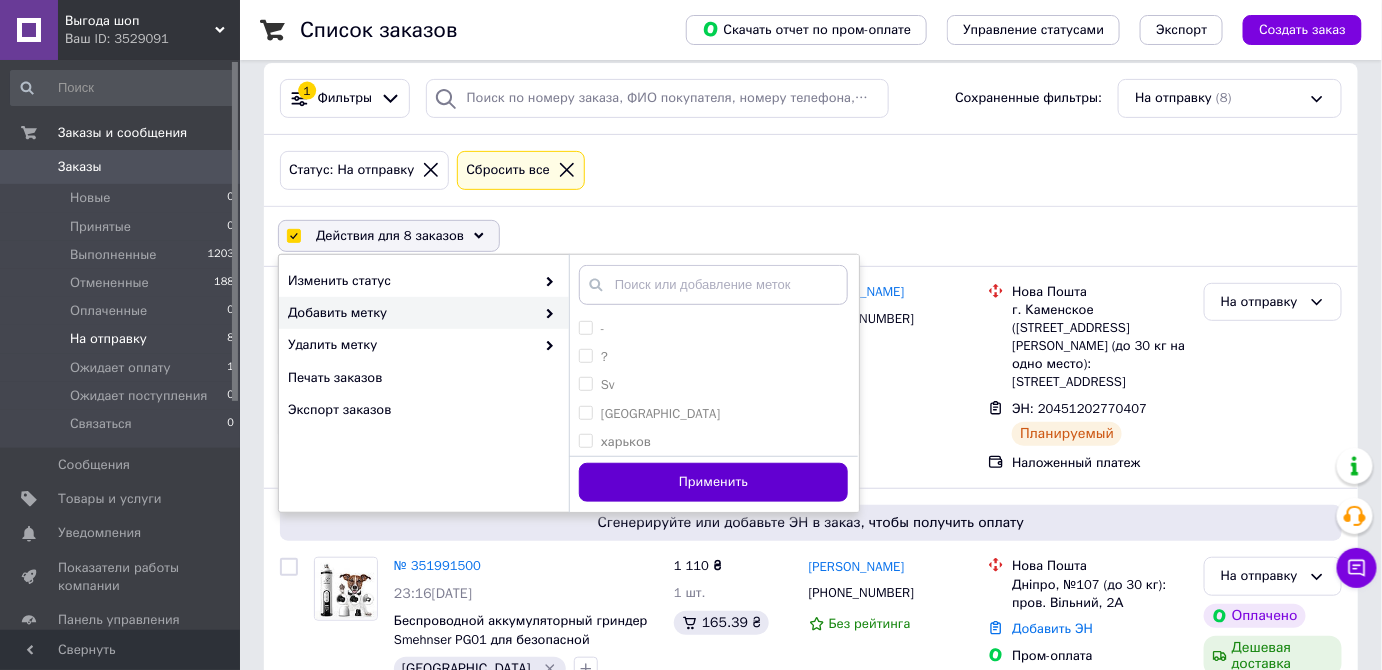 checkbox on "false" 